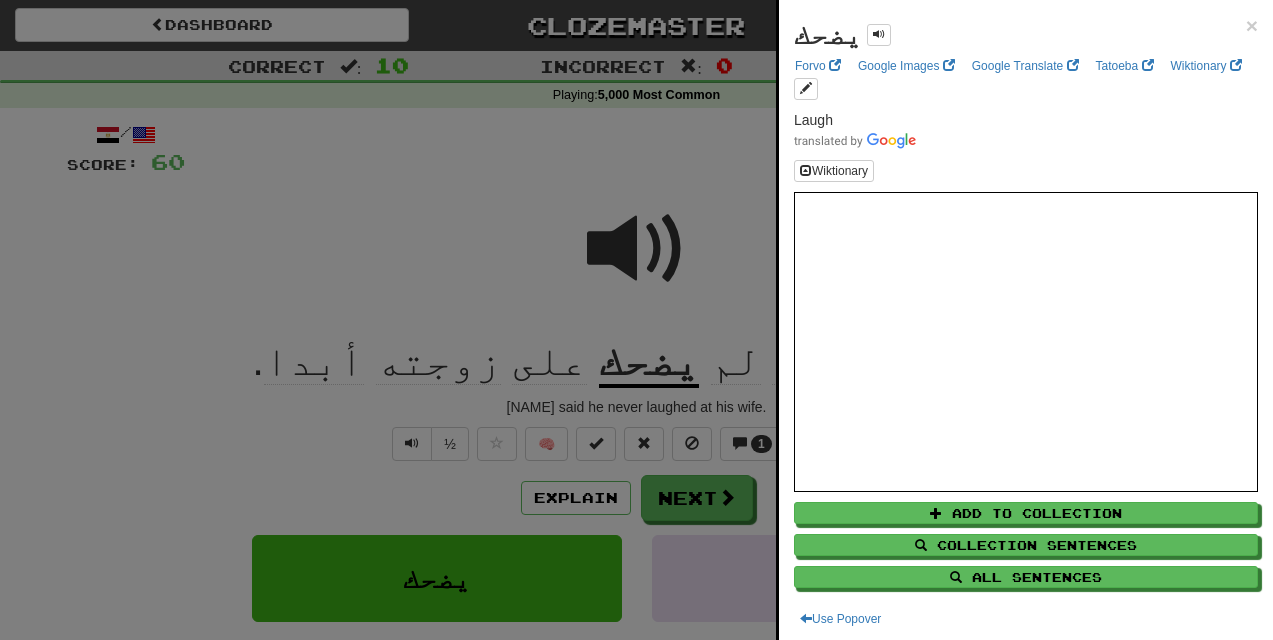 scroll, scrollTop: 133, scrollLeft: 0, axis: vertical 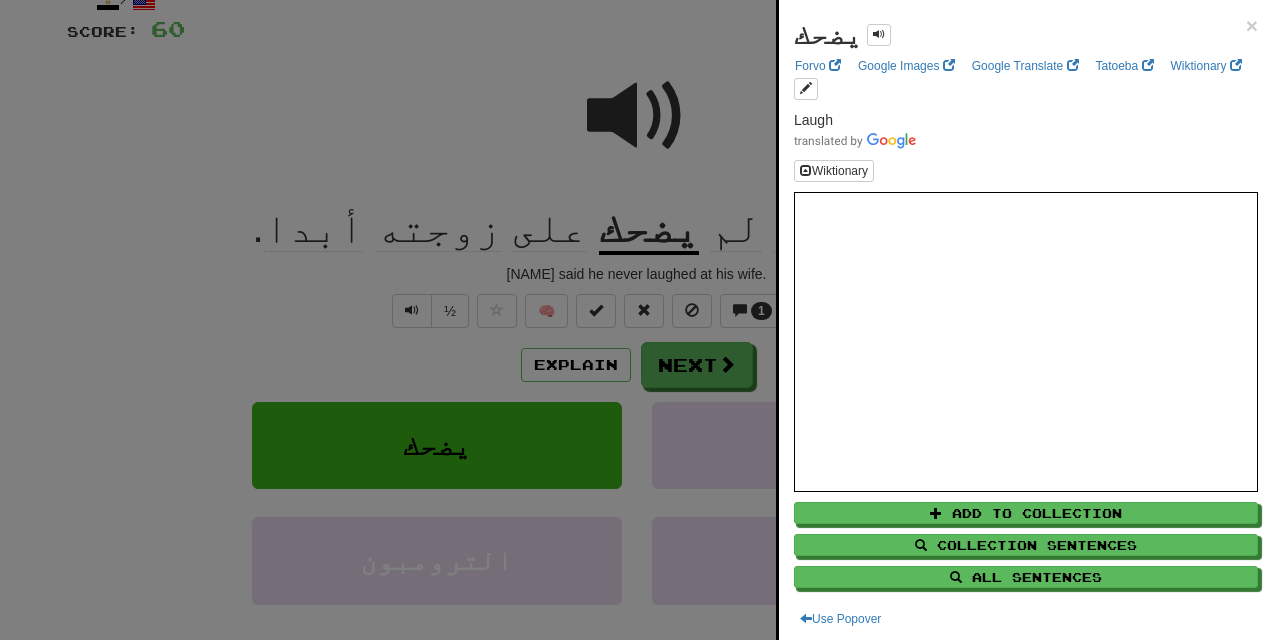click at bounding box center (636, 320) 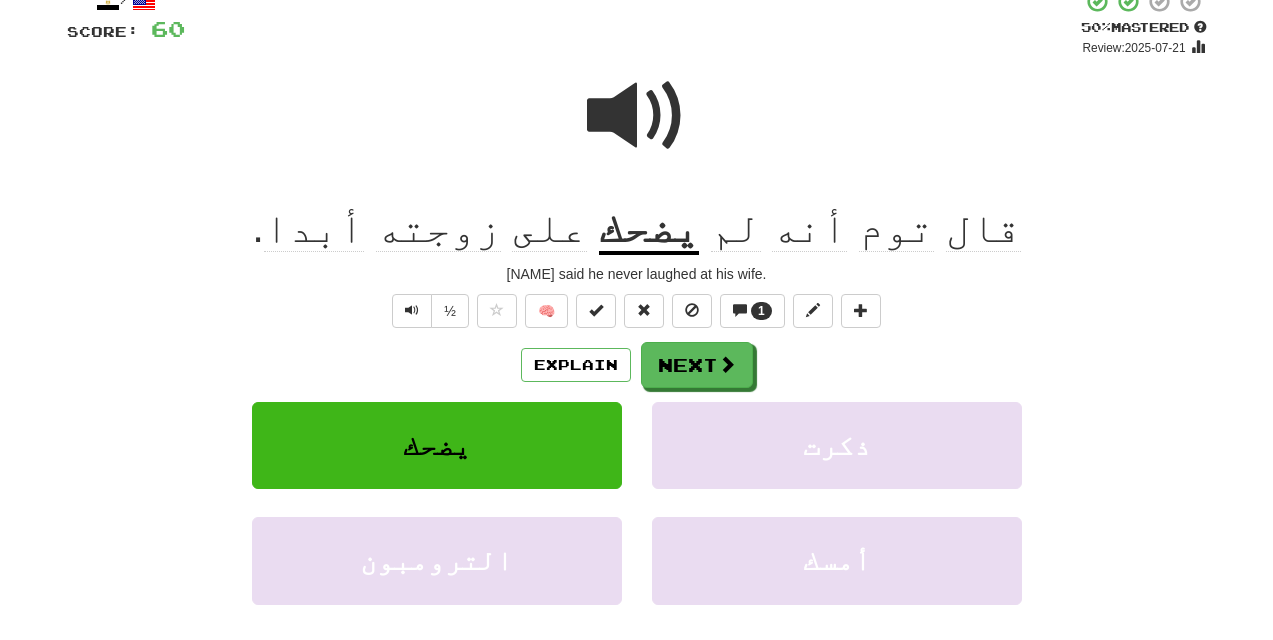 click at bounding box center (637, 116) 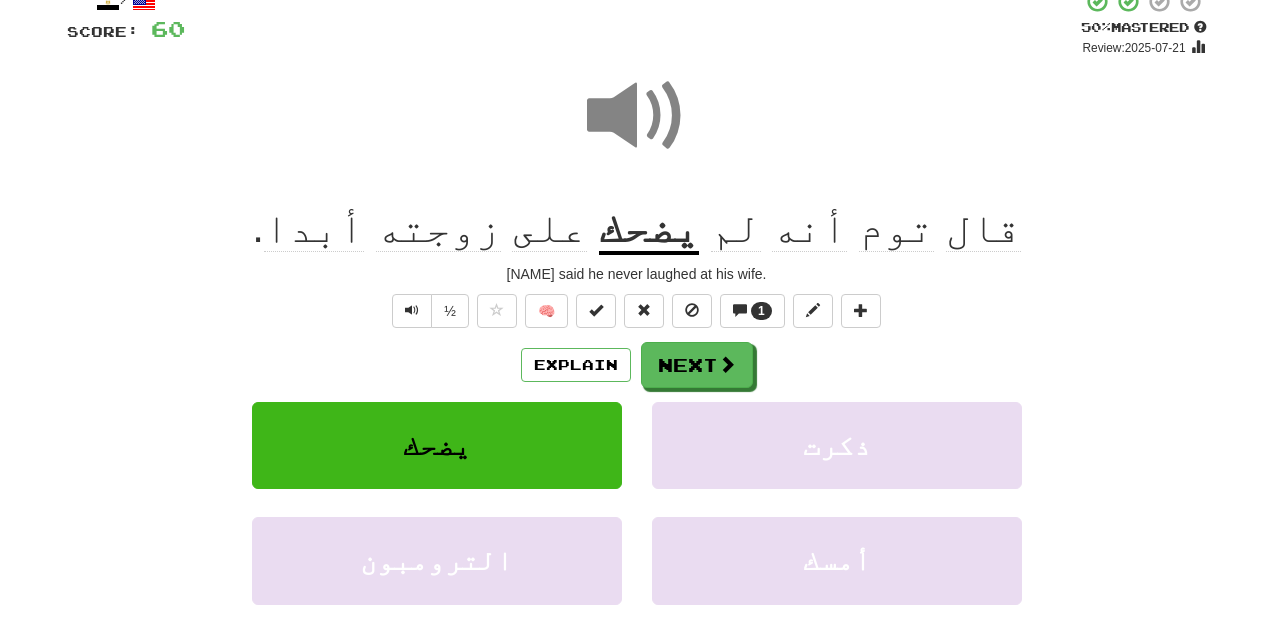 click at bounding box center (637, 116) 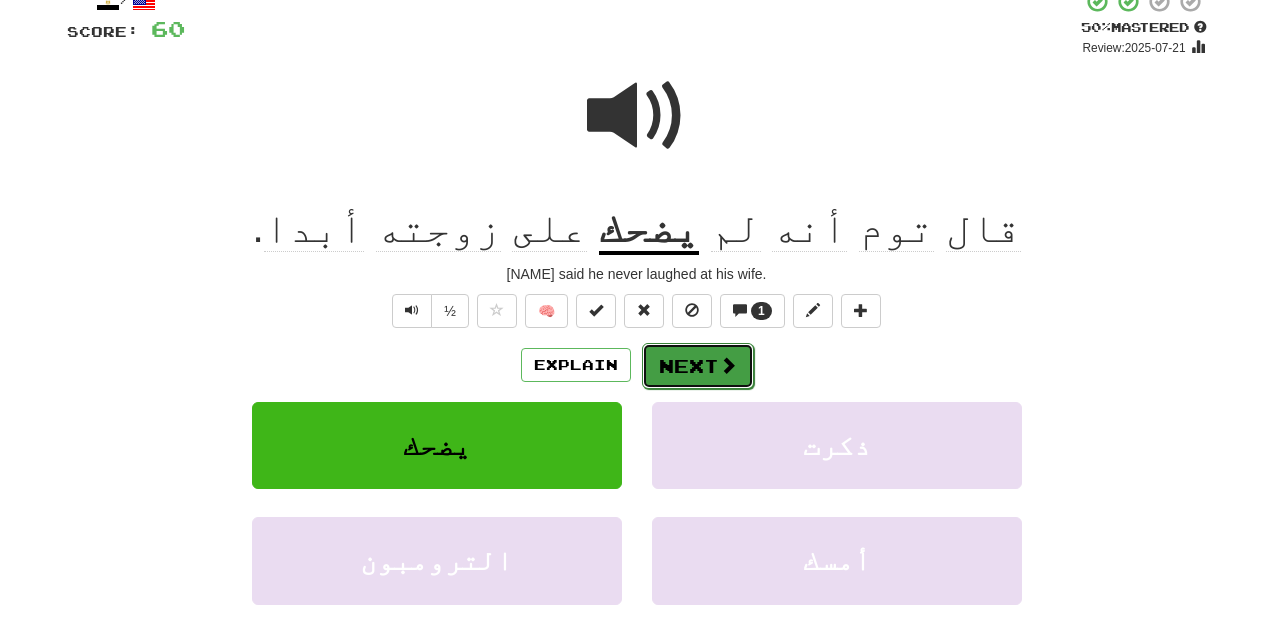 click on "Next" at bounding box center (698, 366) 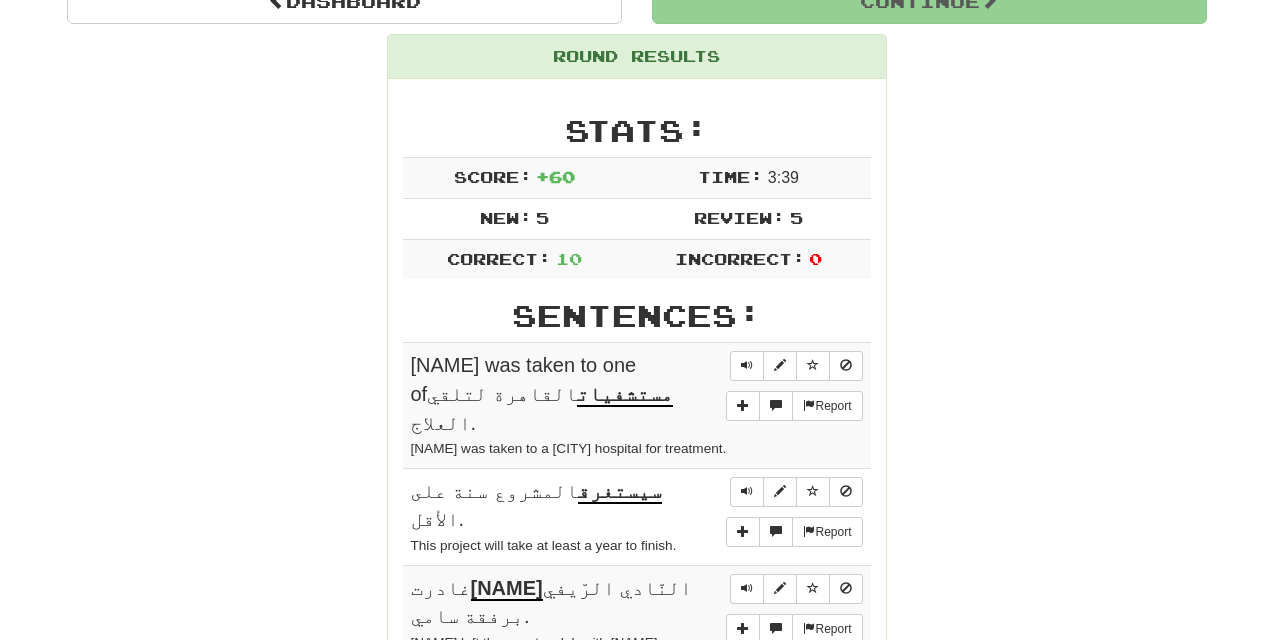 scroll, scrollTop: 220, scrollLeft: 0, axis: vertical 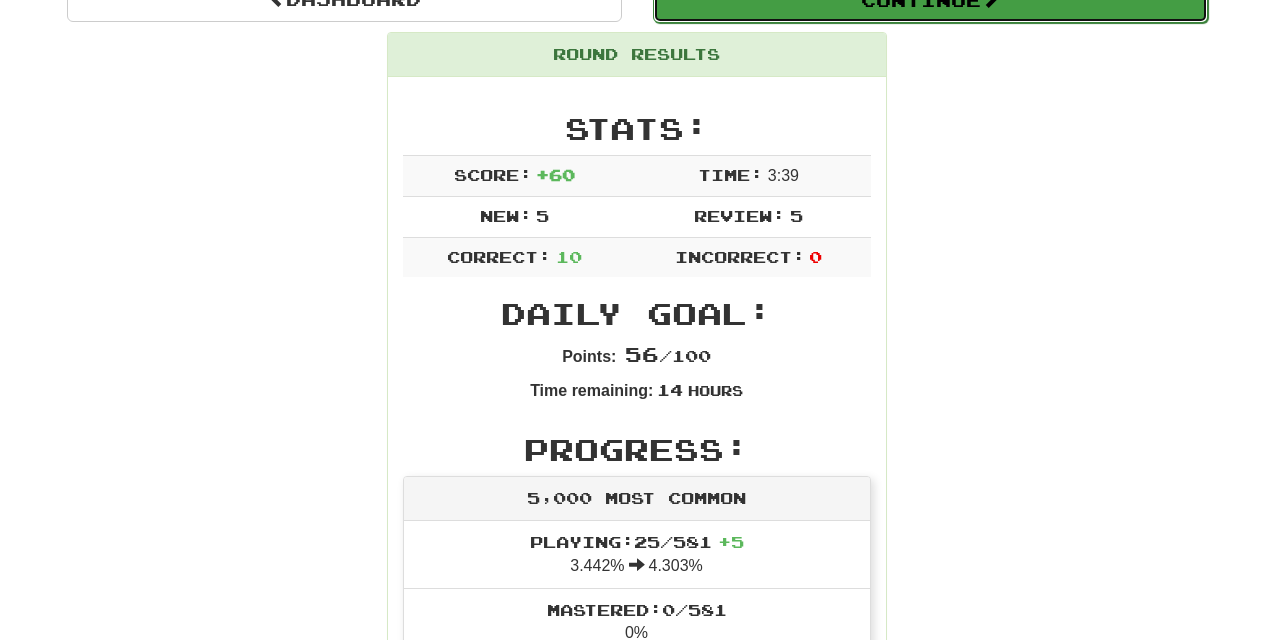 click on "Continue" at bounding box center (930, 0) 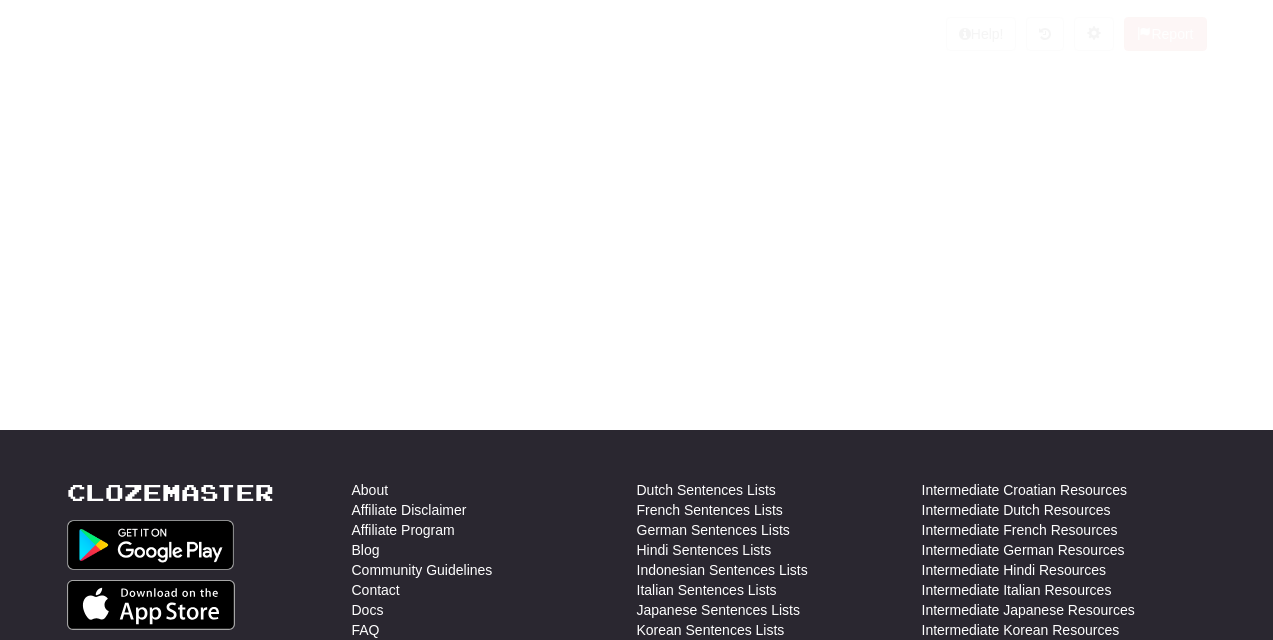 scroll, scrollTop: 220, scrollLeft: 0, axis: vertical 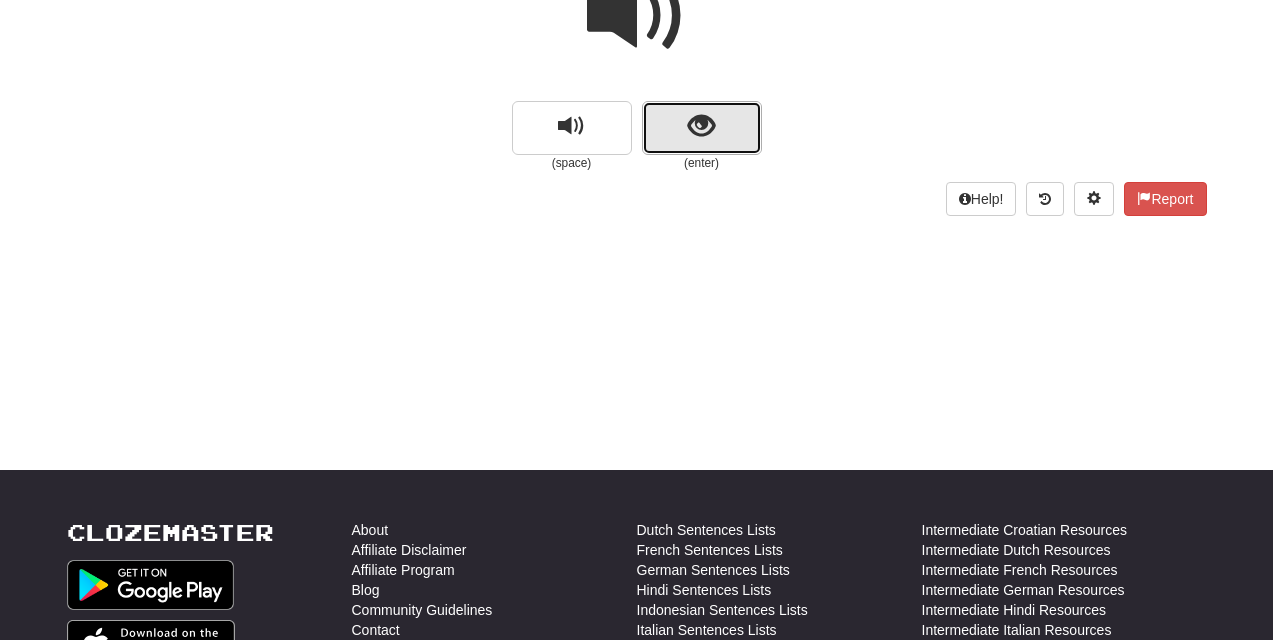 click at bounding box center [701, 126] 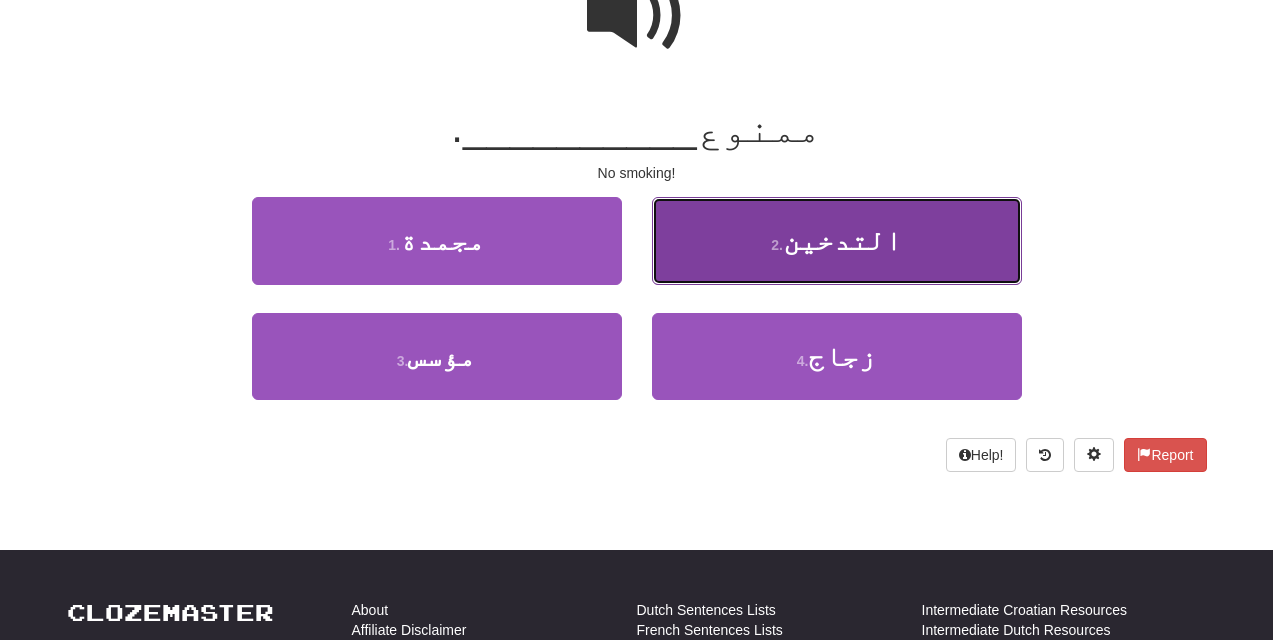 click on "التدخين" at bounding box center [842, 240] 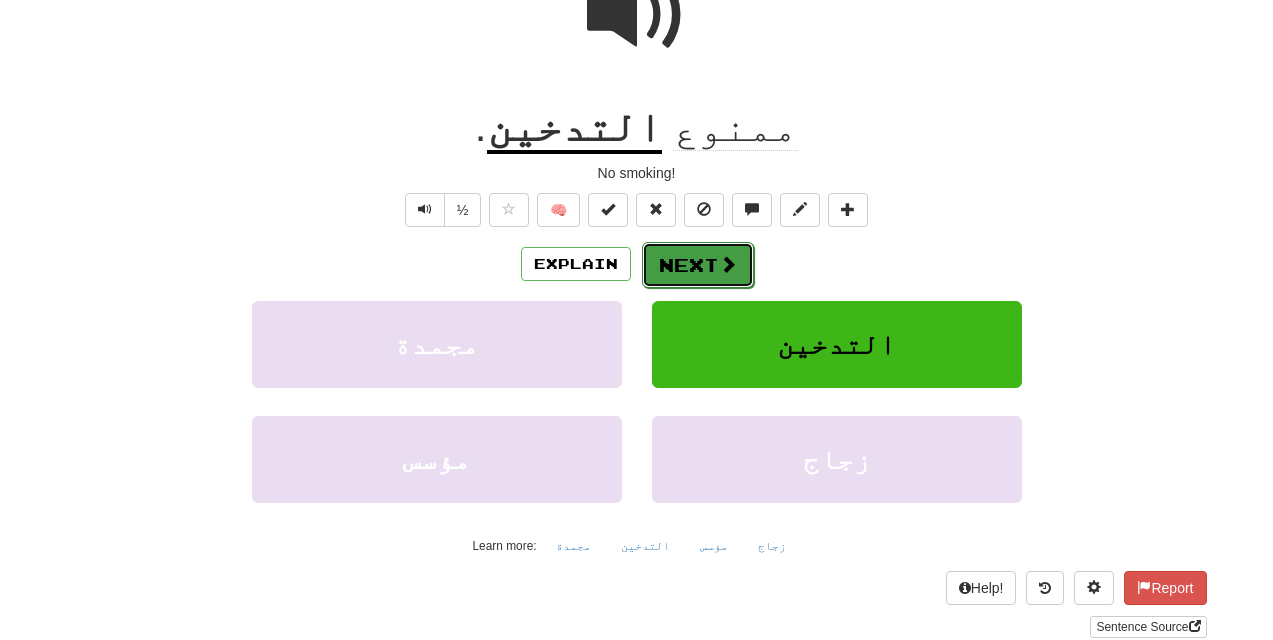 click on "Next" at bounding box center [698, 265] 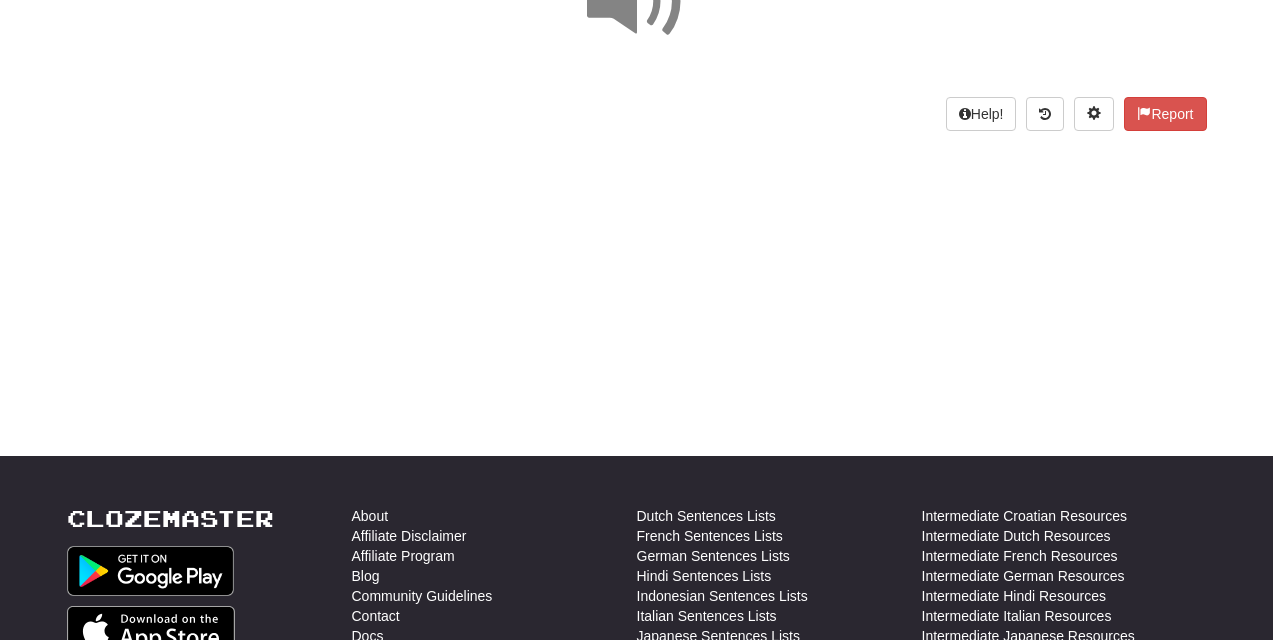scroll, scrollTop: 0, scrollLeft: 0, axis: both 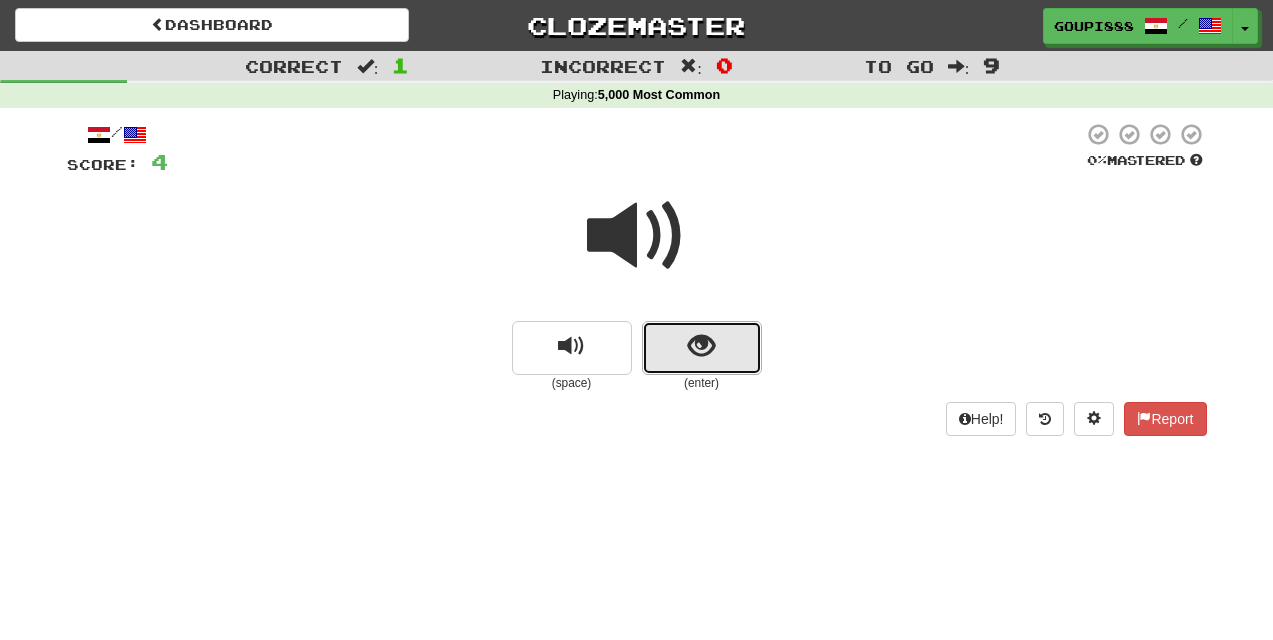 click at bounding box center [702, 348] 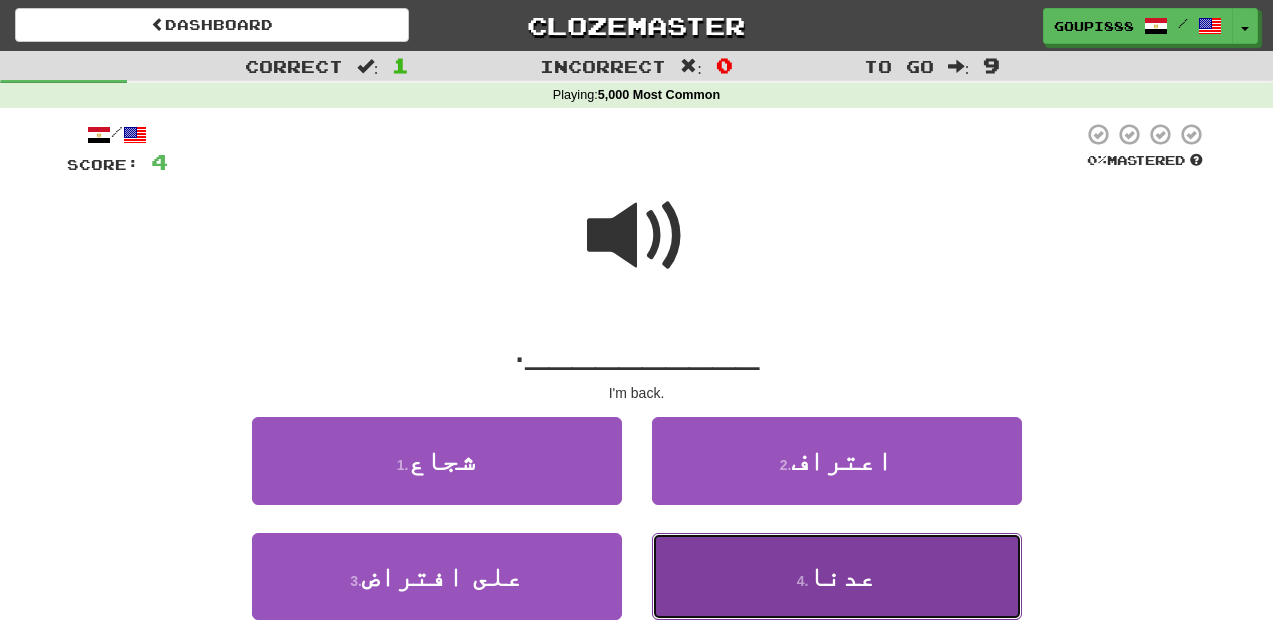 click on "عدنا" at bounding box center [842, 576] 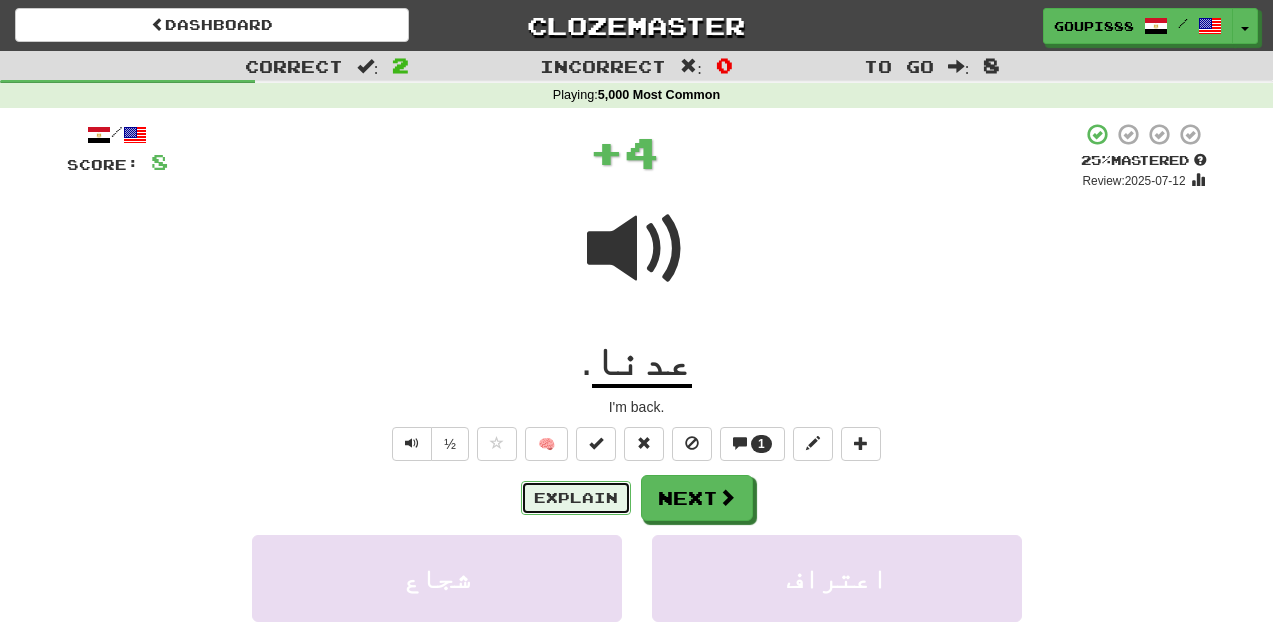 click on "Explain" at bounding box center (576, 498) 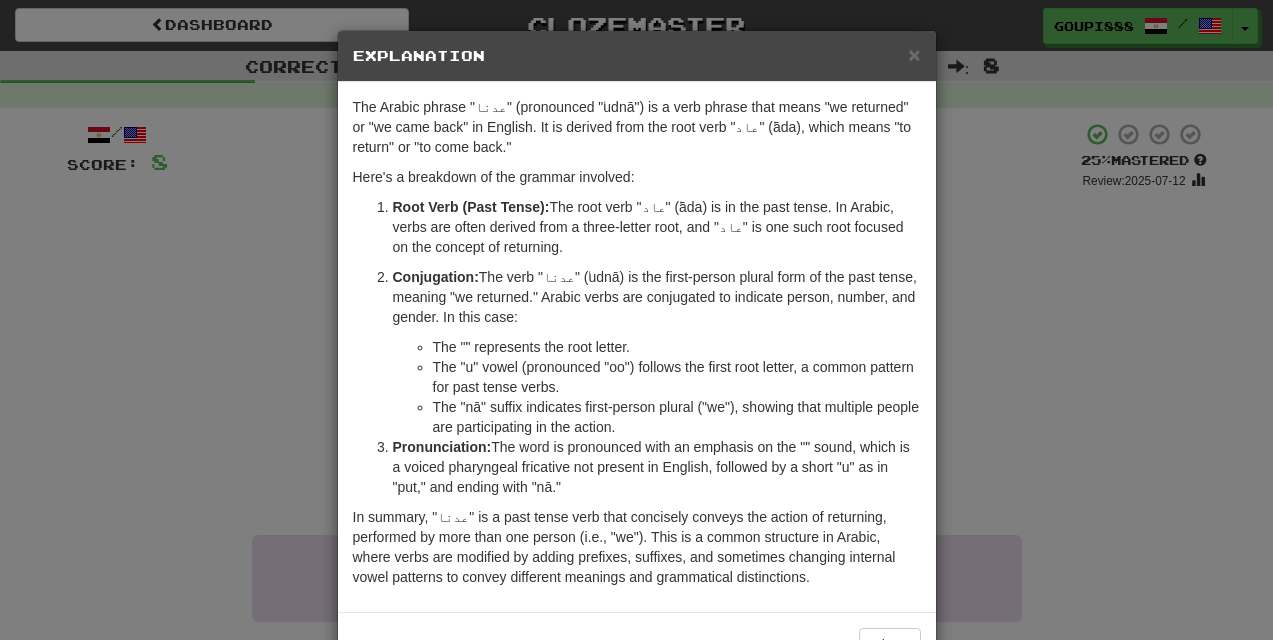 click on "× Explanation The Arabic phrase "عدنا" (pronounced "ʿudnā") is a verb phrase that means "we returned" or "we came back" in English. It is derived from the root verb "عاد" (ʿāda), which means "to return" or "to come back."
Here's a breakdown of the grammar involved:
Root Verb (Past Tense):  The root verb "عاد" (ʿāda) is in the past tense. In Arabic, verbs are often derived from a three-letter root, and "عاد" is one such root focused on the concept of returning.
Conjugation:  The verb "عدنا" (ʿudnā) is the first-person plural form of the past tense, meaning "we returned." Arabic verbs are conjugated to indicate person, number, and gender. In this case:
The "ʿ" represents the root letter.
The "u" vowel (pronounced "oo") follows the first root letter, a common pattern for past tense verbs.
The "nā" suffix indicates first-person plural ("we"), showing that multiple people are participating in the action.
Pronunciation:
Let us know ! Close" at bounding box center (636, 320) 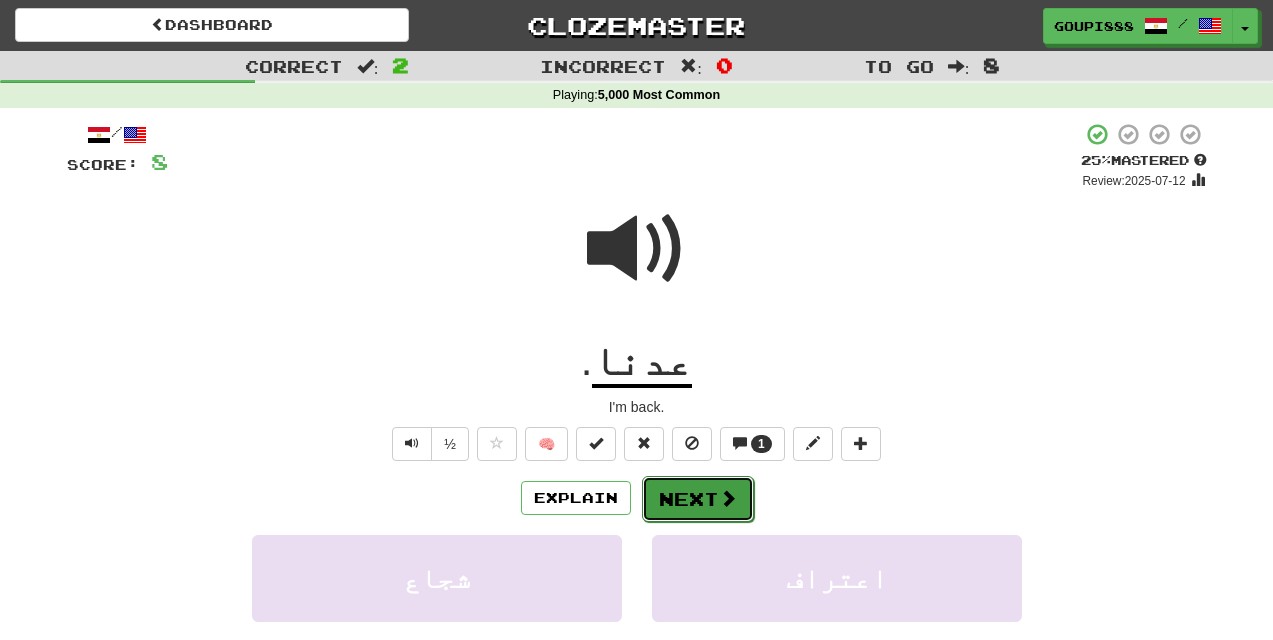 click on "Next" at bounding box center [698, 499] 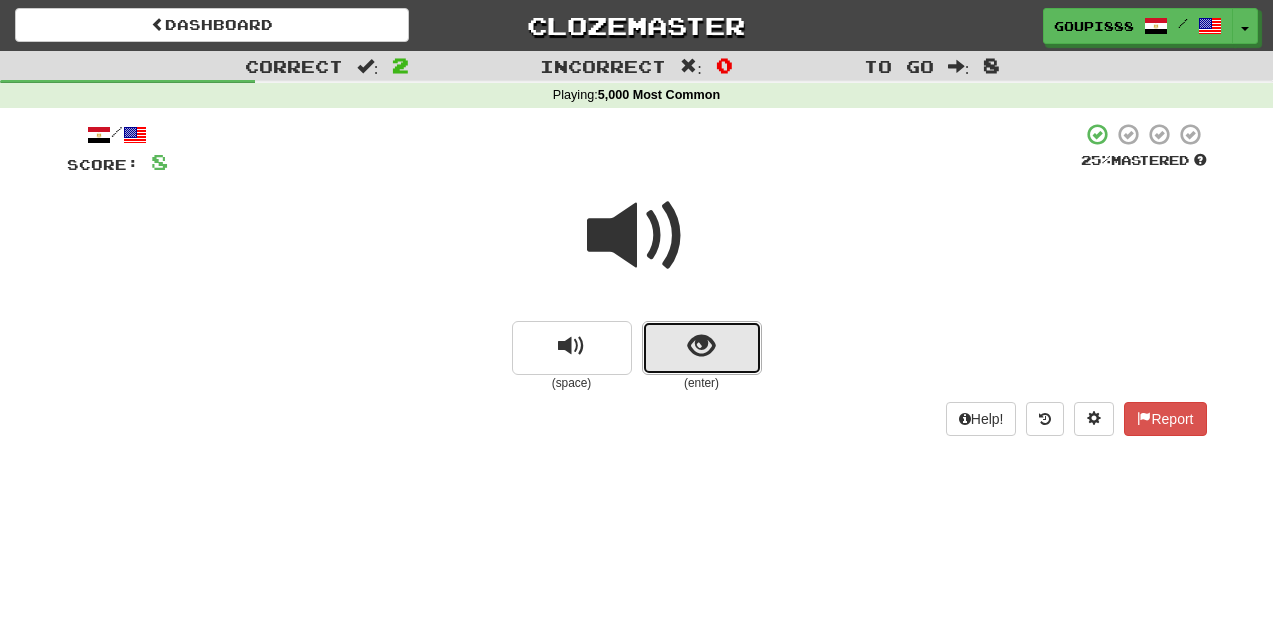 click at bounding box center (702, 348) 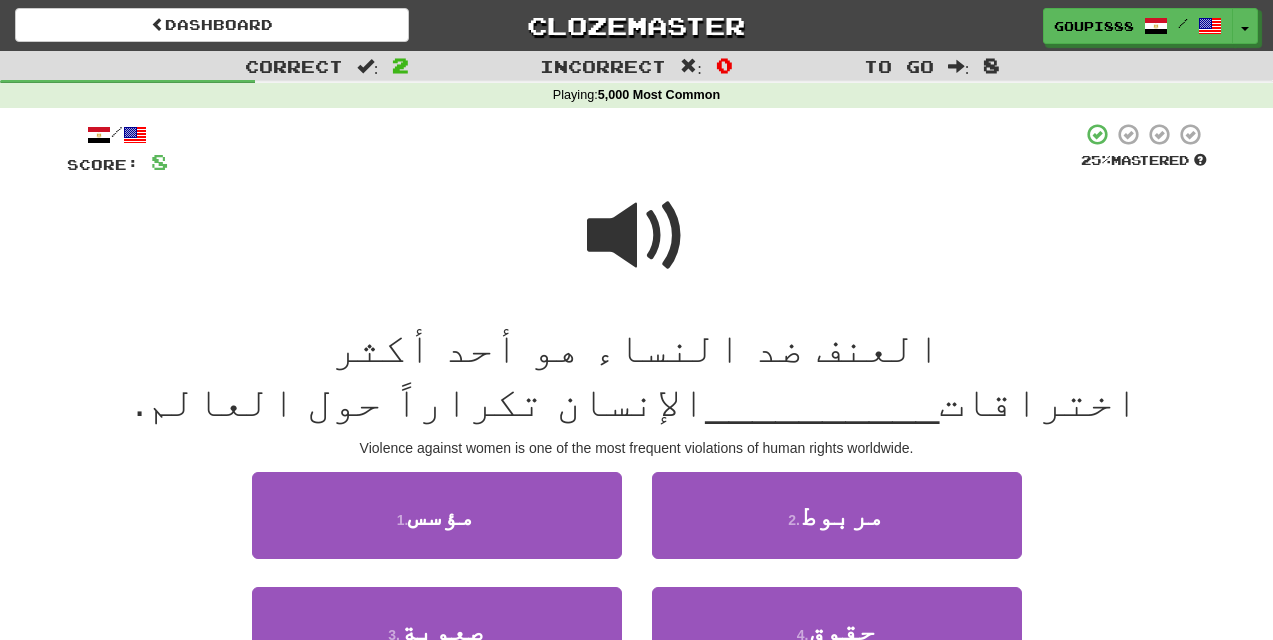 click at bounding box center (637, 236) 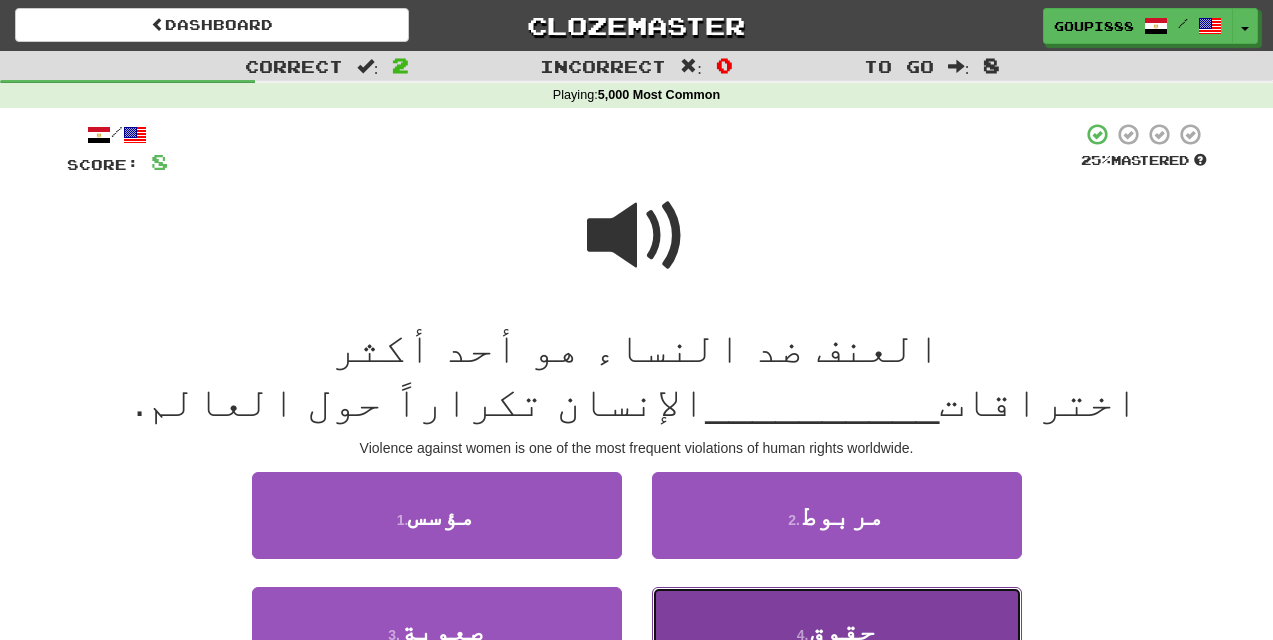 click on "4 .  حقوق" at bounding box center (837, 630) 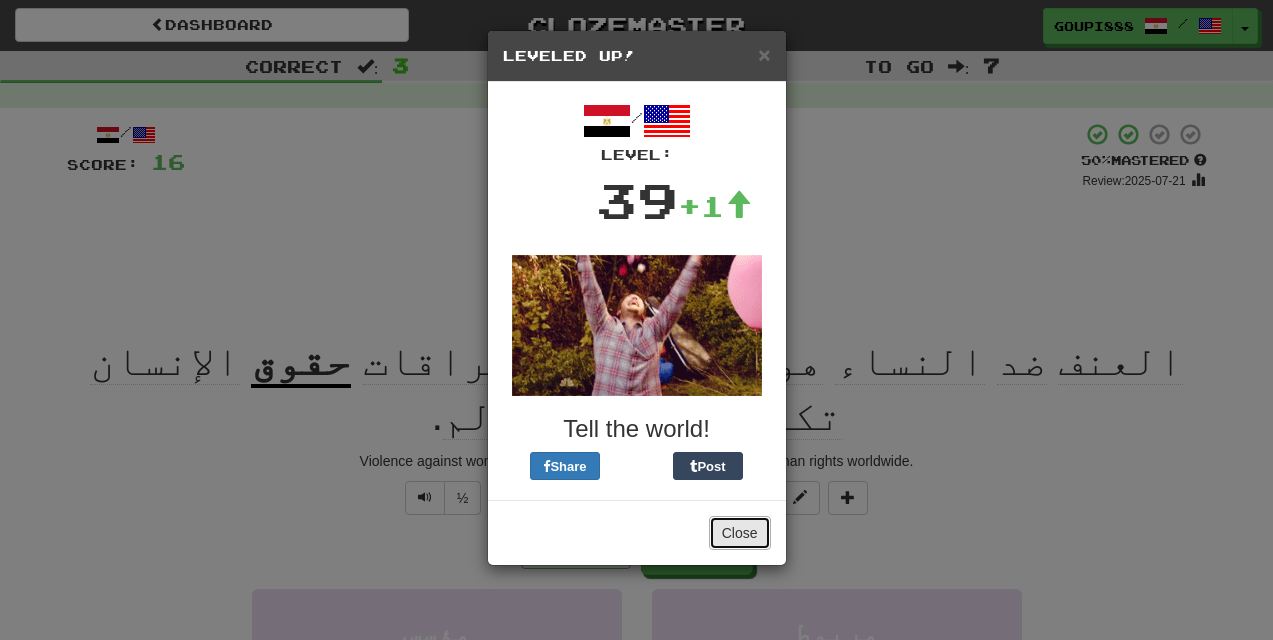 click on "Close" at bounding box center (740, 533) 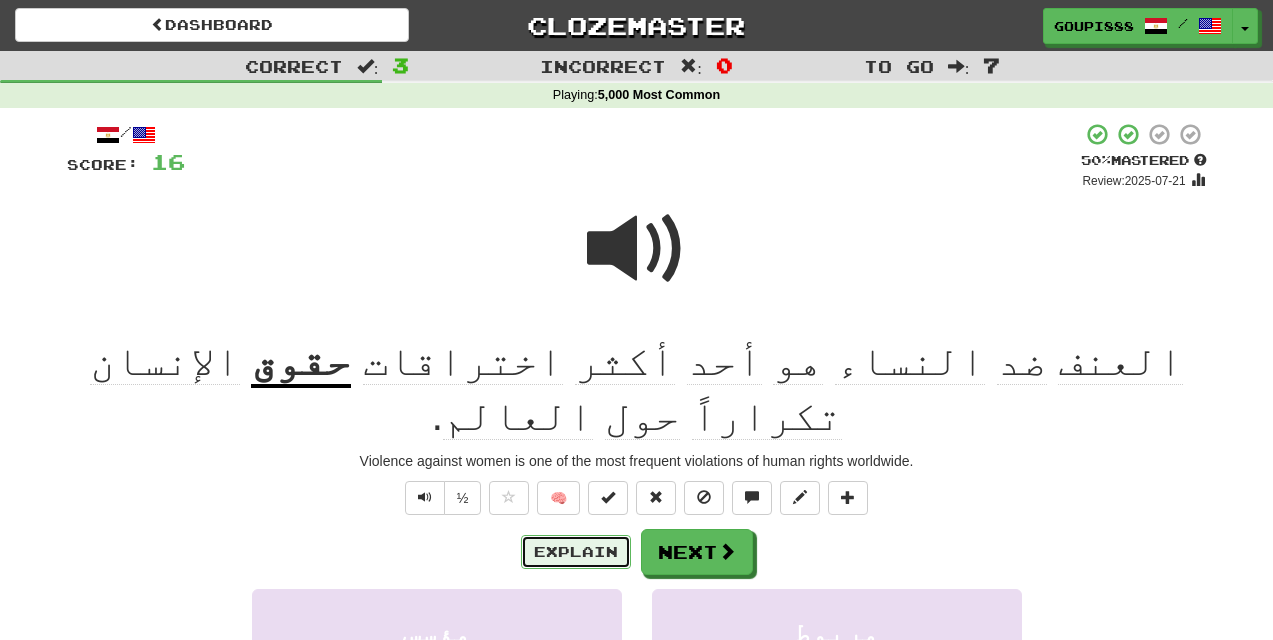 click on "Explain" at bounding box center (576, 552) 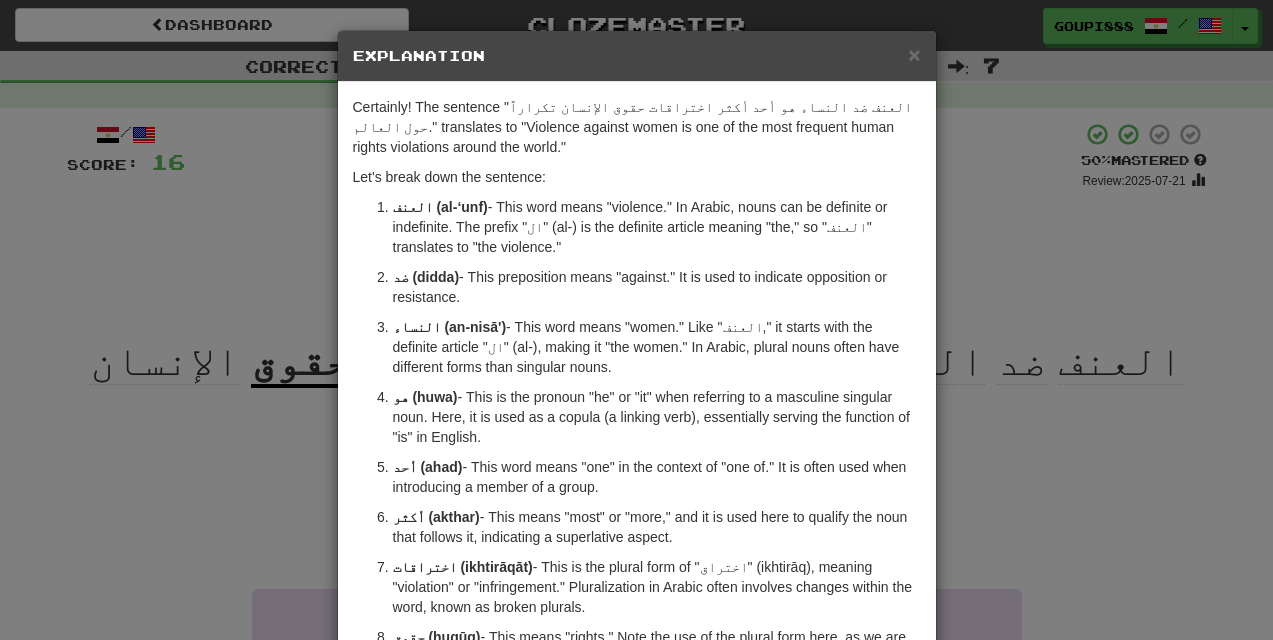 click on "Explanation Certainly! The sentence "Violence against women is one of the most frequent human rights violations around the world."
Let's break down the sentence:
Violence - This word means "violence." In Arabic, nouns can be definite or indefinite. The prefix "the" is the definite article meaning "the," so "the violence" translates to "the violence."
Against - This preposition means "against." It is used to indicate opposition or resistance.
Women - This word means "women." Like "violence," it starts with the definite article "the," making it "the women." In Arabic, plural nouns often have different forms than singular nouns.
He
One - This word means "one" in the context of "one of." It is often used when introducing a member of a group.
More" at bounding box center (636, 320) 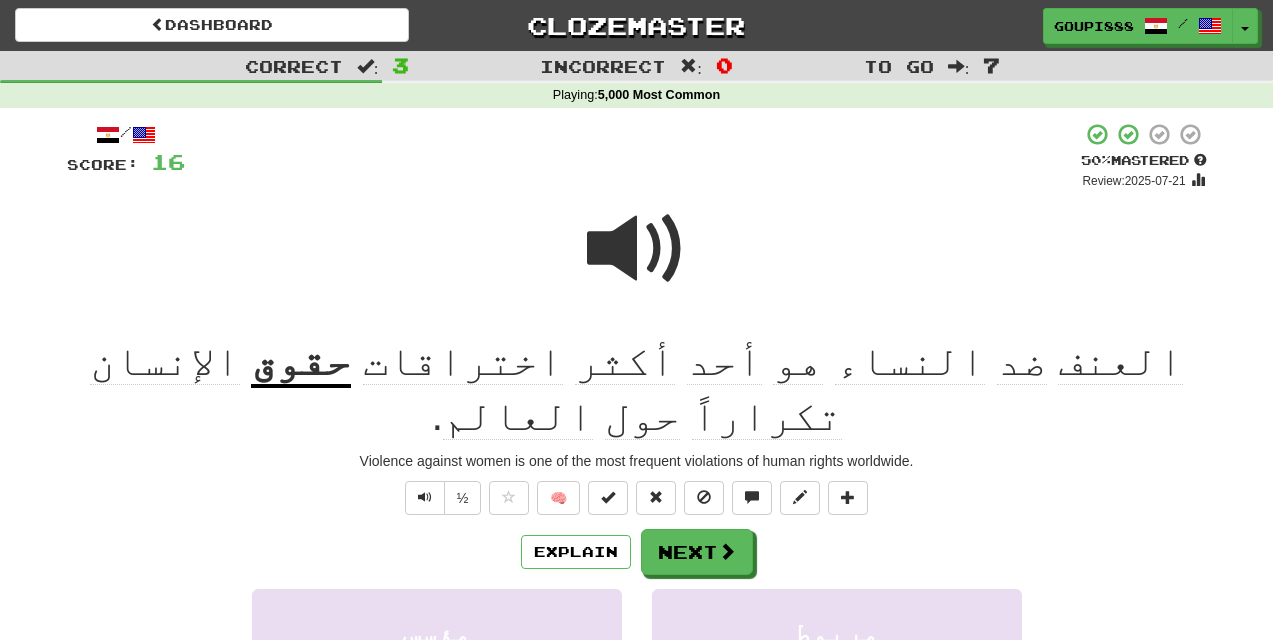 click on "العنف" 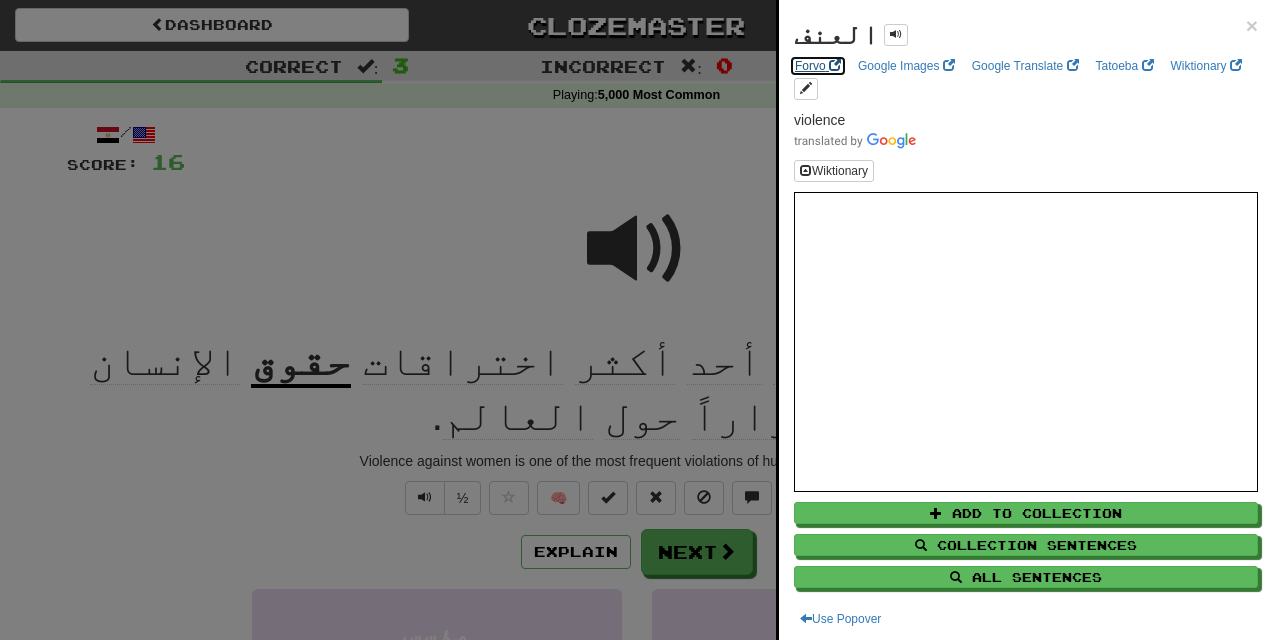 click on "Forvo" at bounding box center (818, 66) 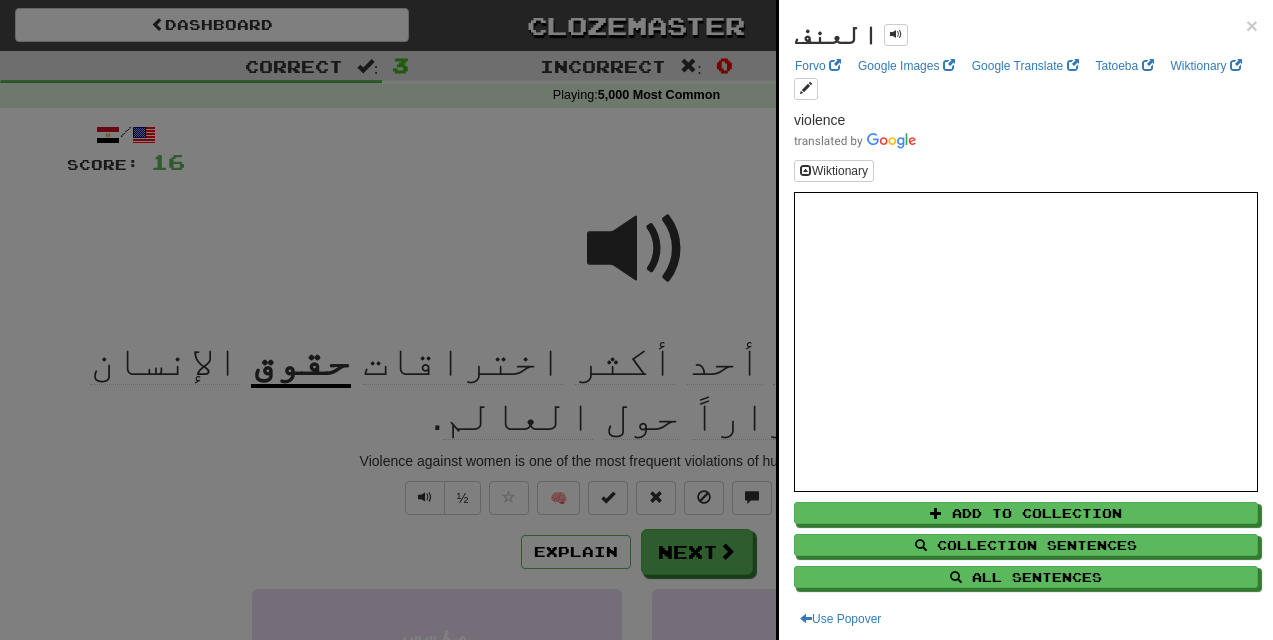 click at bounding box center [636, 320] 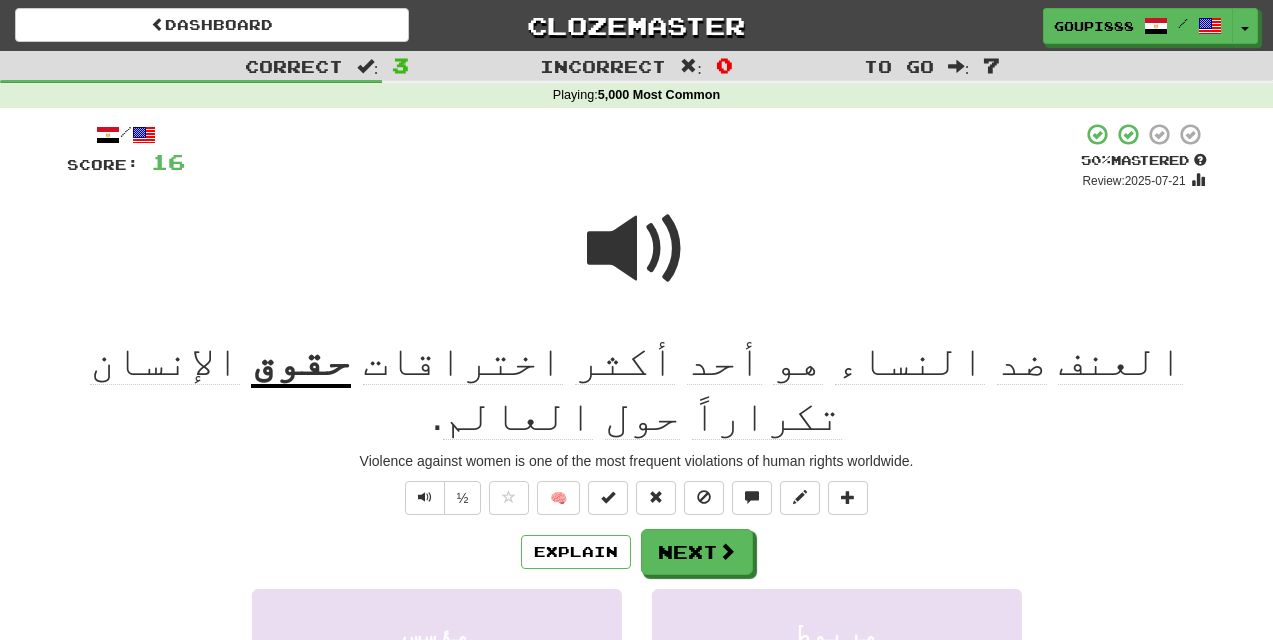click on "اختراقات" 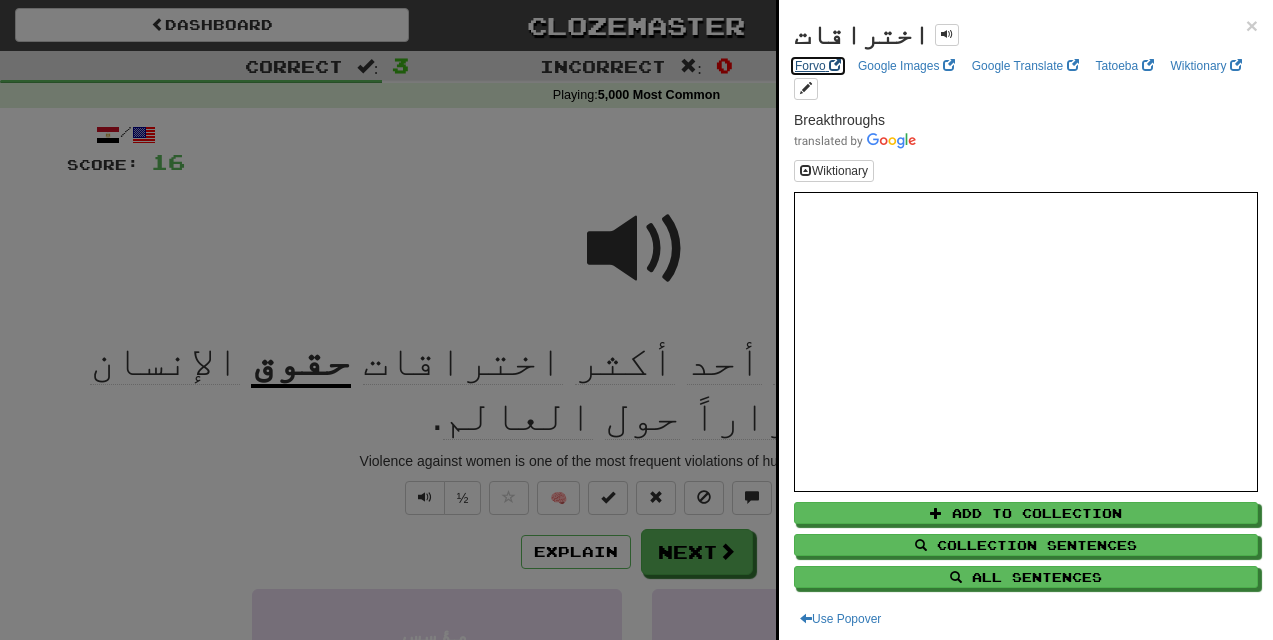 click on "Forvo" at bounding box center (818, 66) 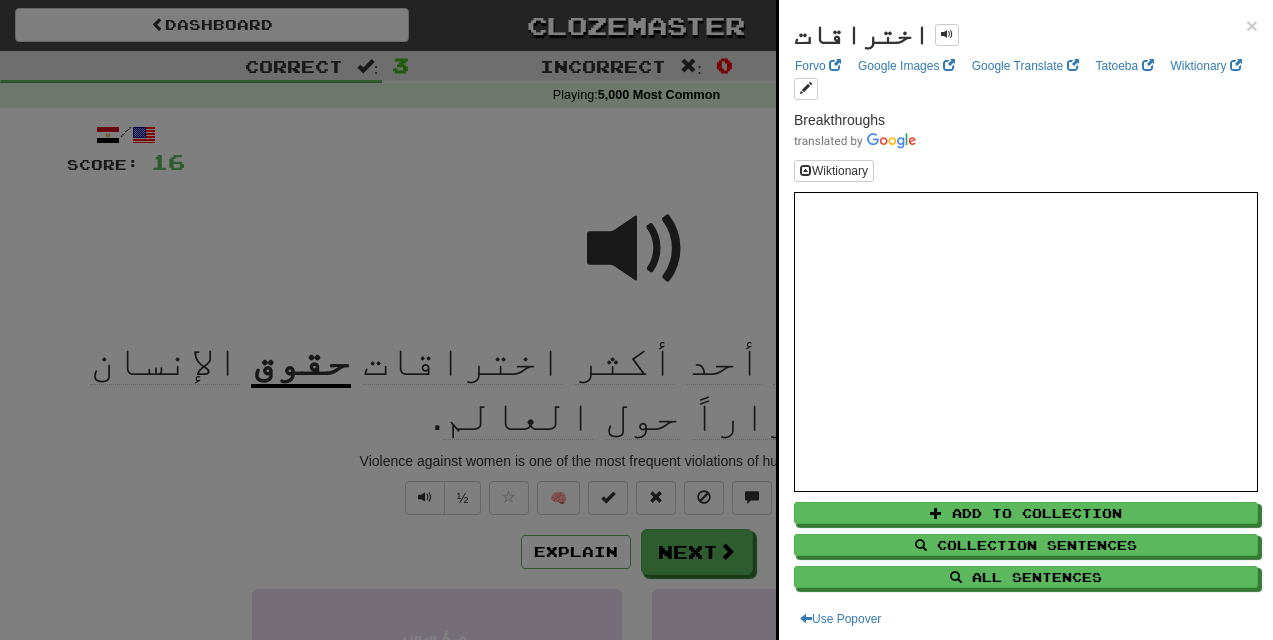 click at bounding box center (636, 320) 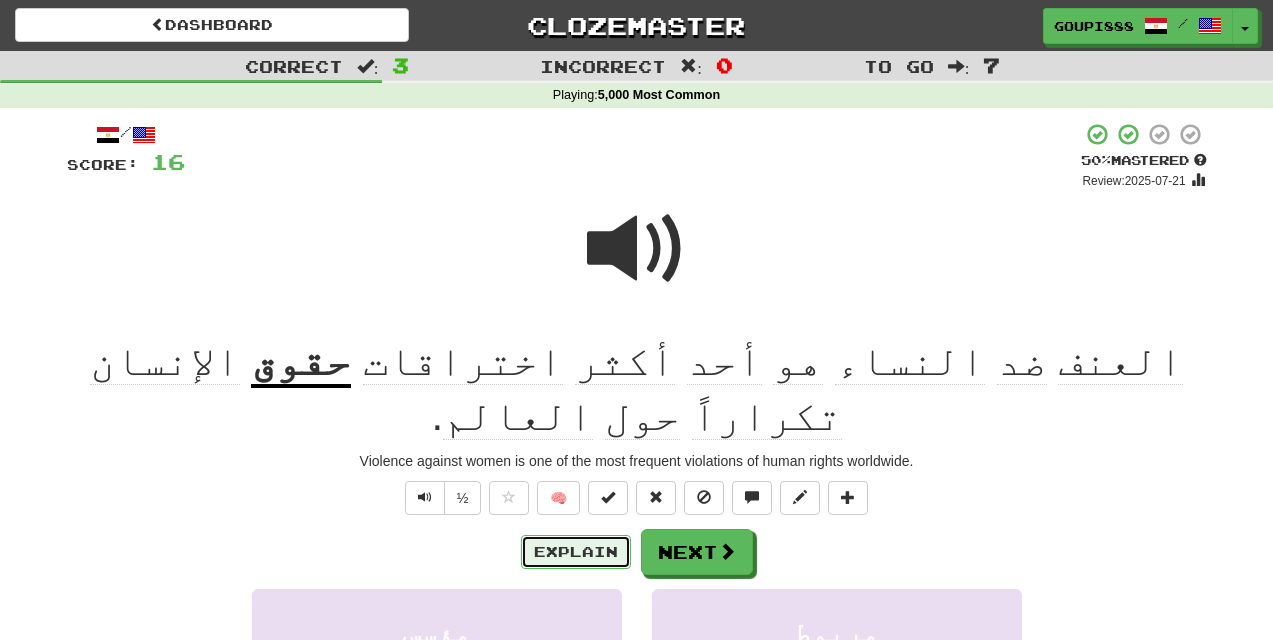 click on "Explain" at bounding box center [576, 552] 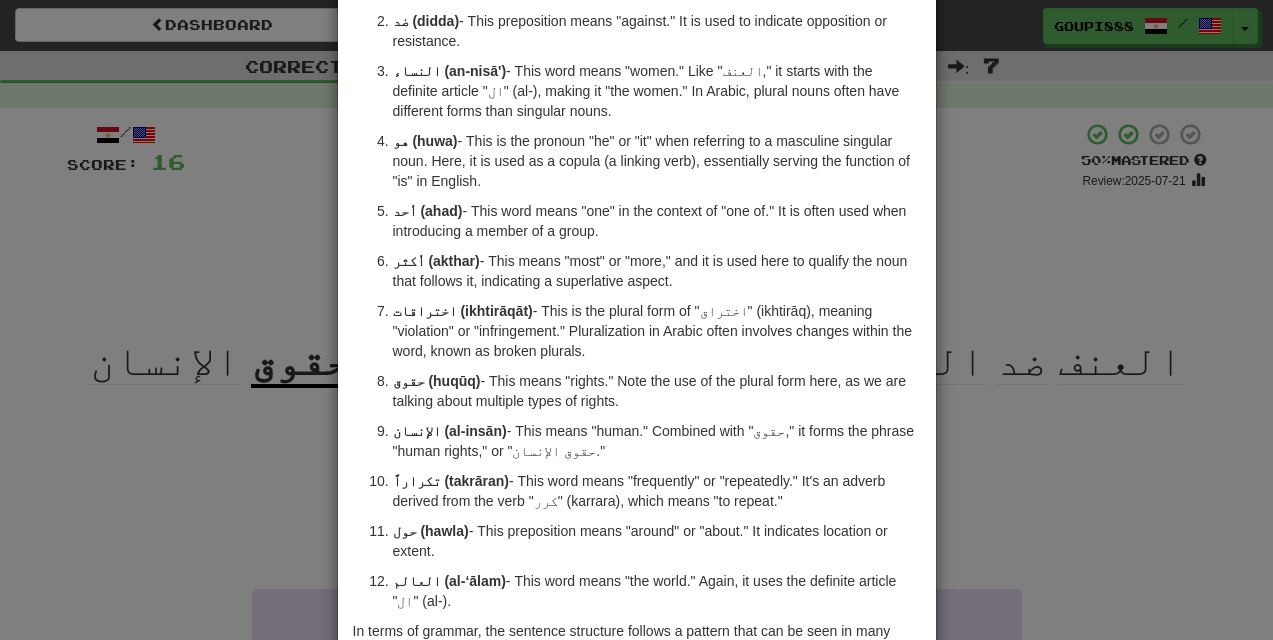 scroll, scrollTop: 259, scrollLeft: 0, axis: vertical 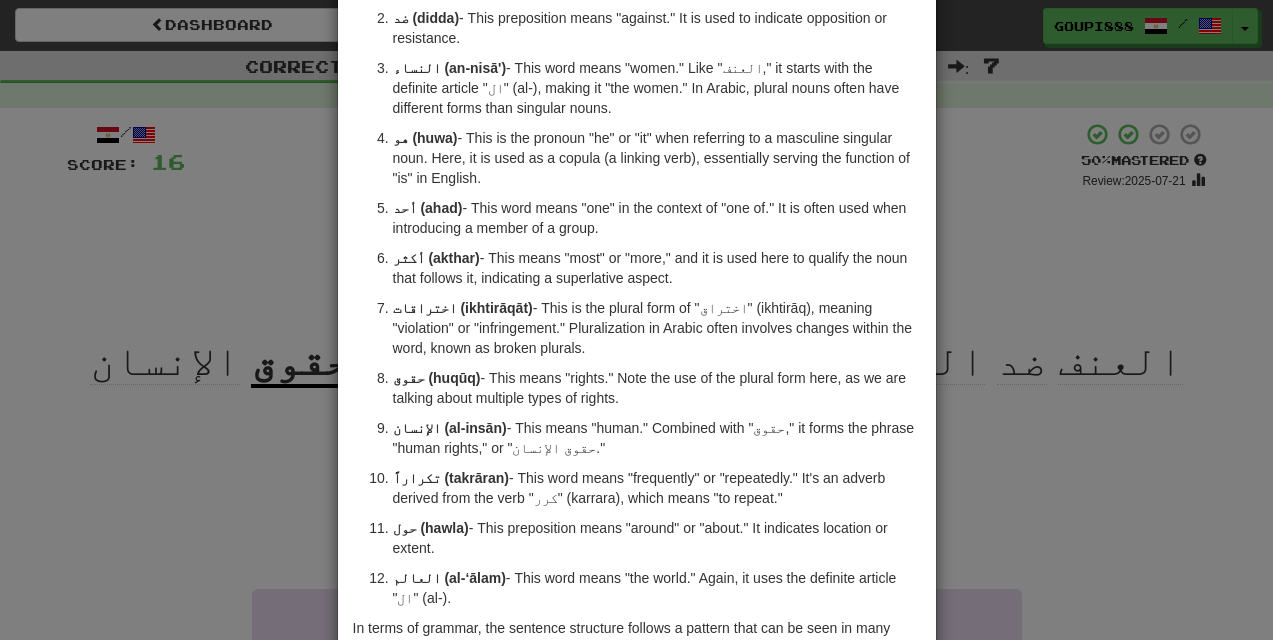click on "Explanation Certainly! The sentence "Violence against women is one of the most frequent human rights violations around the world."
Let's break down the sentence:
Violence - This word means "violence." In Arabic, nouns can be definite or indefinite. The prefix "the" is the definite article meaning "the," so "the violence" translates to "the violence."
Against - This preposition means "against." It is used to indicate opposition or resistance.
Women - This word means "women." Like "violence," it starts with the definite article "the," making it "the women." In Arabic, plural nouns often have different forms than singular nouns.
He
One - This word means "one" in the context of "one of." It is often used when introducing a member of a group.
More" at bounding box center [636, 320] 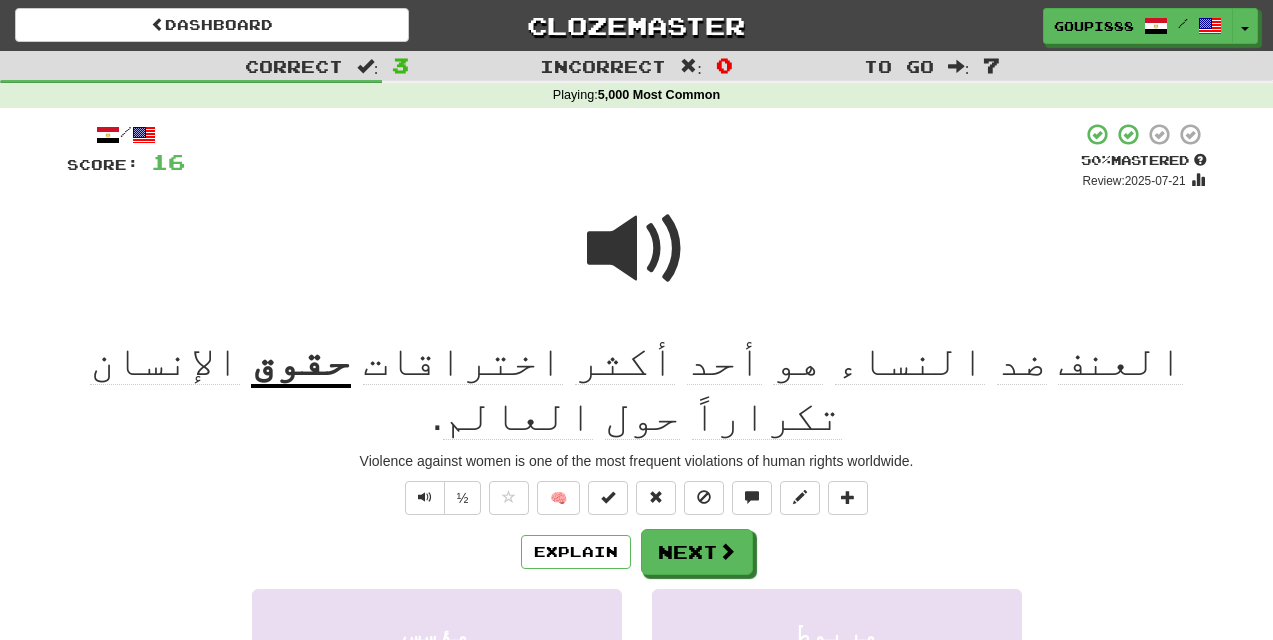 click at bounding box center (637, 249) 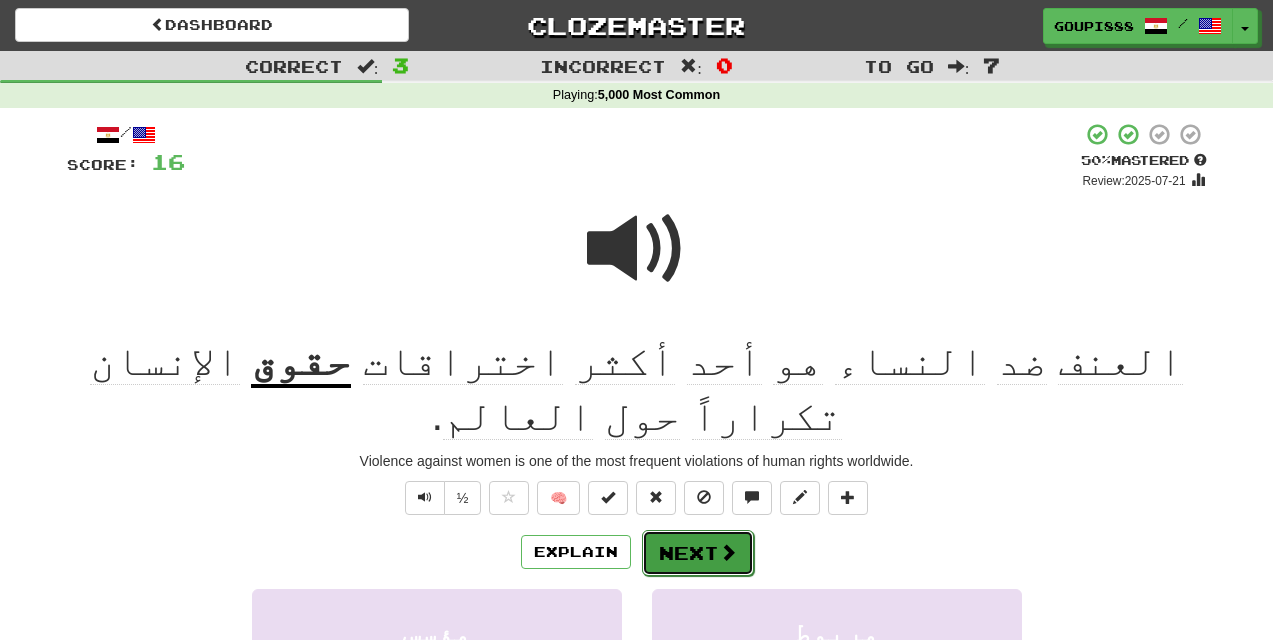 click on "Next" at bounding box center [698, 553] 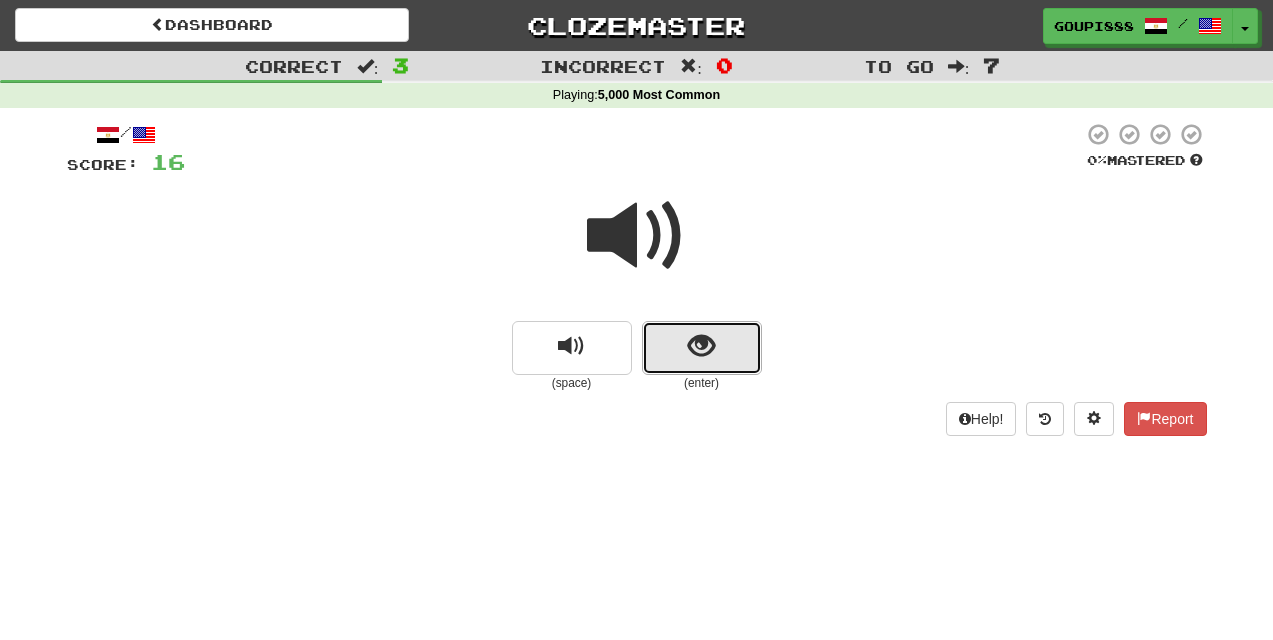 click at bounding box center [702, 348] 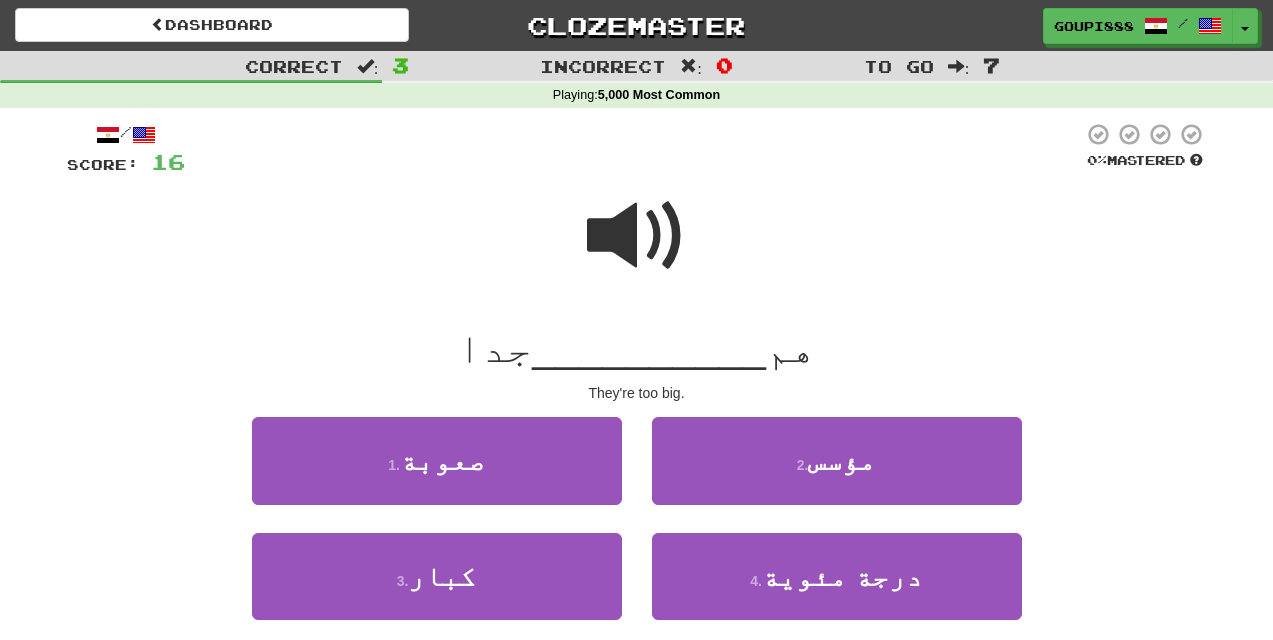 click at bounding box center (637, 236) 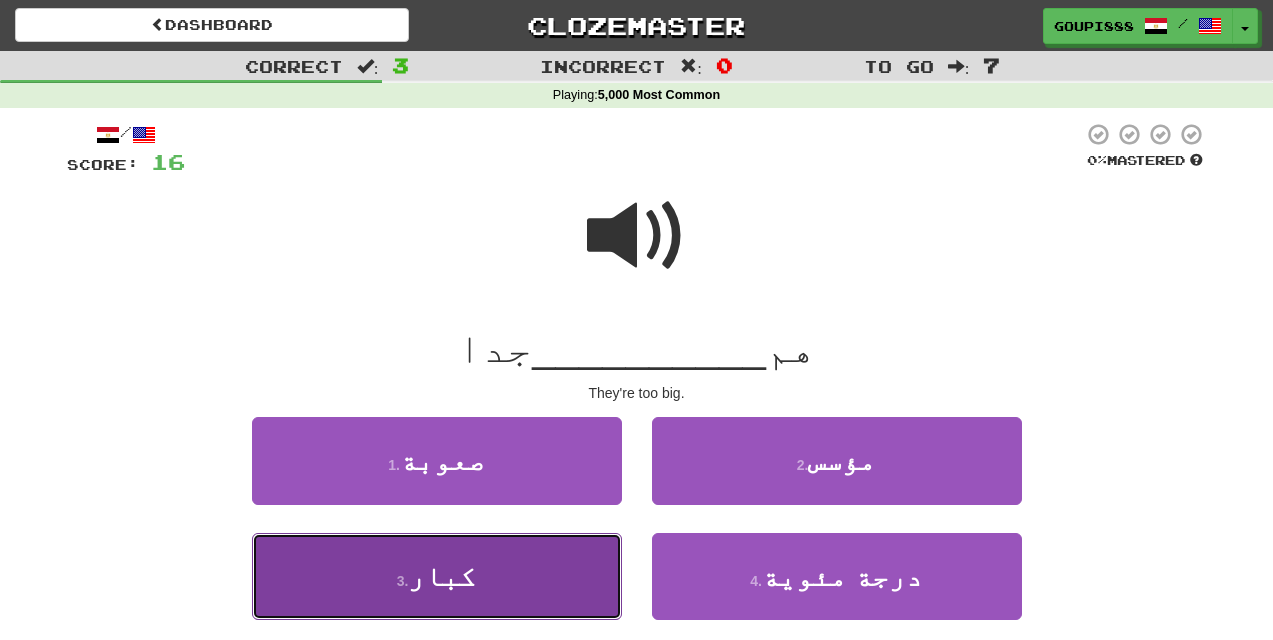 click on "3 .  كبار" at bounding box center (437, 576) 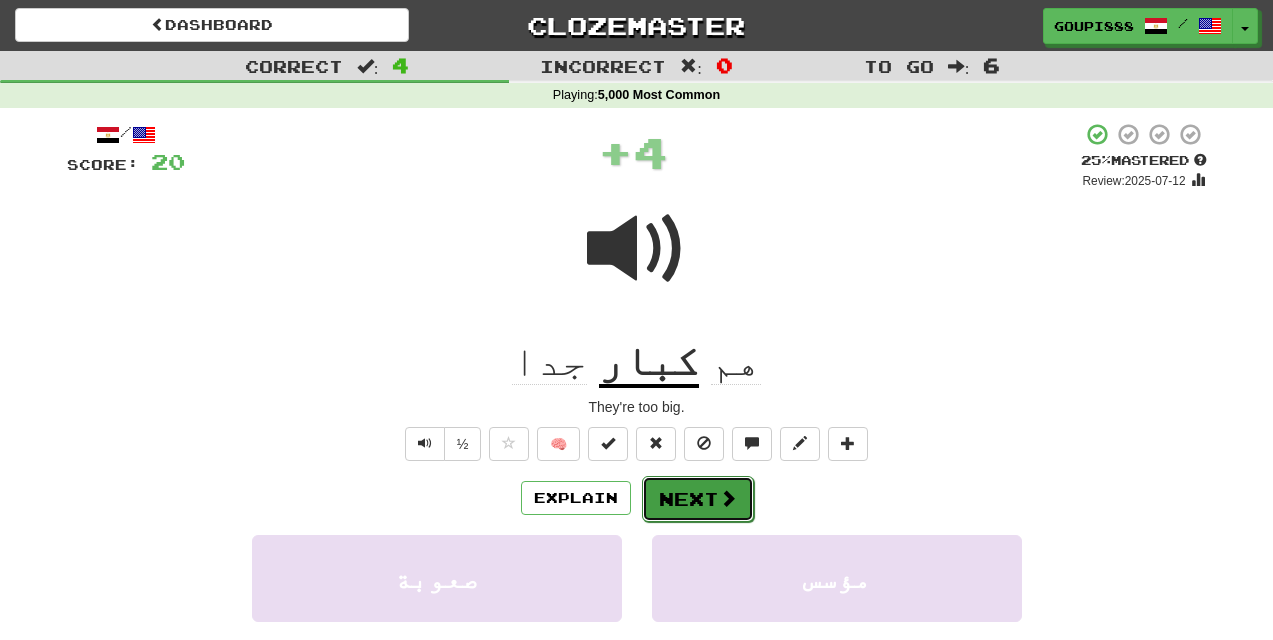 click at bounding box center [728, 498] 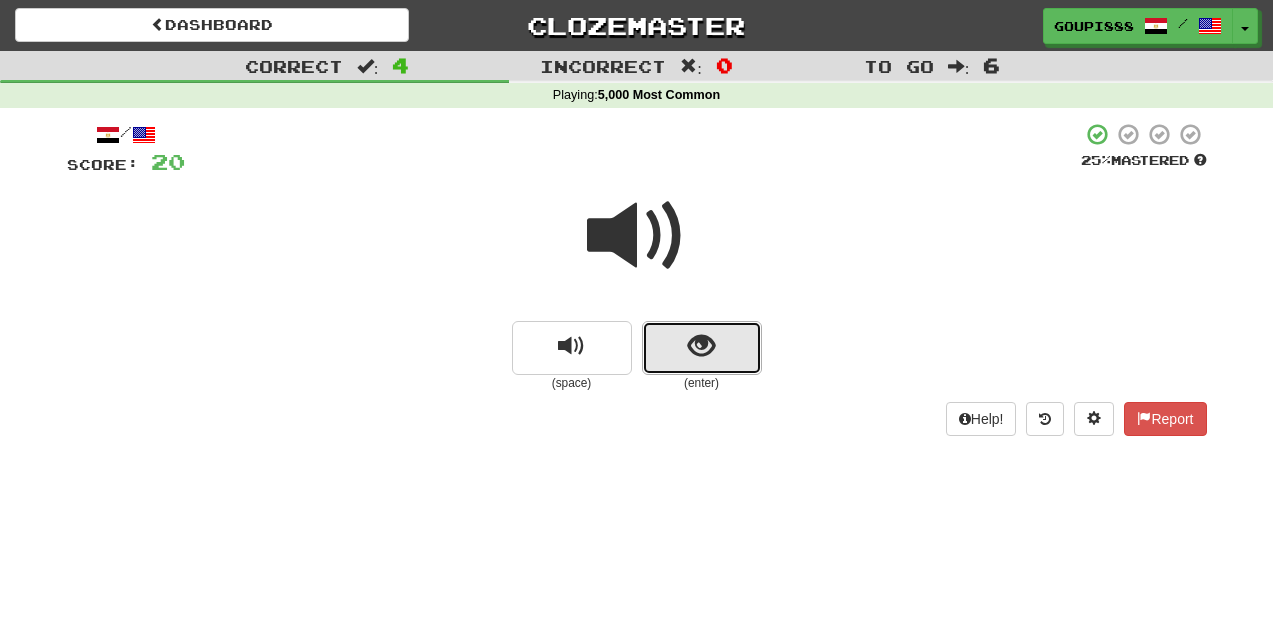 click at bounding box center [701, 346] 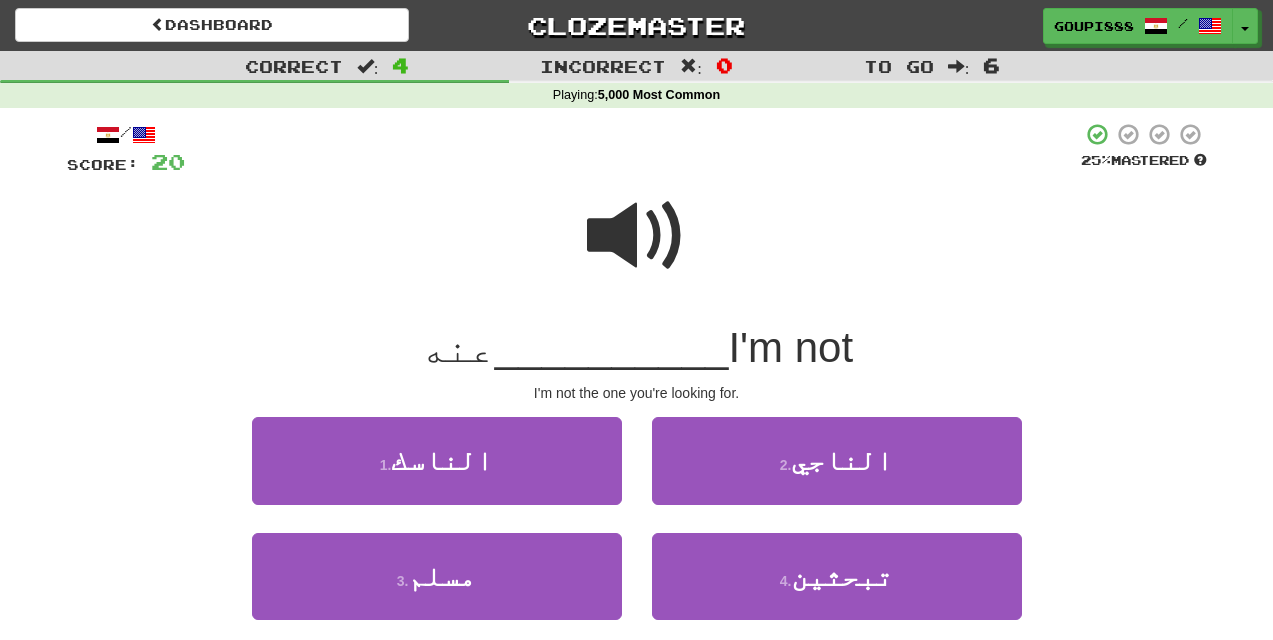 click at bounding box center (637, 236) 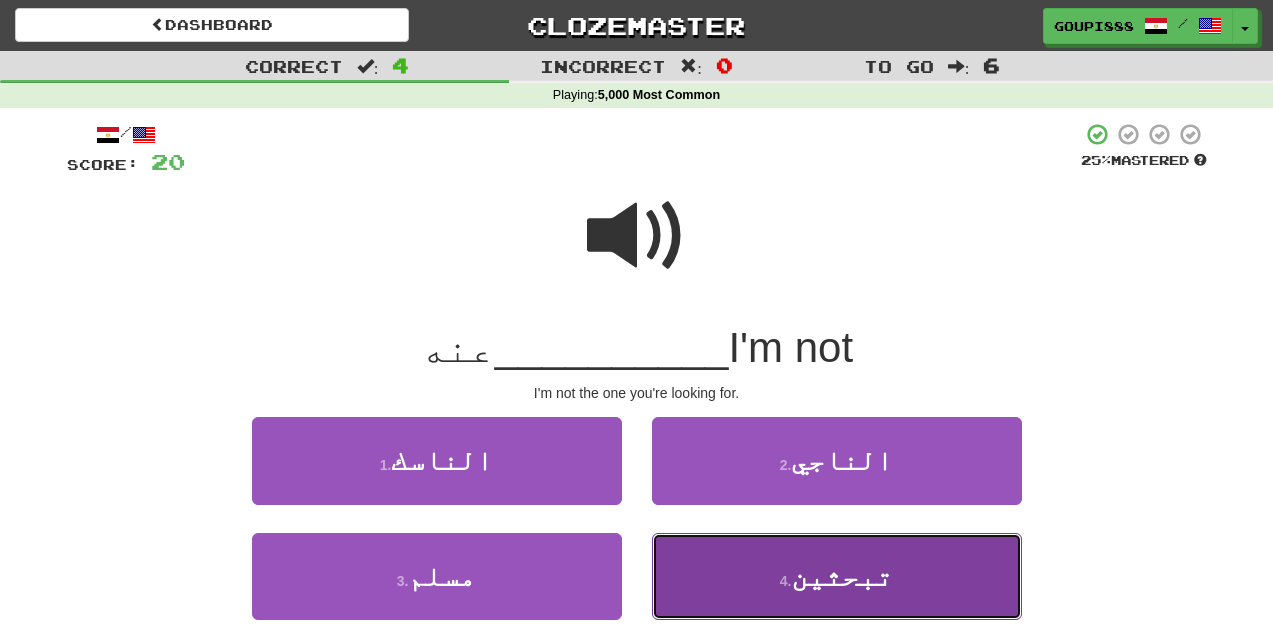 click on "4 .  تبحثين" at bounding box center [837, 576] 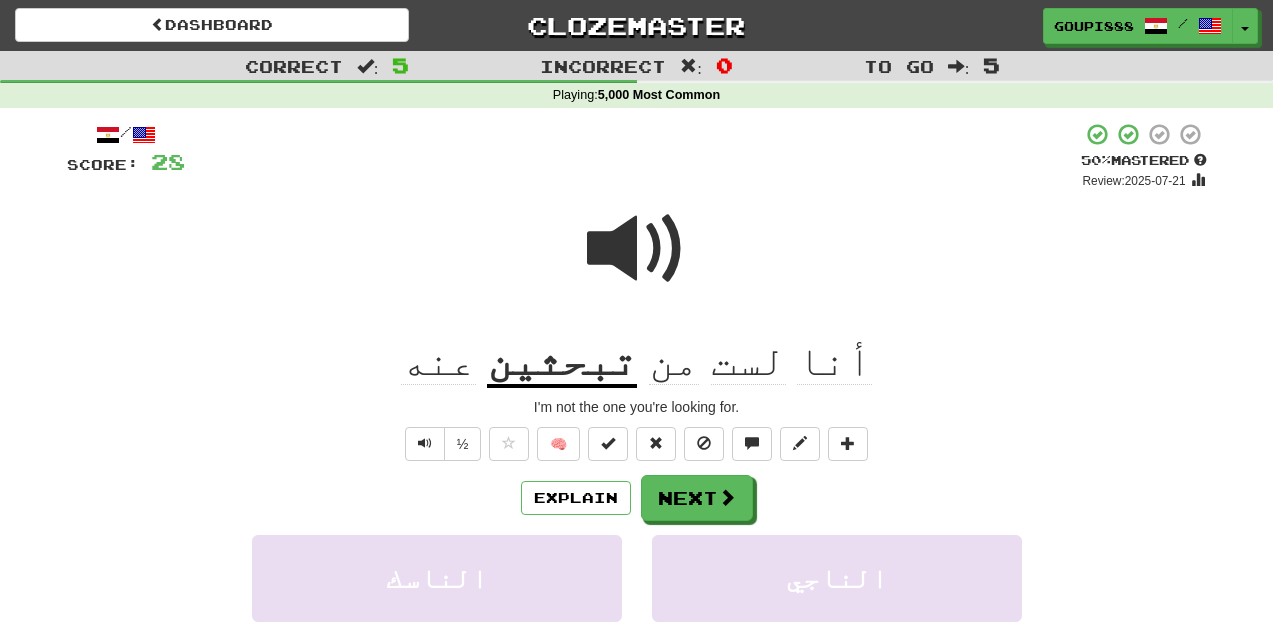 click on "تبحثين" at bounding box center (562, 362) 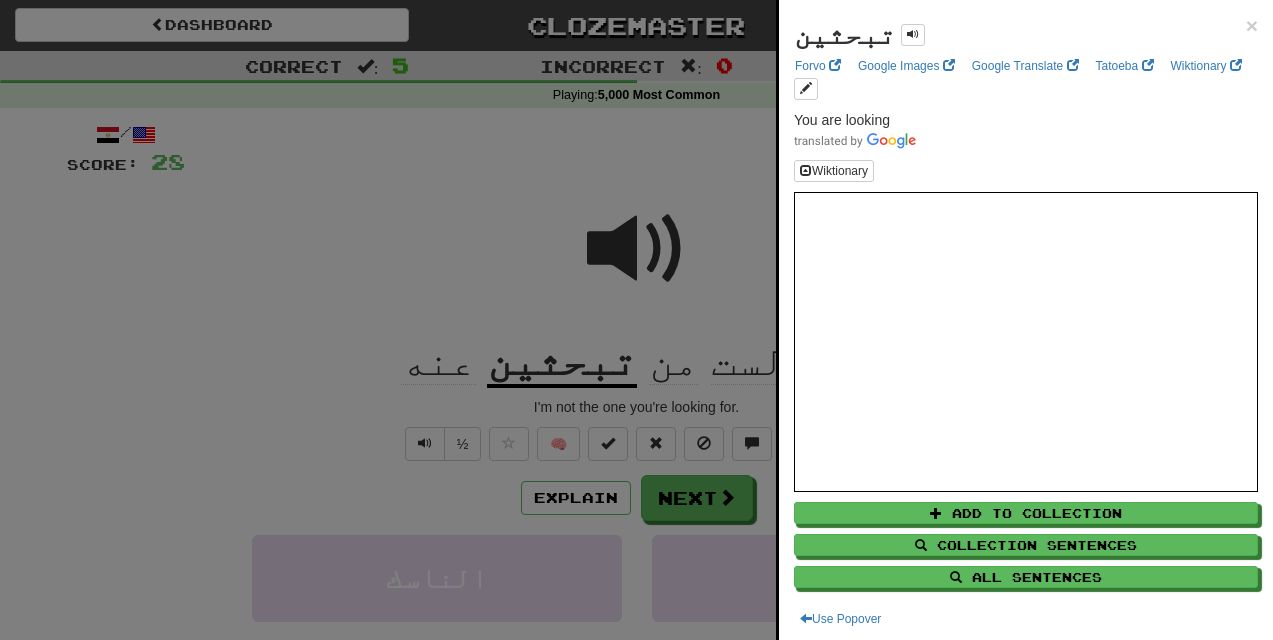 click at bounding box center (636, 320) 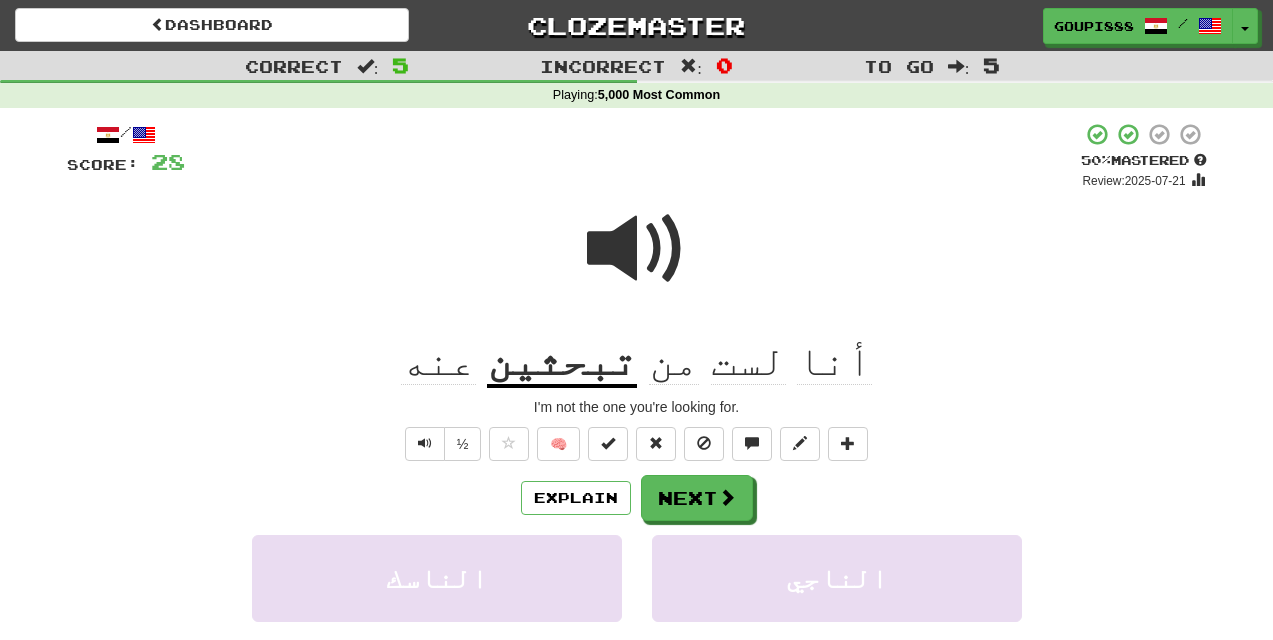 click on "عنه" at bounding box center (438, 361) 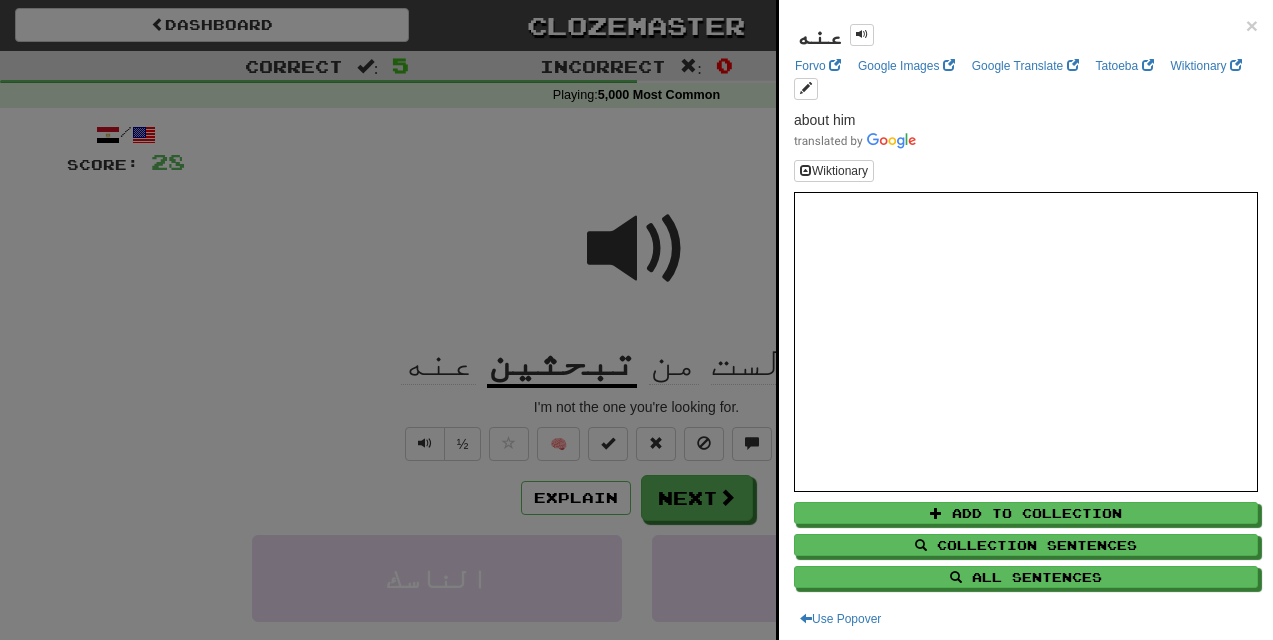 click at bounding box center (636, 320) 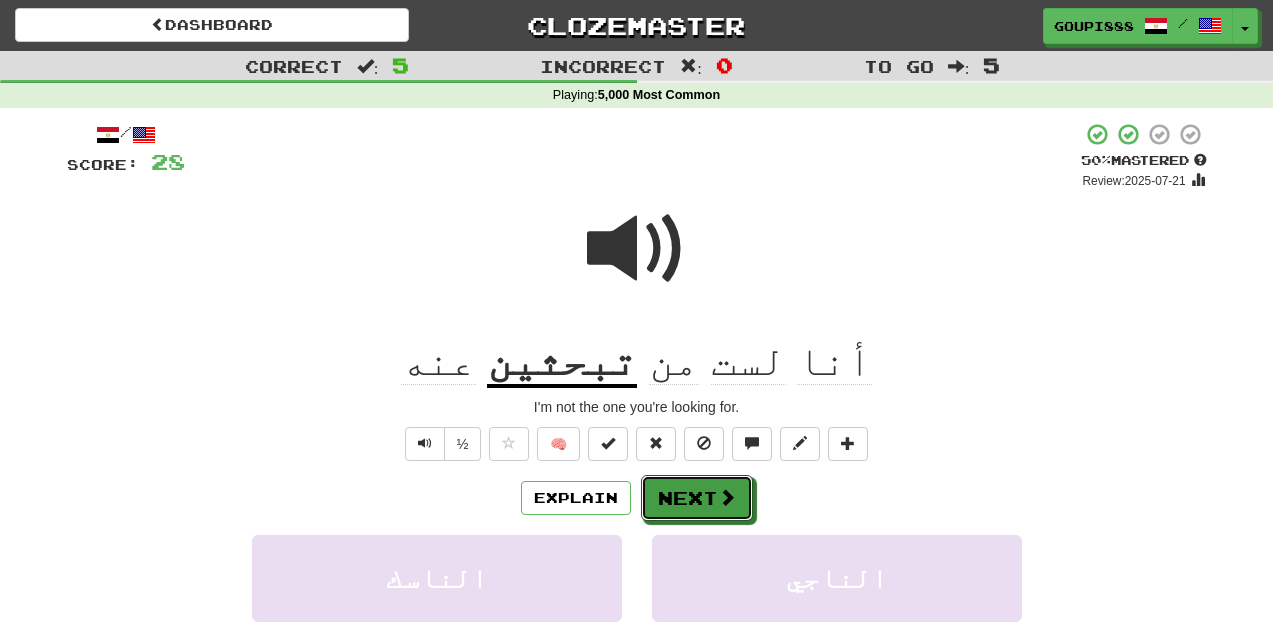 drag, startPoint x: 708, startPoint y: 504, endPoint x: 696, endPoint y: 207, distance: 297.24234 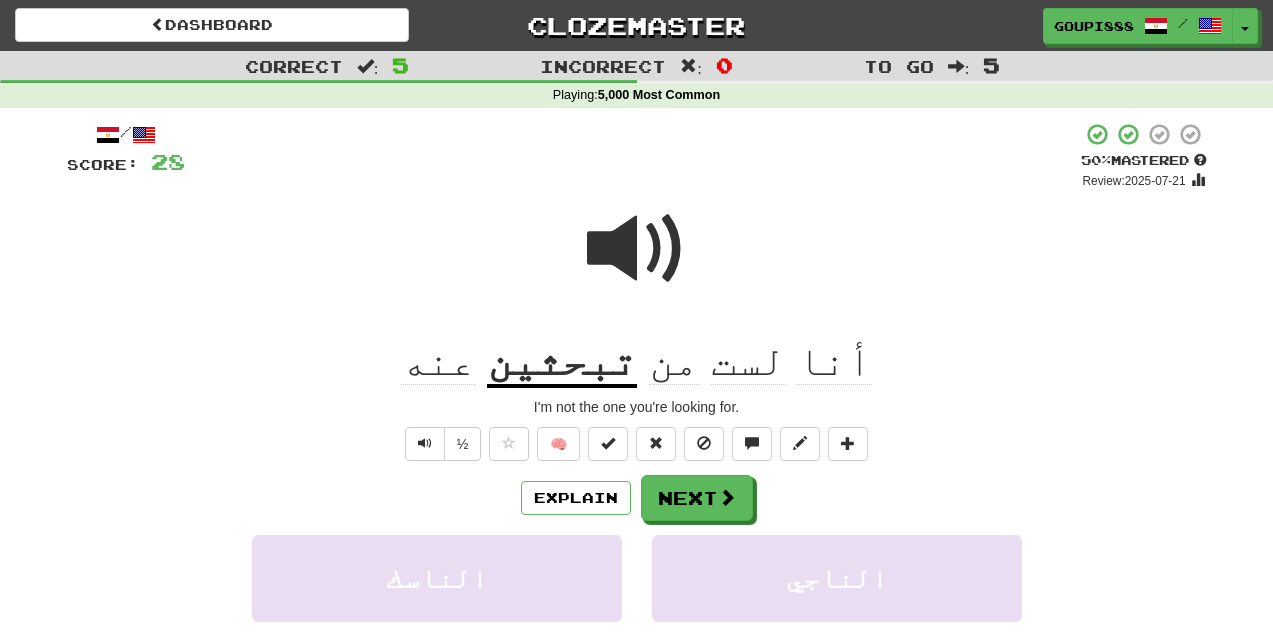 click on "تبحثين" at bounding box center (562, 362) 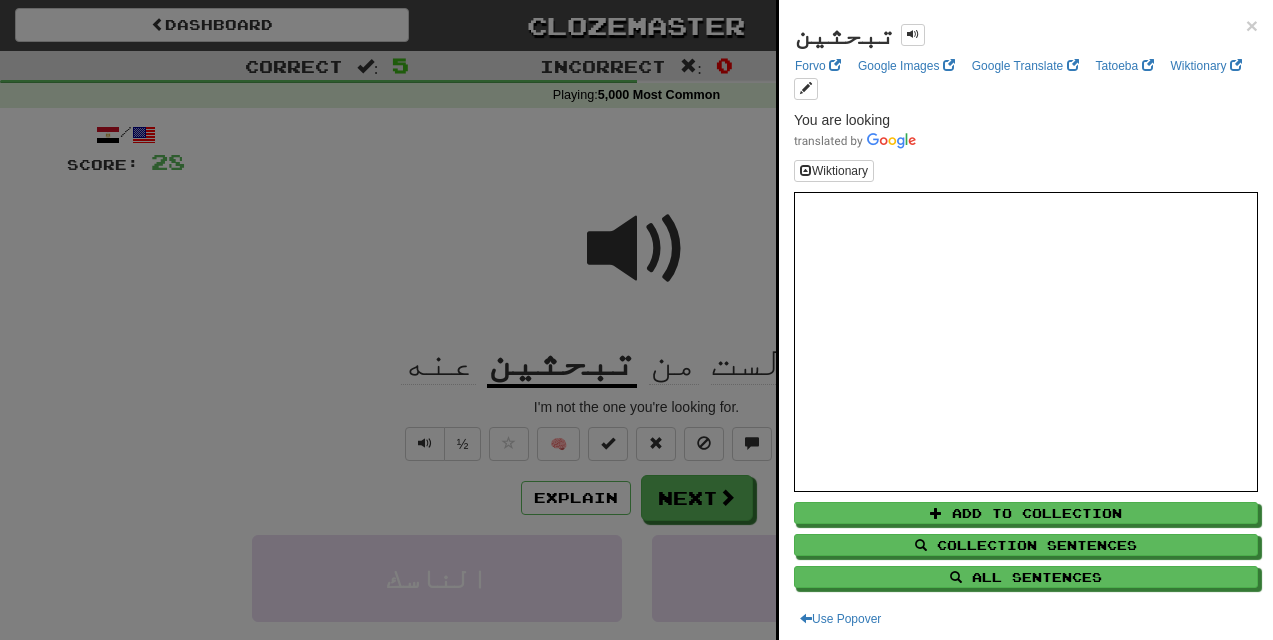 click at bounding box center [636, 320] 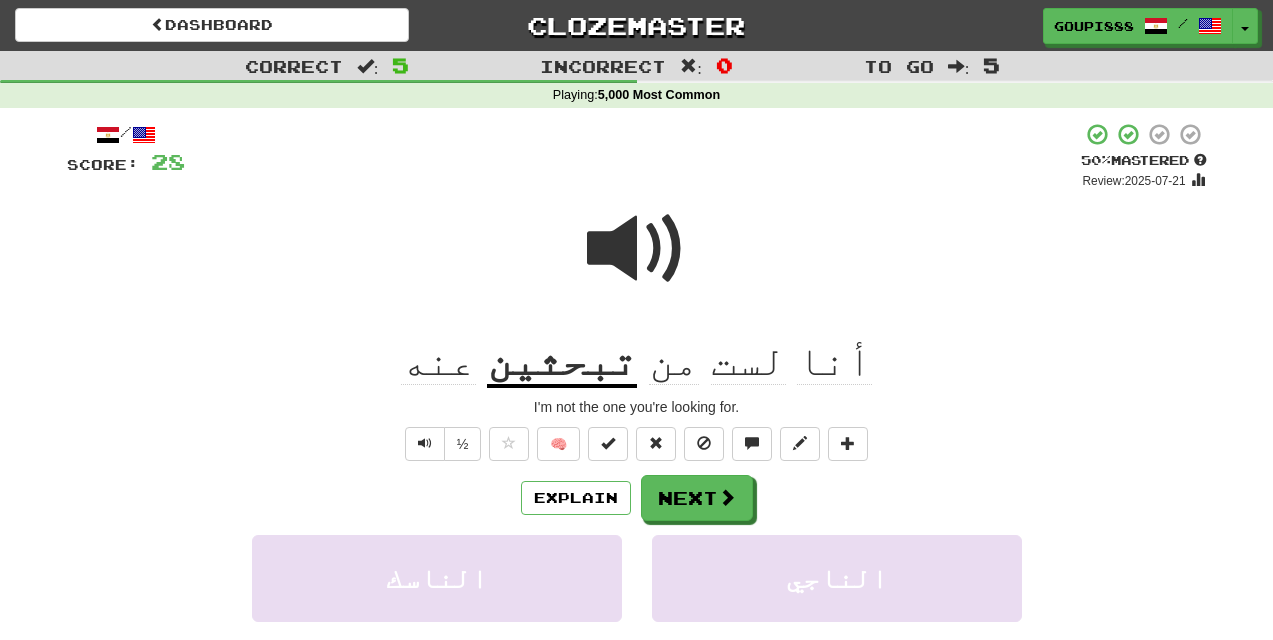 click at bounding box center [637, 249] 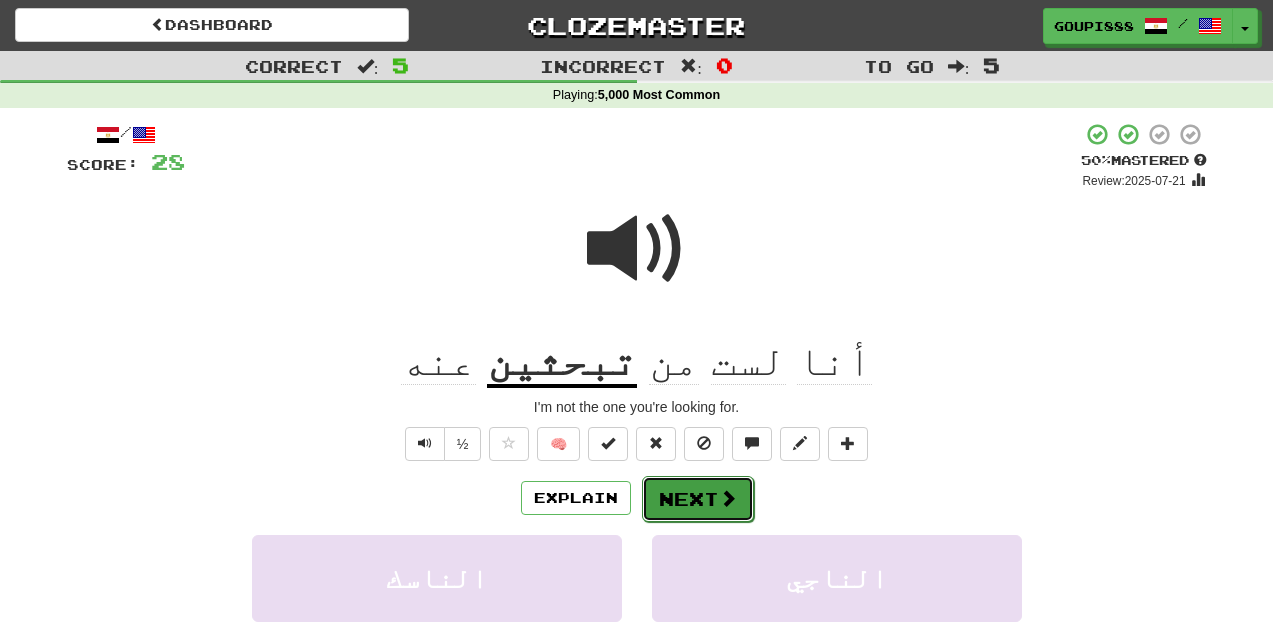 click on "Next" at bounding box center (698, 499) 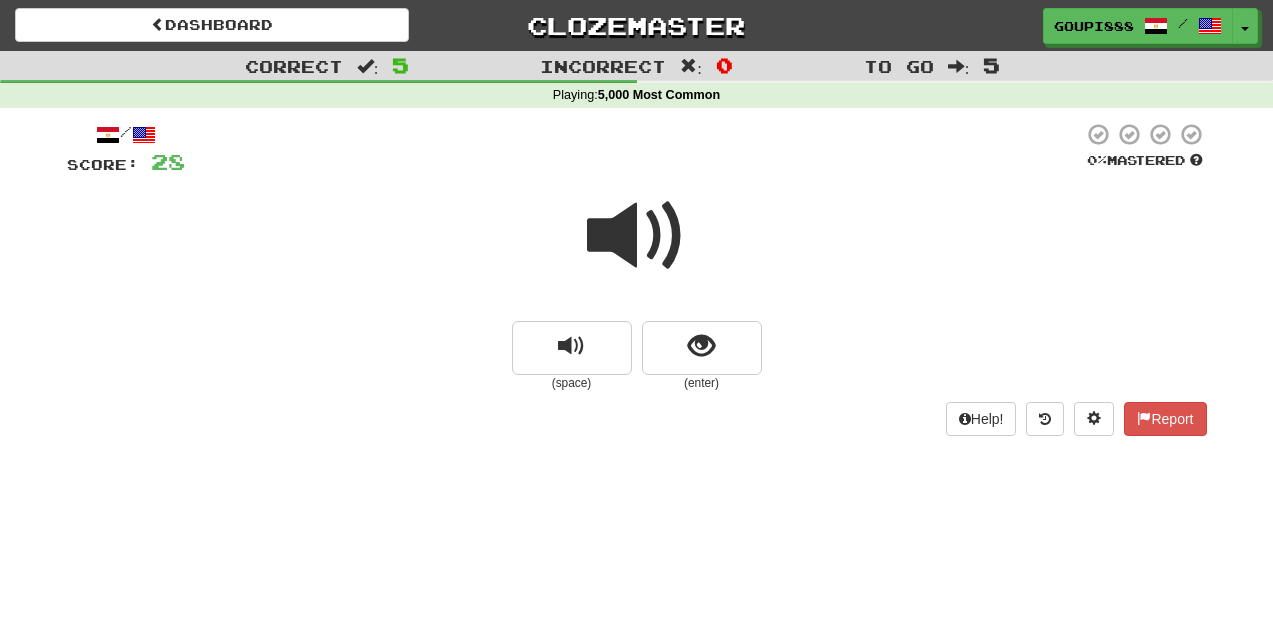 click at bounding box center (637, 236) 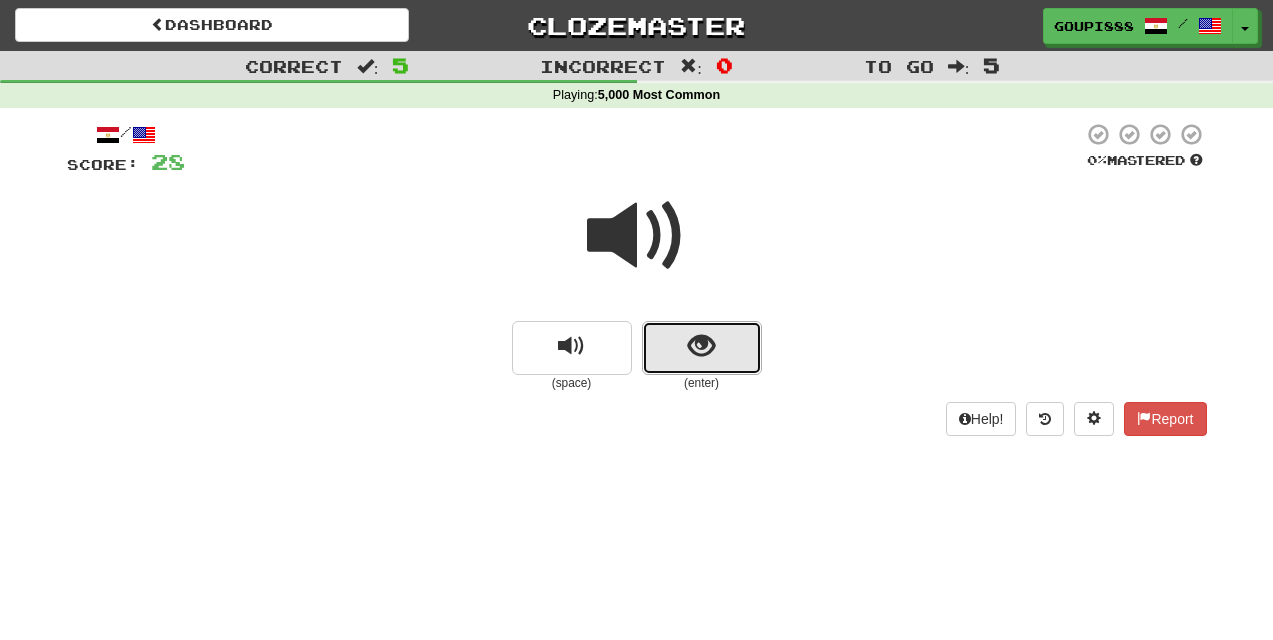 click at bounding box center [701, 346] 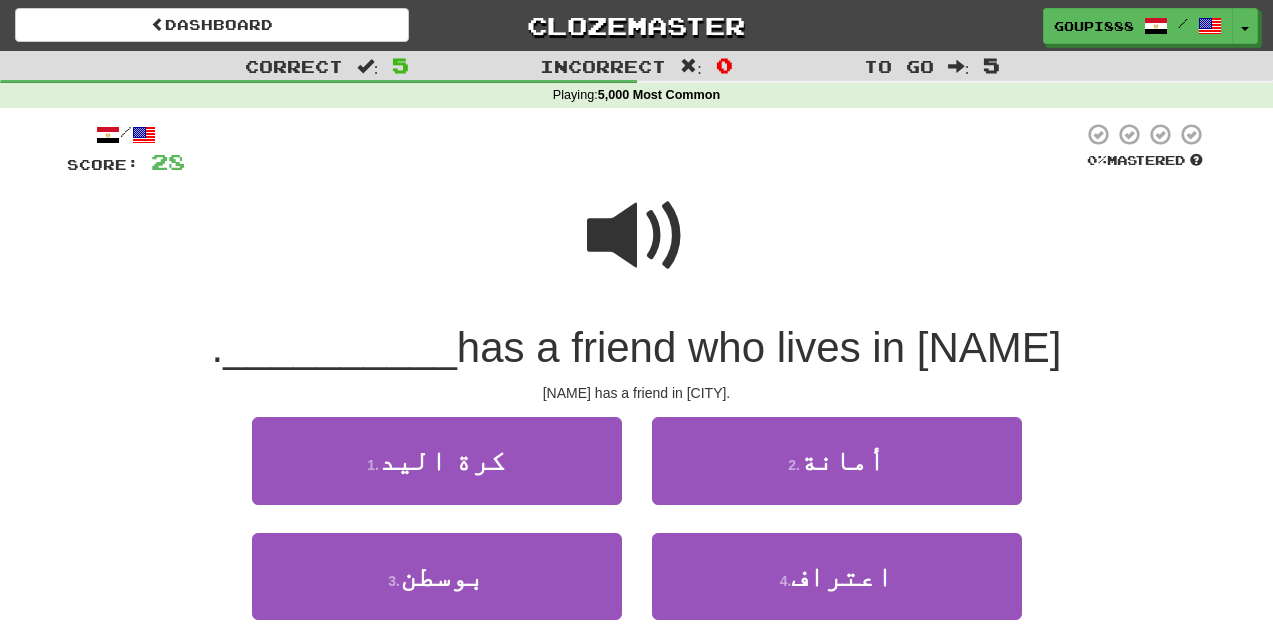 click at bounding box center [637, 236] 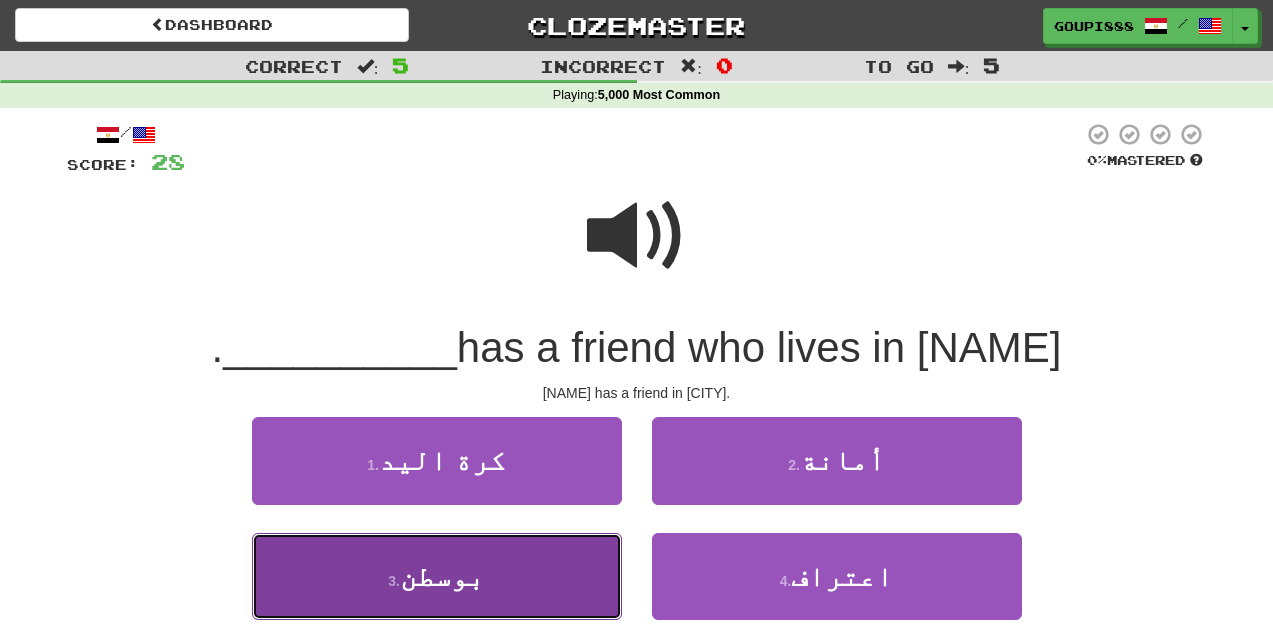 click on "3 .  بوسطن" at bounding box center [437, 576] 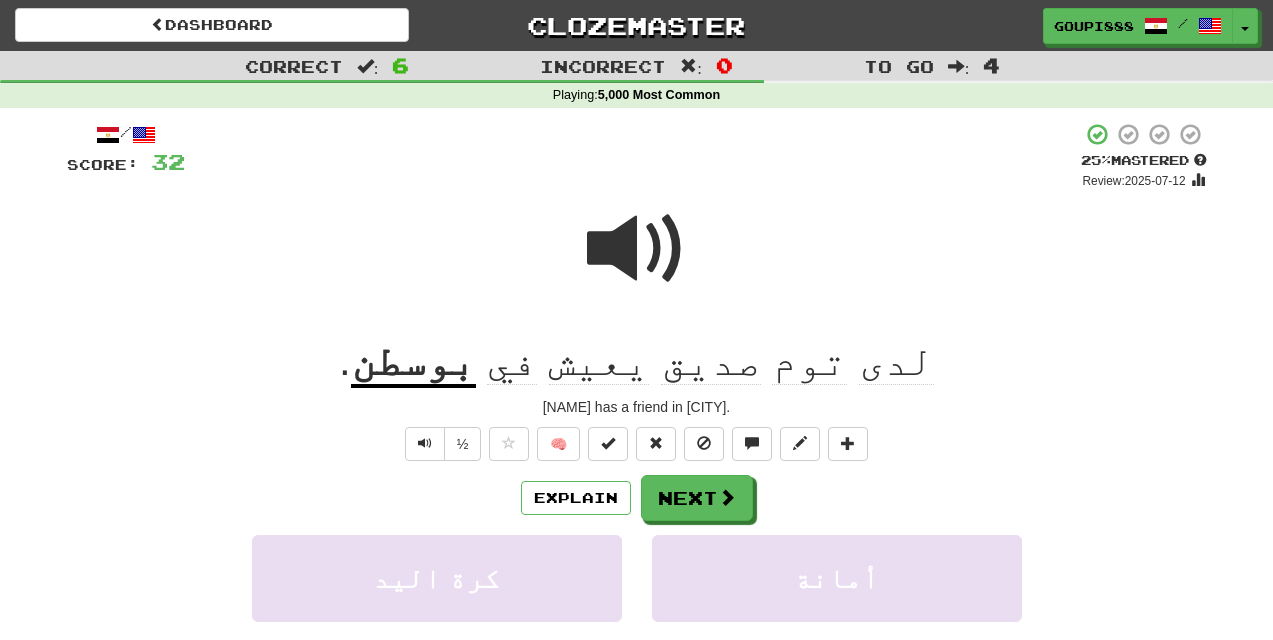 click on "Explain Next كرة اليد أمانة بوسطن اعتراف Learn more: كرة اليد أمانة بوسطن اعتراف" at bounding box center [637, 635] 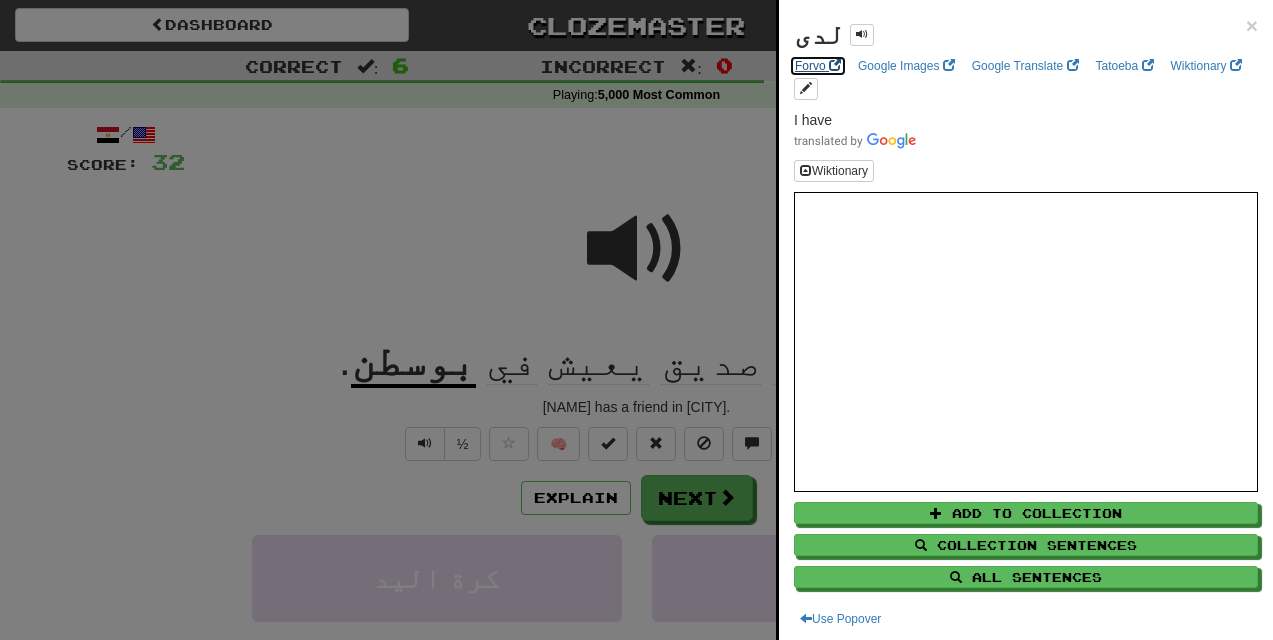 click on "Forvo" at bounding box center (818, 66) 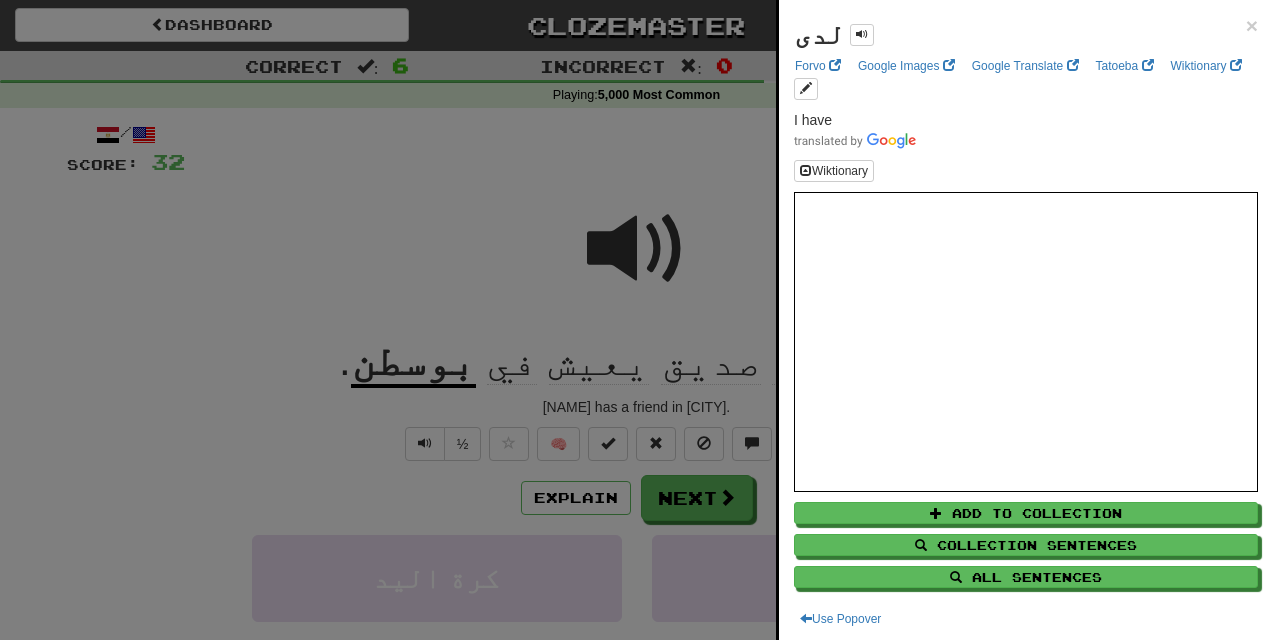 click at bounding box center (636, 320) 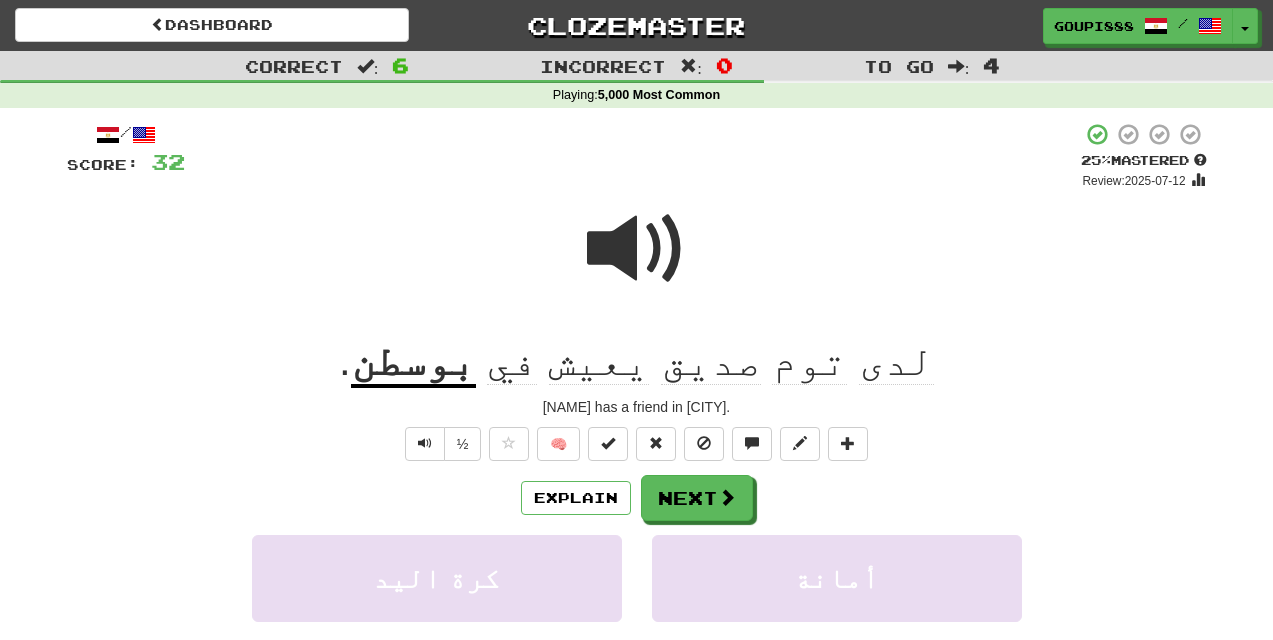 click at bounding box center [637, 249] 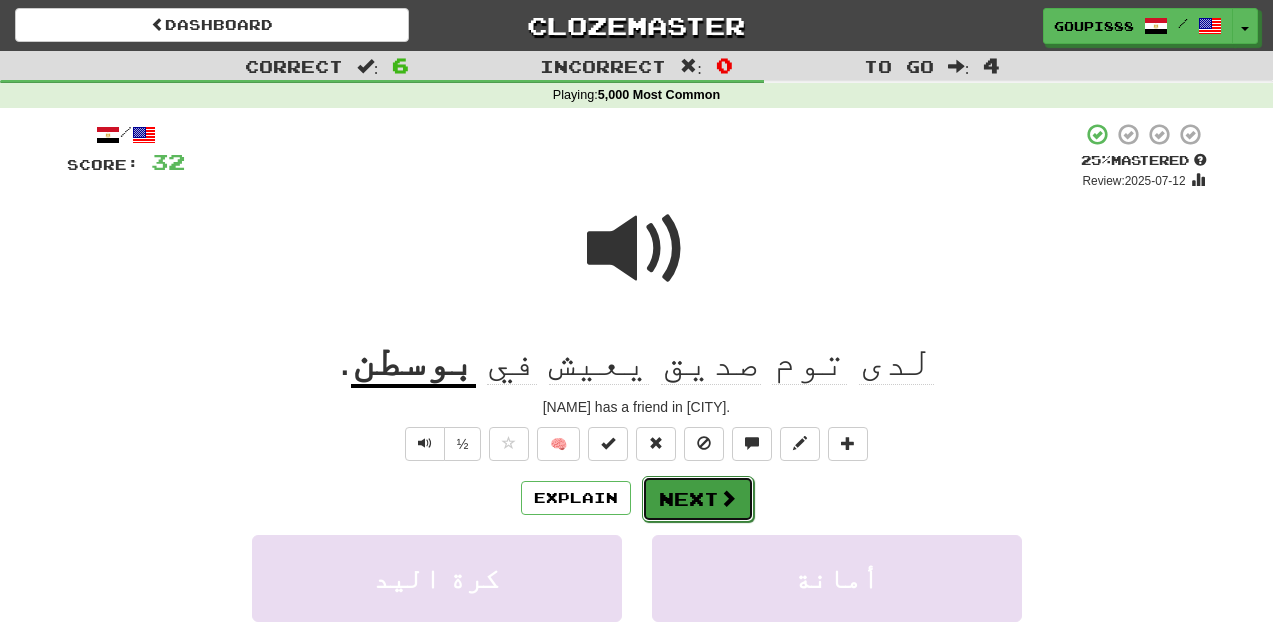 click at bounding box center [728, 498] 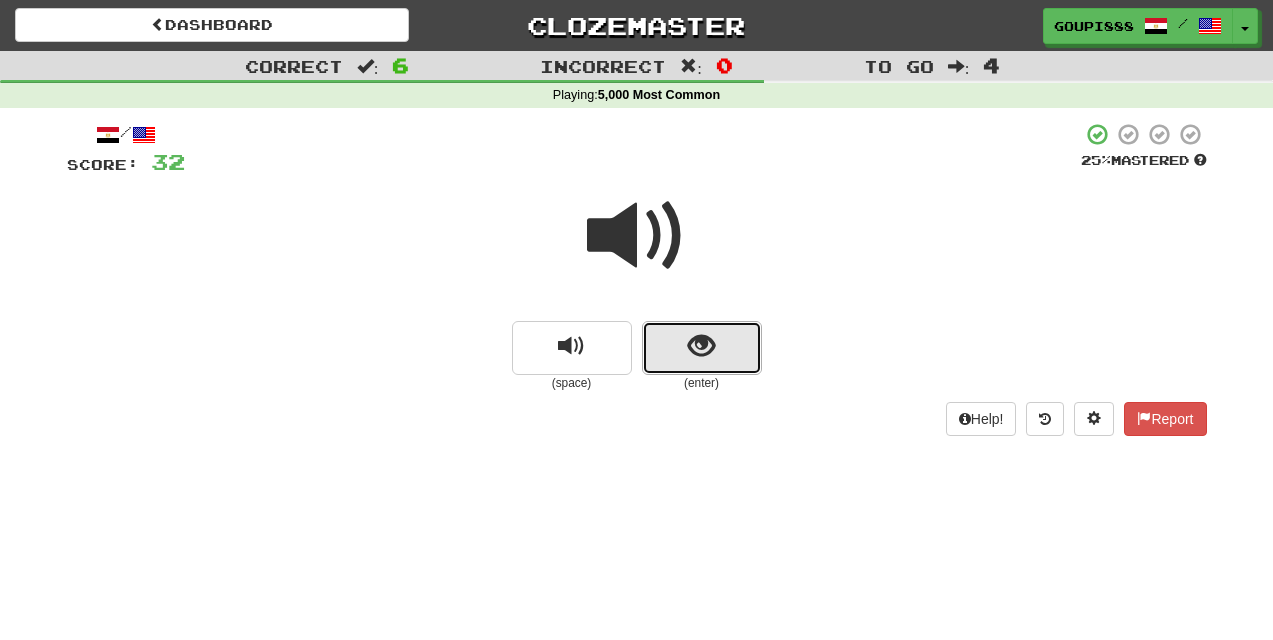 click at bounding box center (702, 348) 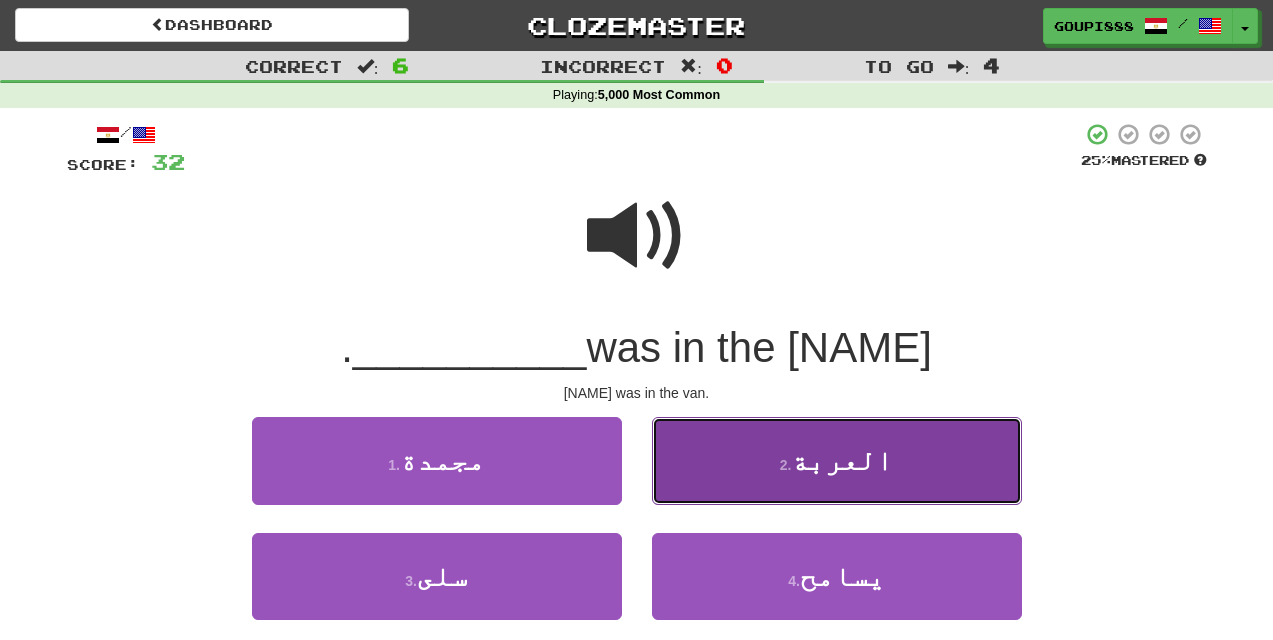 click on "العربة" at bounding box center (842, 460) 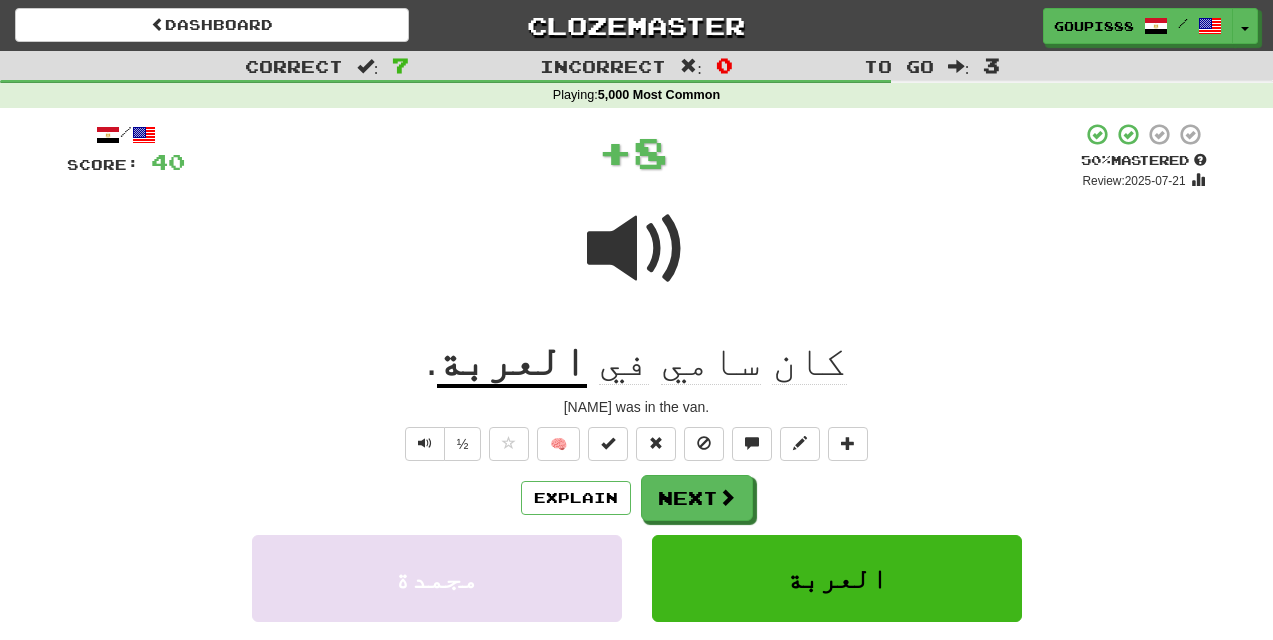 click at bounding box center (637, 249) 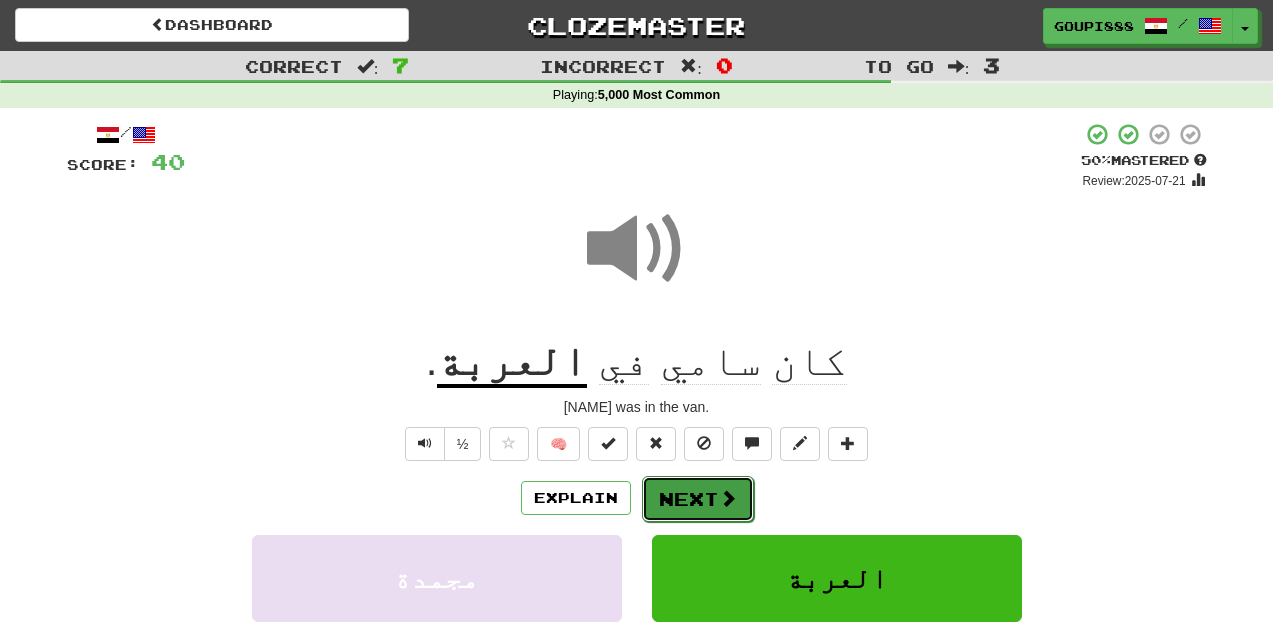 click on "Next" at bounding box center [698, 499] 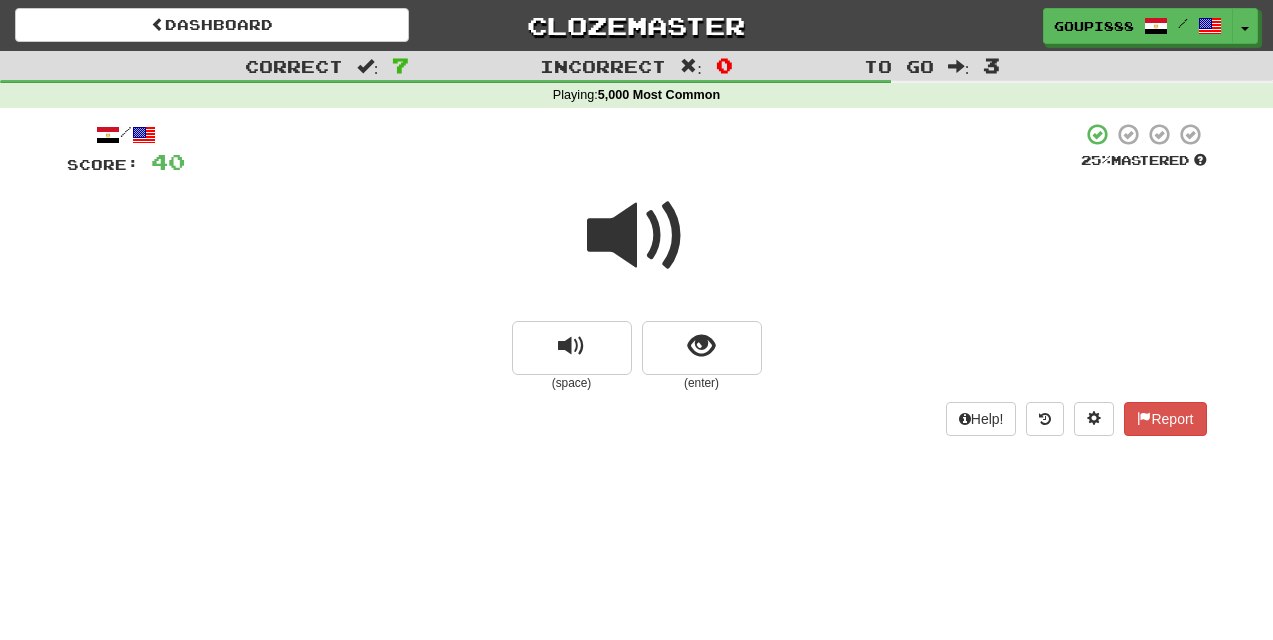 click at bounding box center [637, 236] 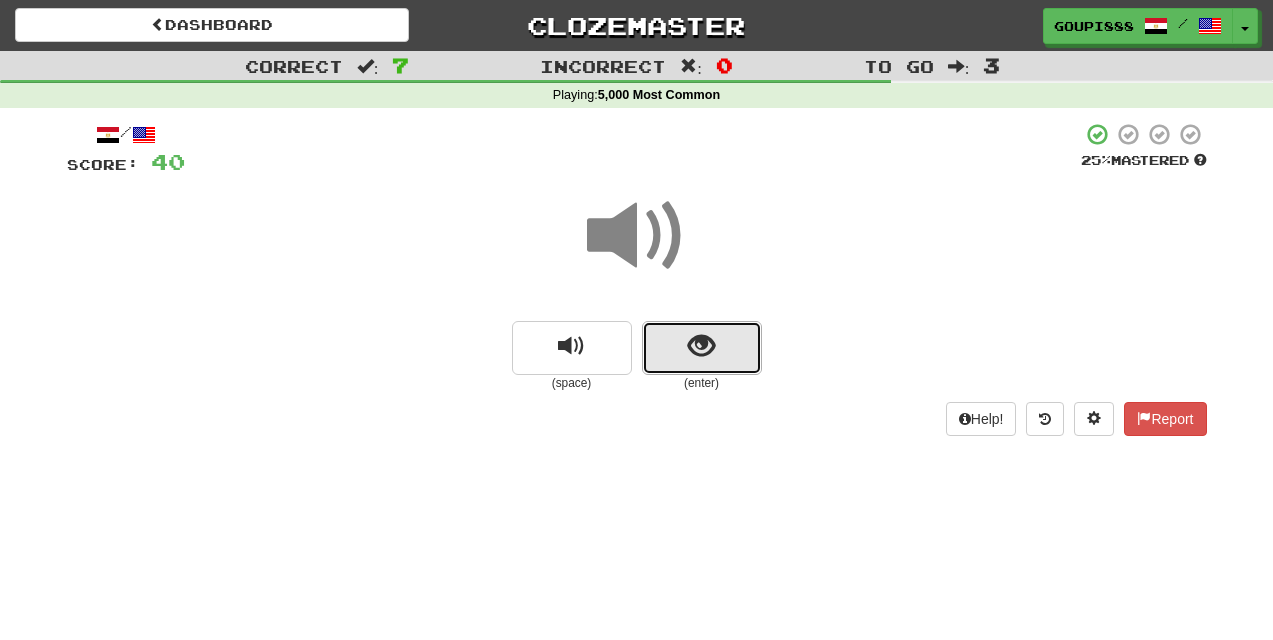 click at bounding box center [701, 346] 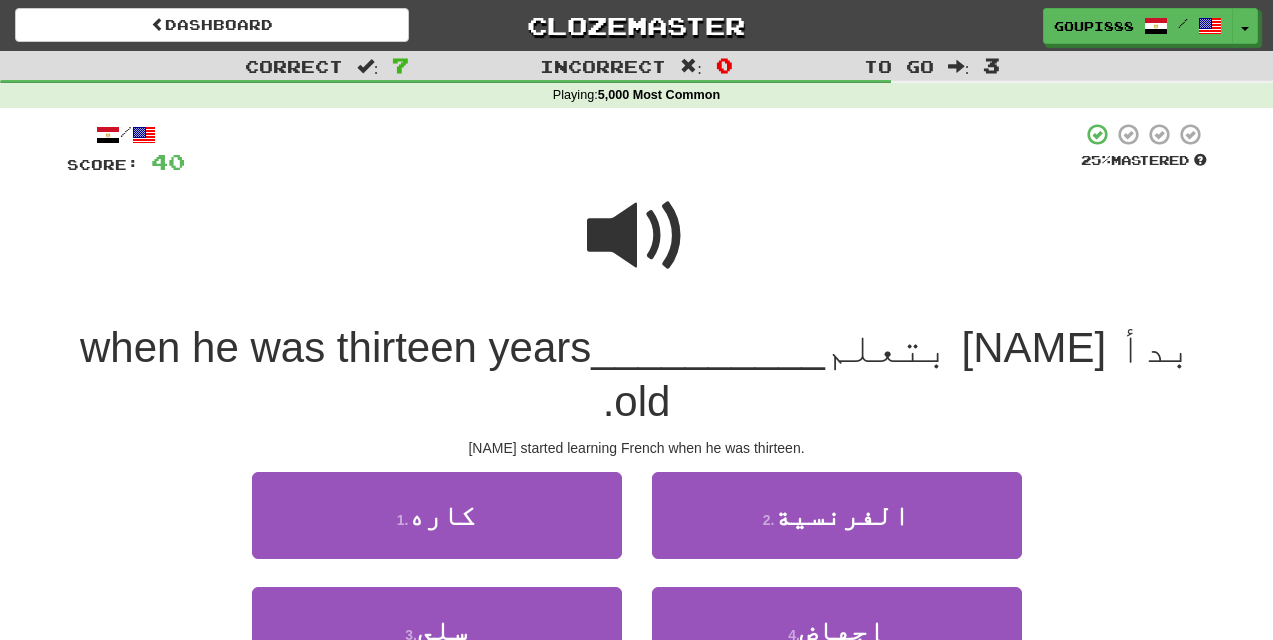 click at bounding box center [637, 236] 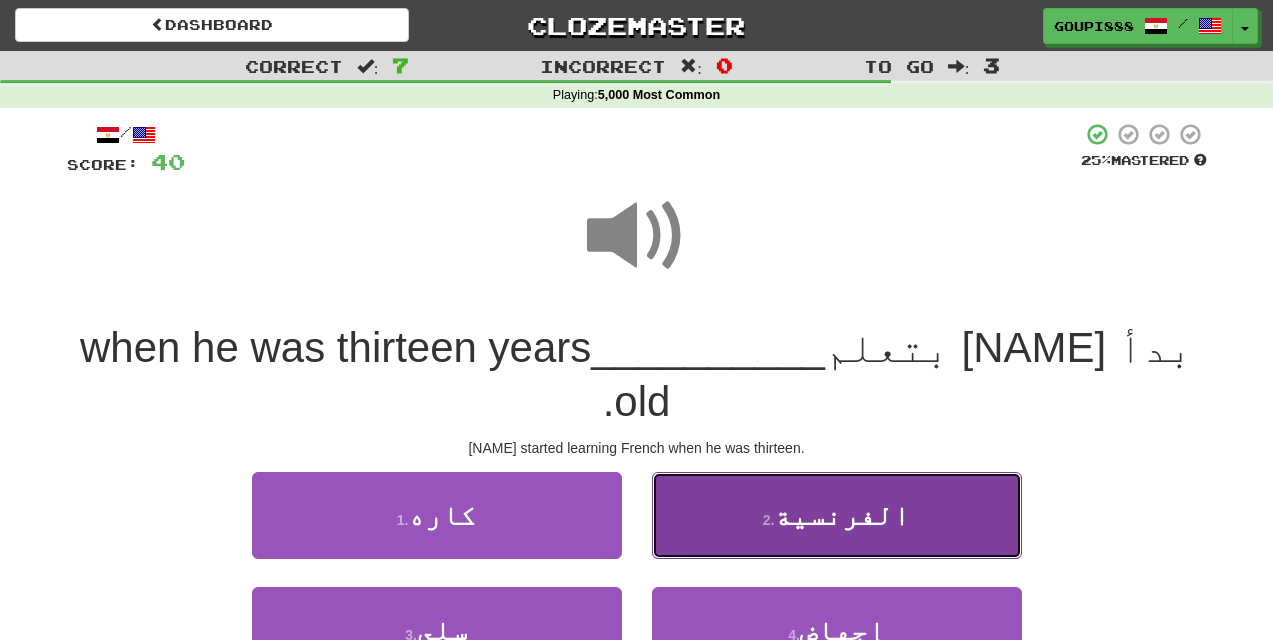 click on "الفرنسية" at bounding box center [842, 515] 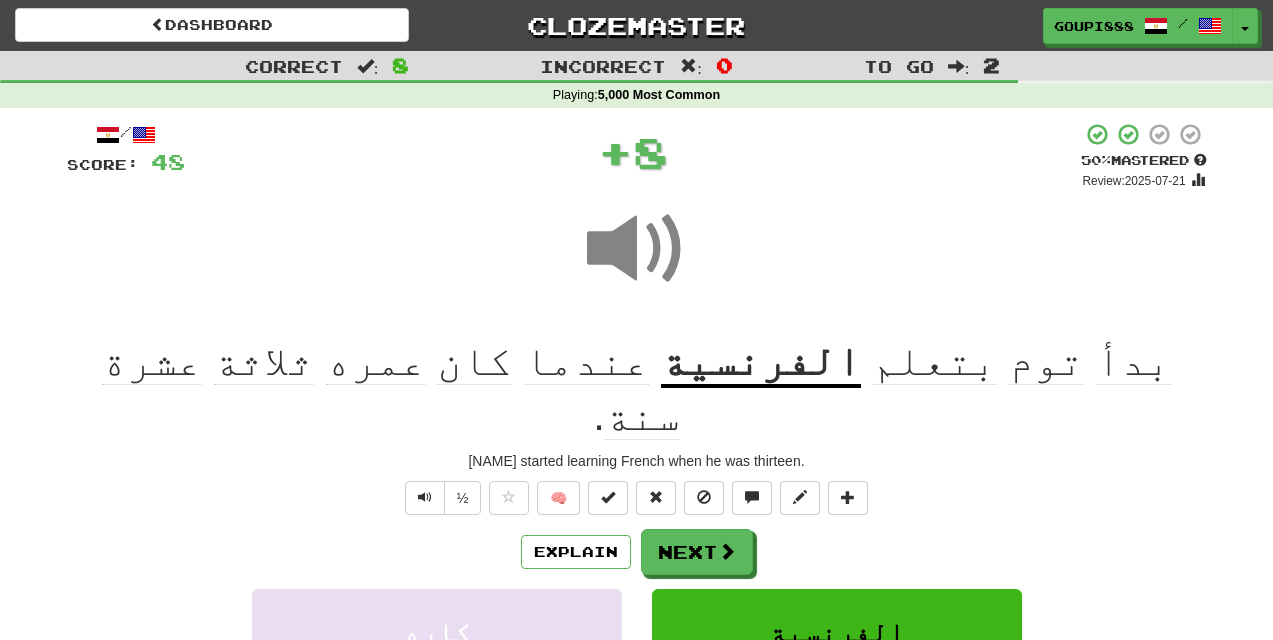 click on "بدأ" 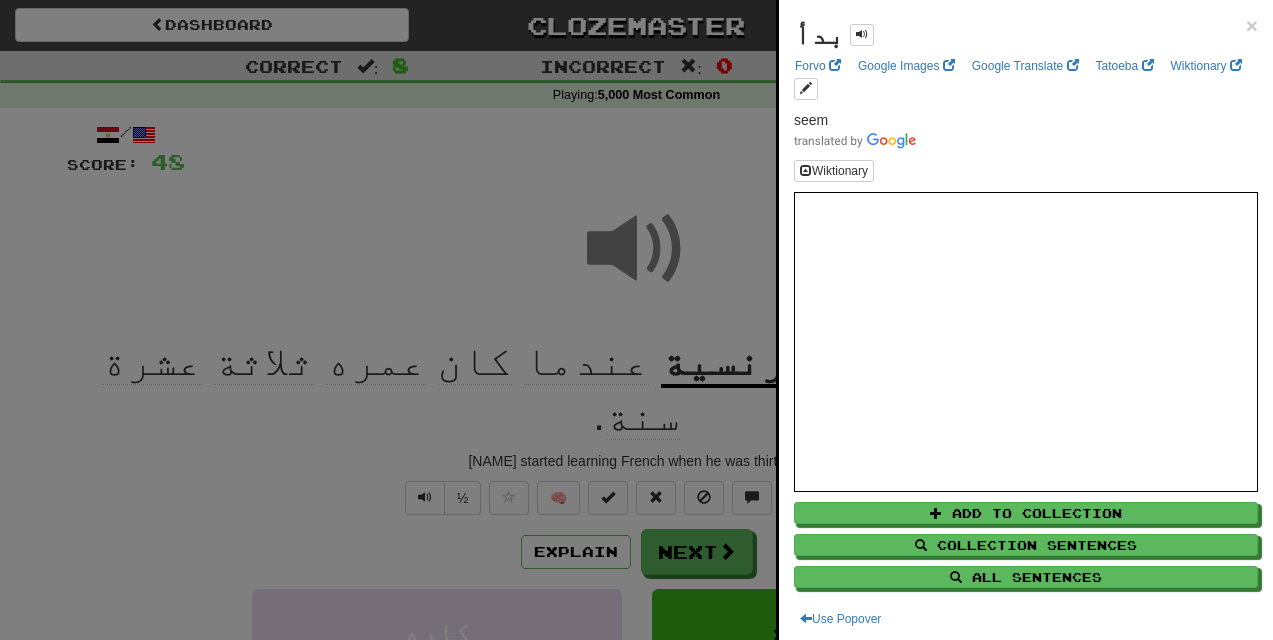 scroll, scrollTop: 67, scrollLeft: 0, axis: vertical 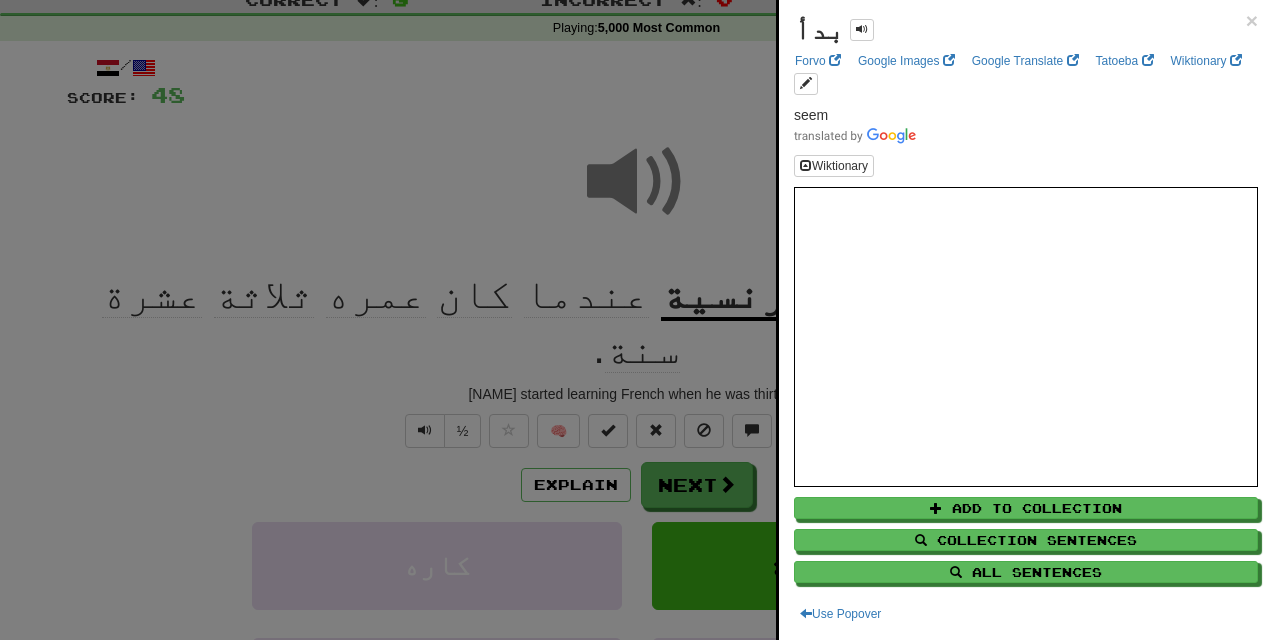 click at bounding box center (636, 320) 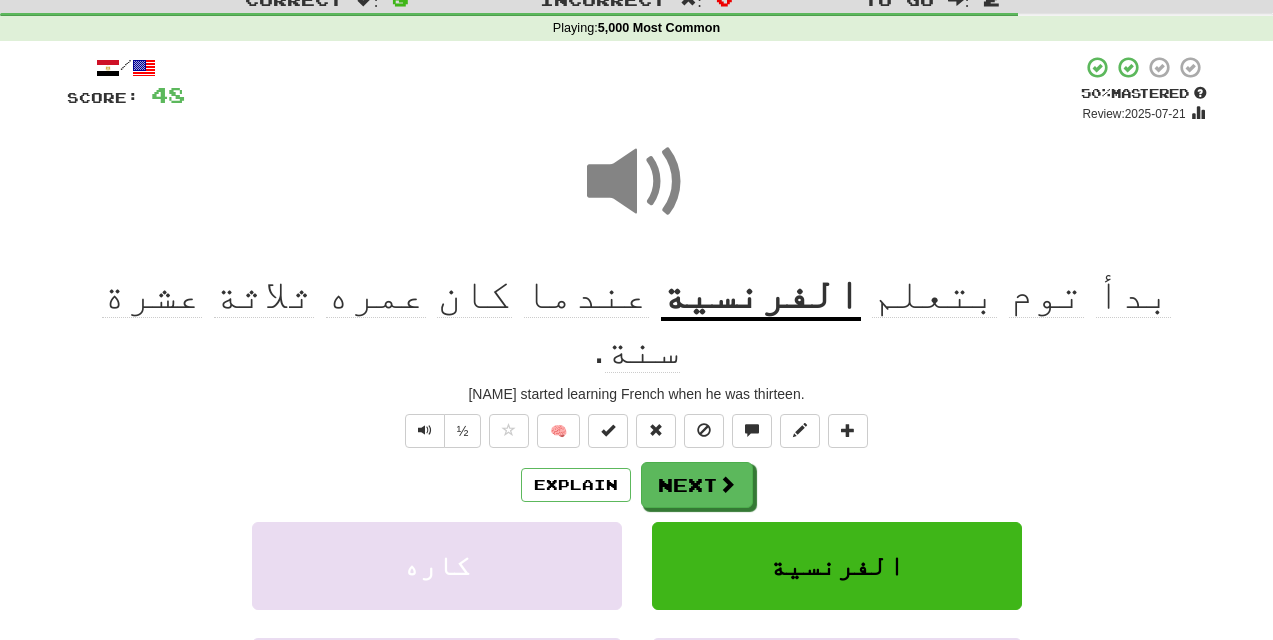 click at bounding box center [637, 182] 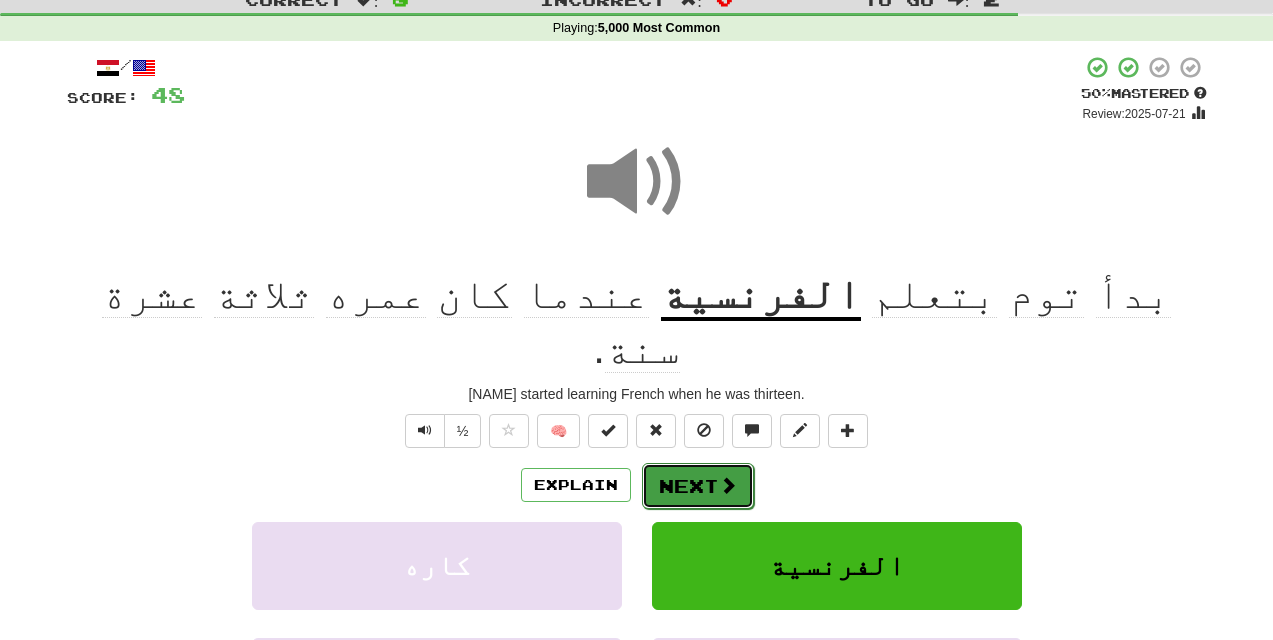 click on "Next" at bounding box center (698, 486) 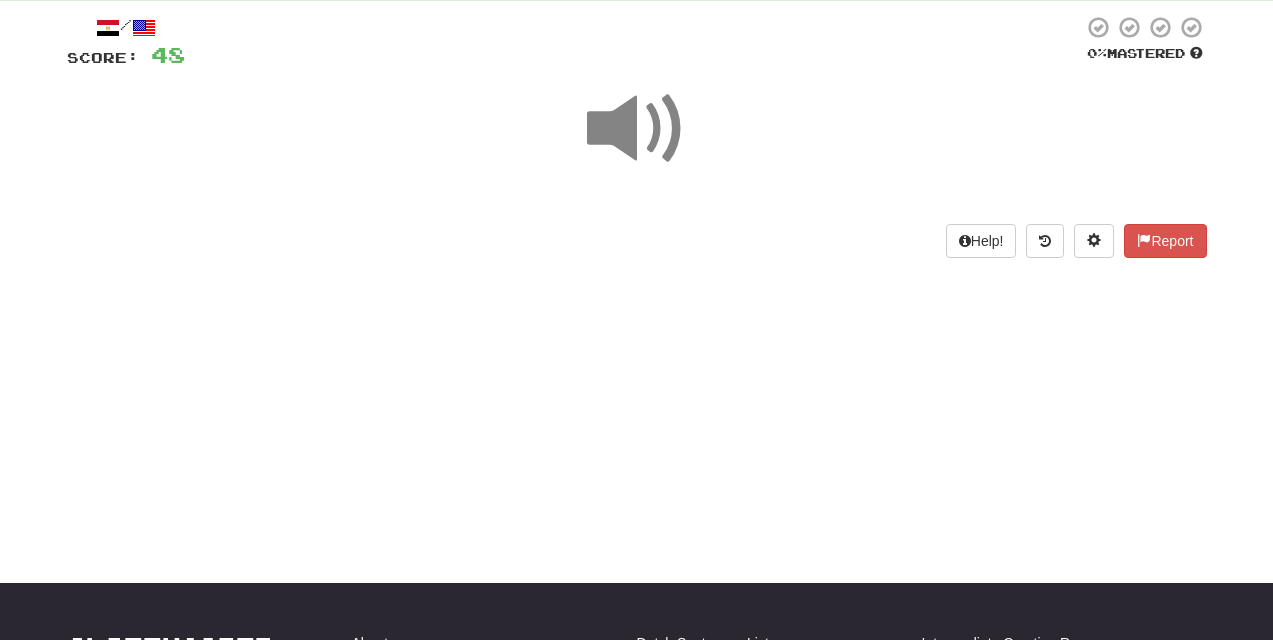 scroll, scrollTop: 123, scrollLeft: 0, axis: vertical 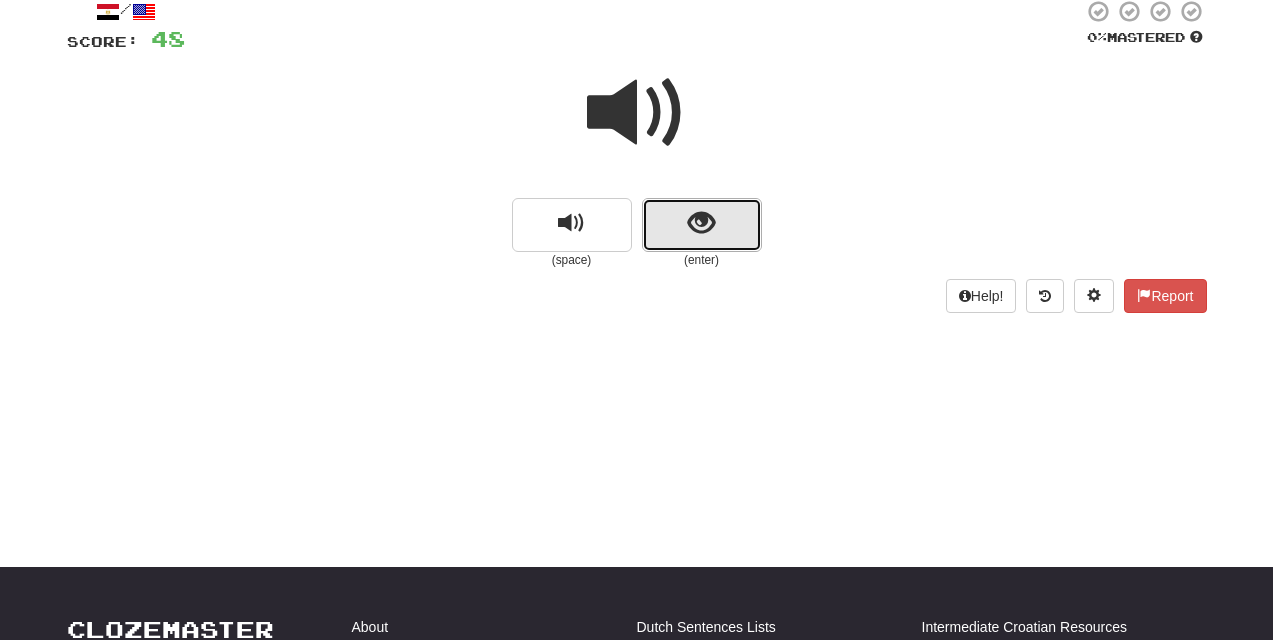 click at bounding box center (702, 225) 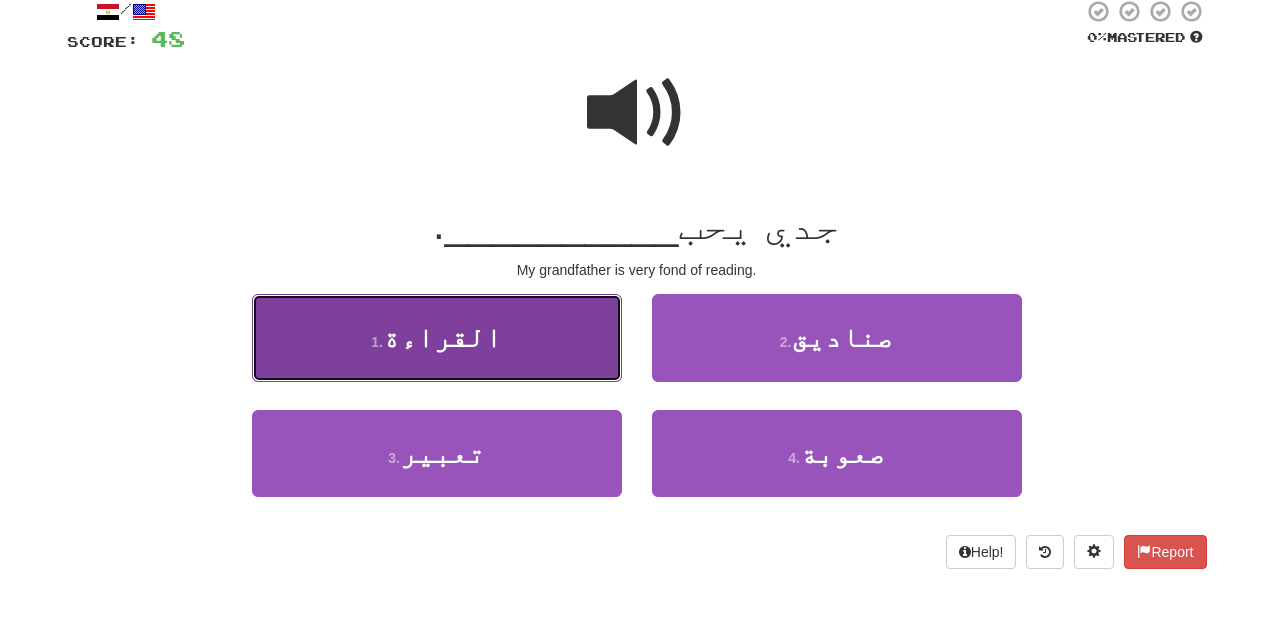 click on "1 .  القراءة" at bounding box center [437, 337] 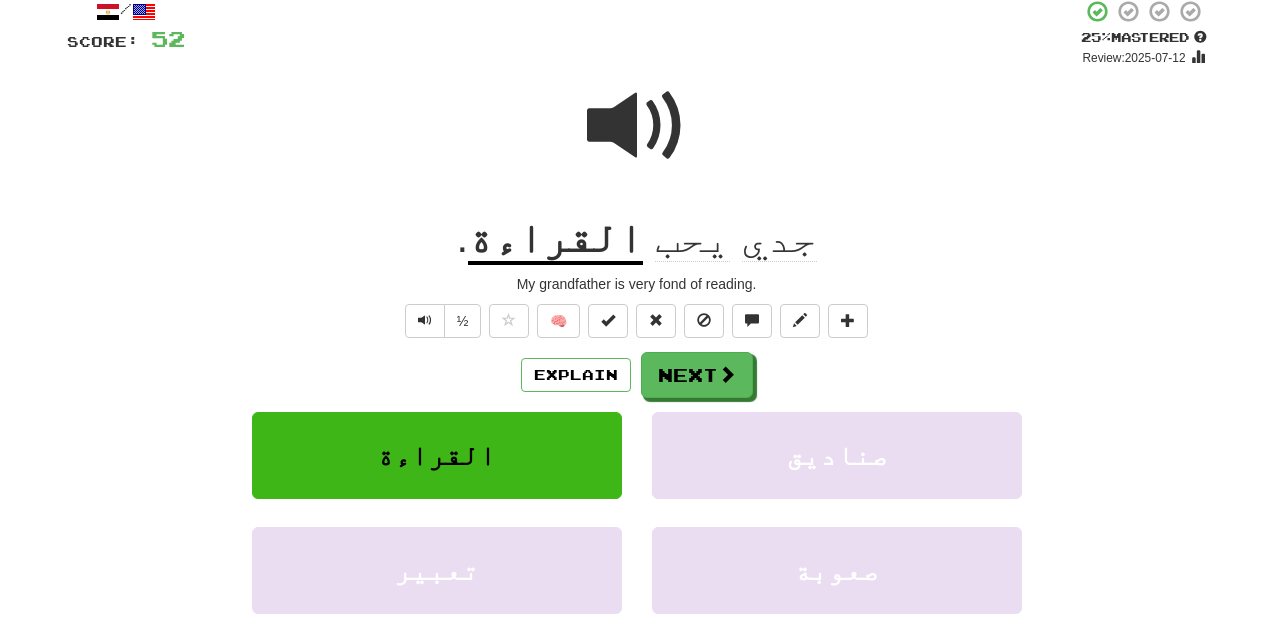 click at bounding box center (637, 126) 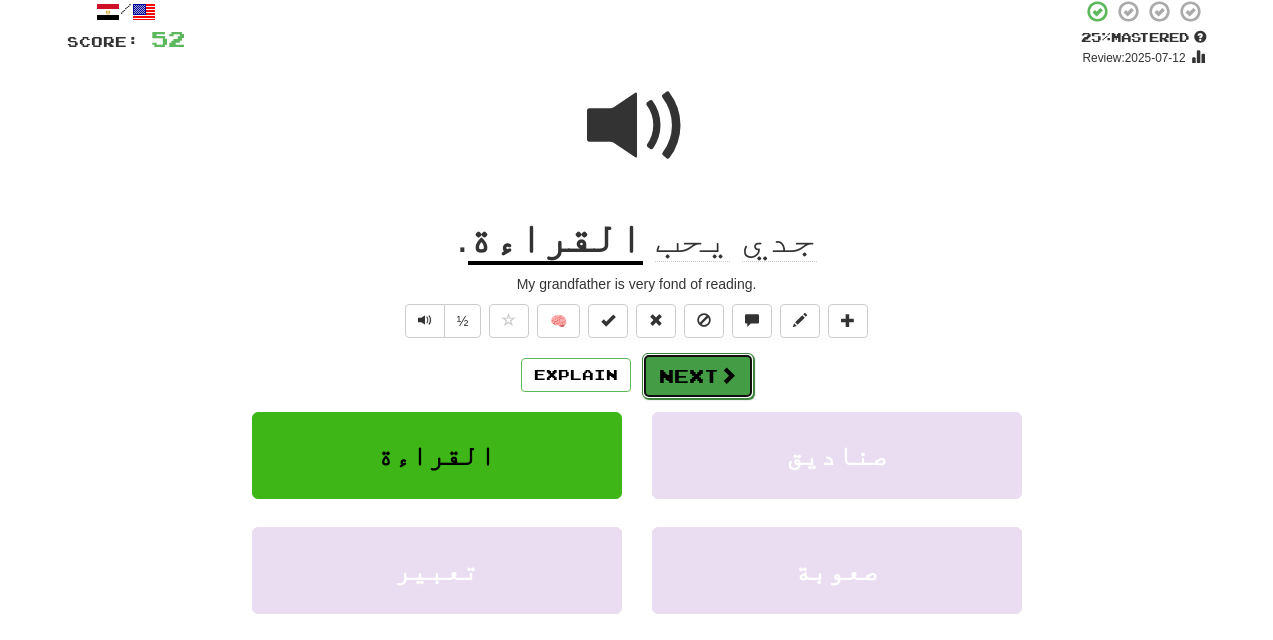 click at bounding box center [728, 375] 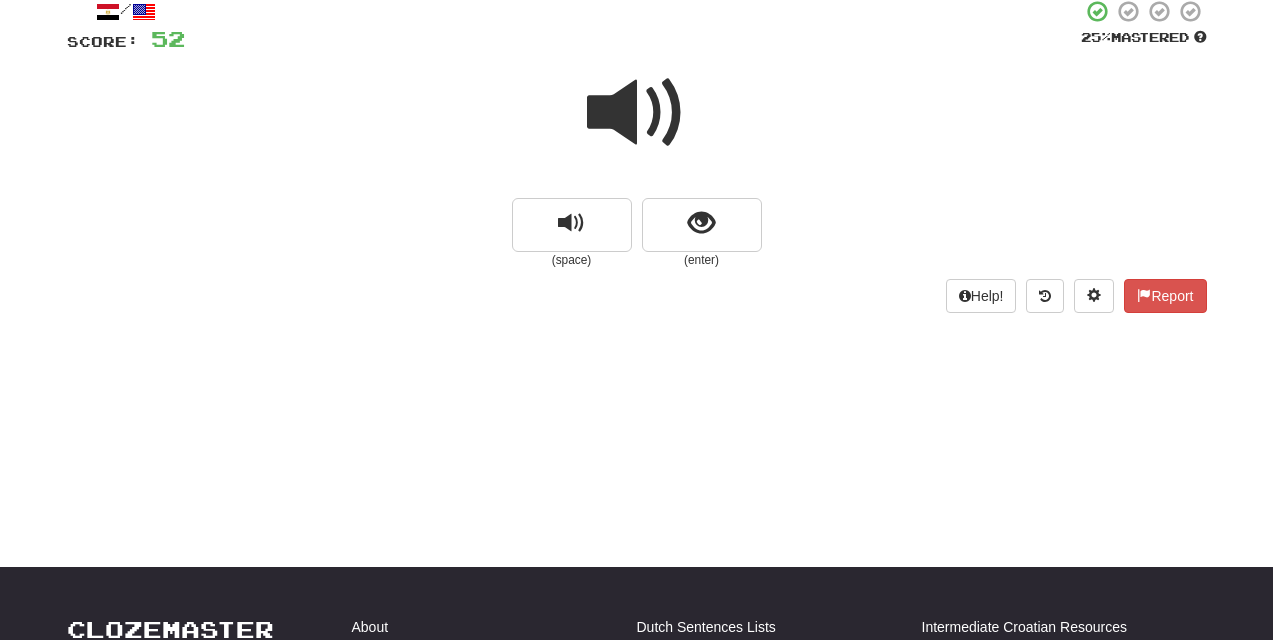 click at bounding box center [637, 113] 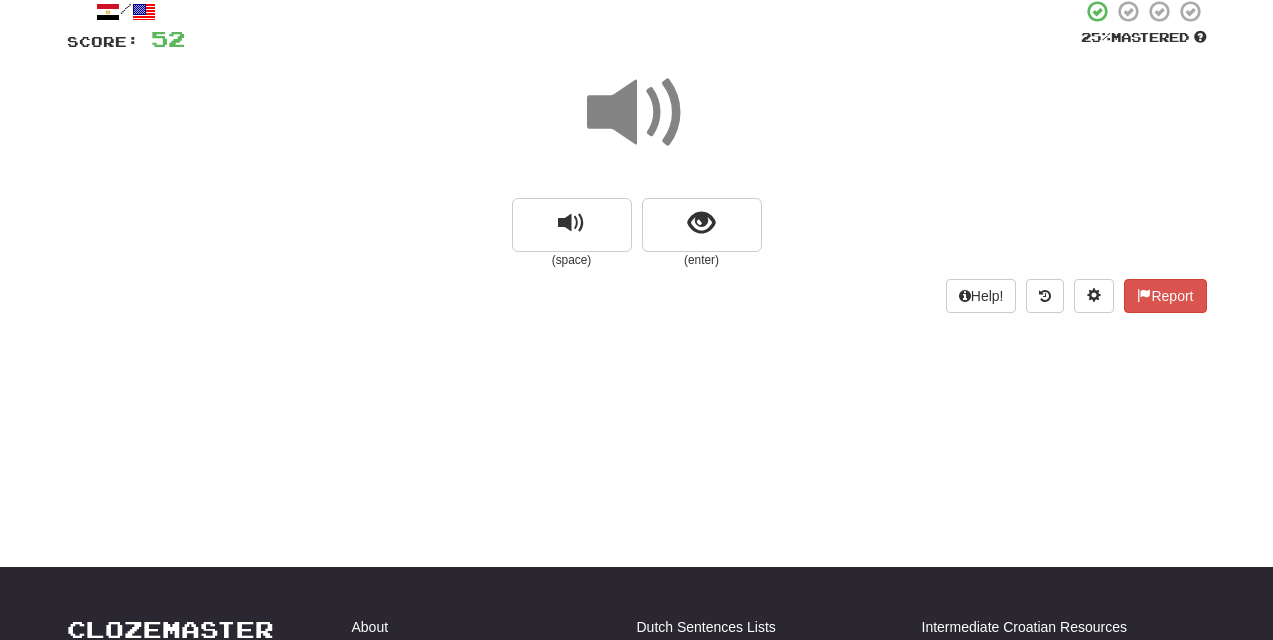 click at bounding box center (637, 113) 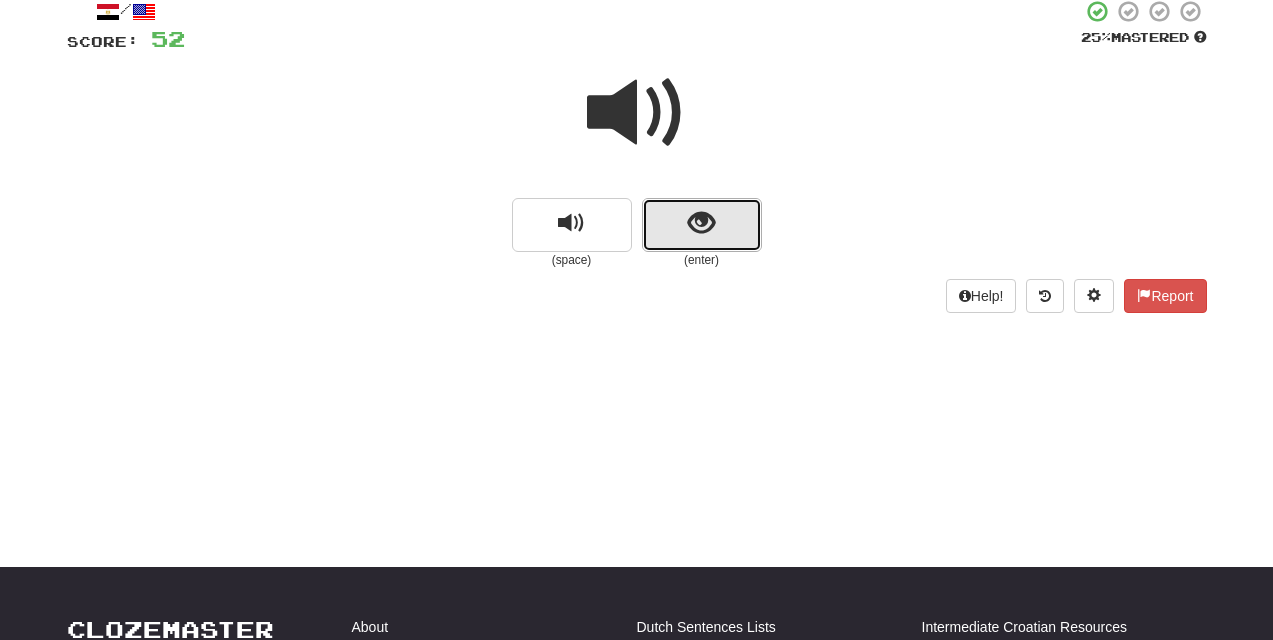 click at bounding box center [702, 225] 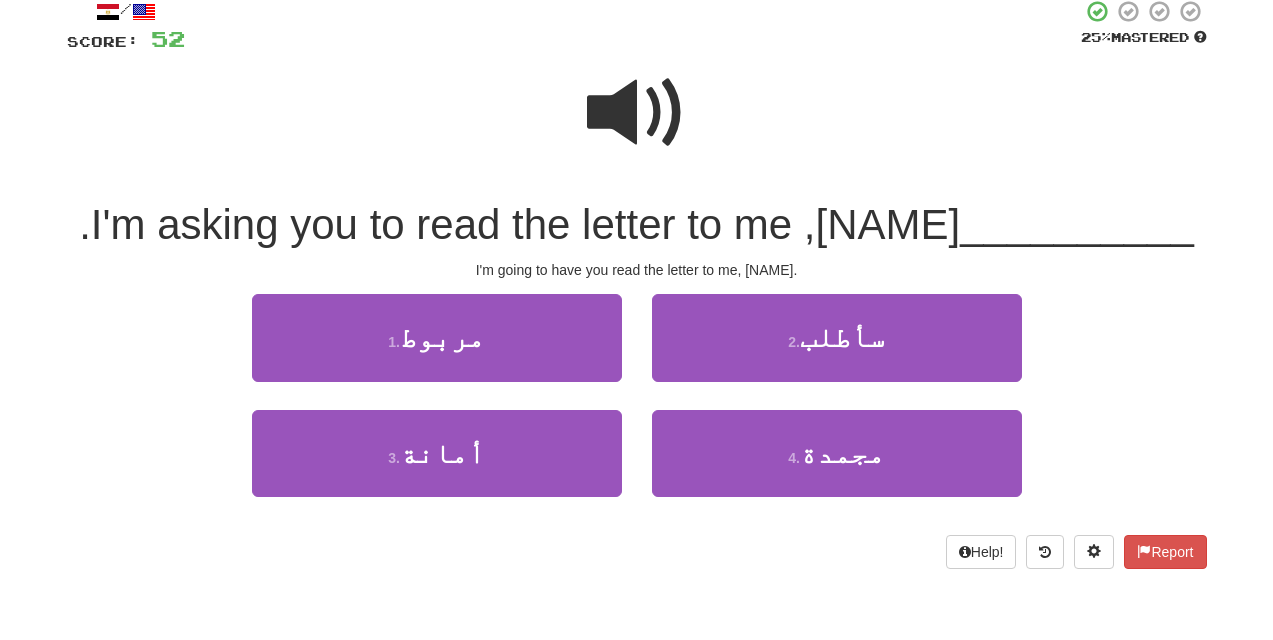 click at bounding box center [637, 113] 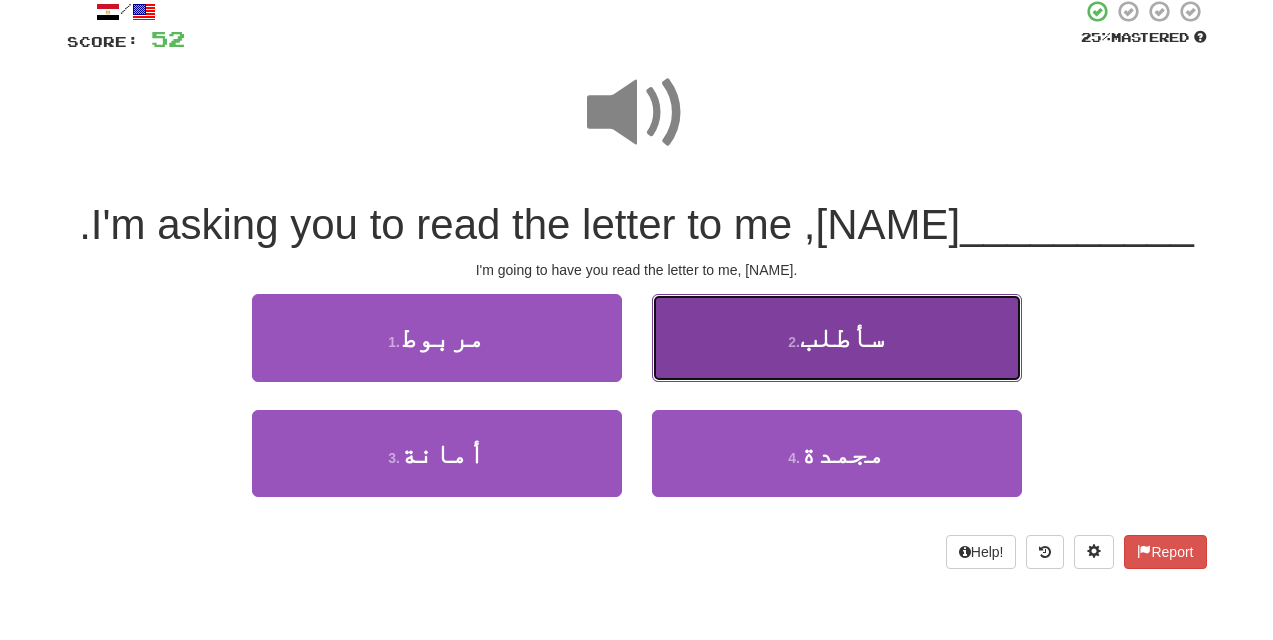 click on "2 .  سأطلب" at bounding box center [837, 337] 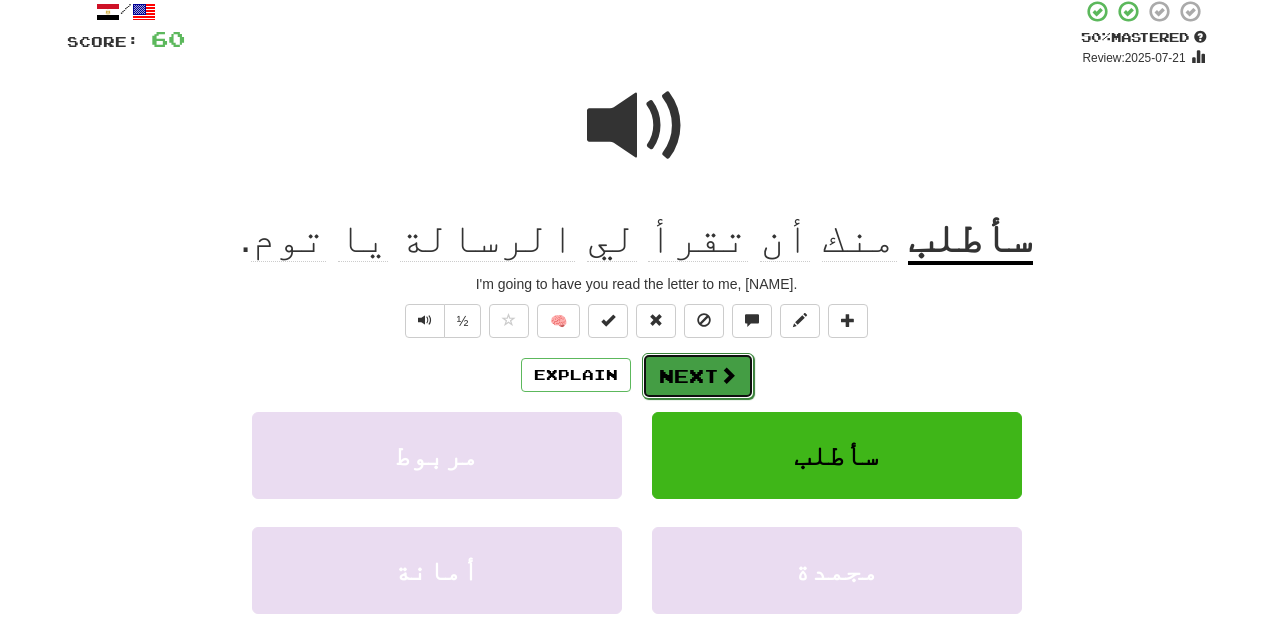click at bounding box center (728, 375) 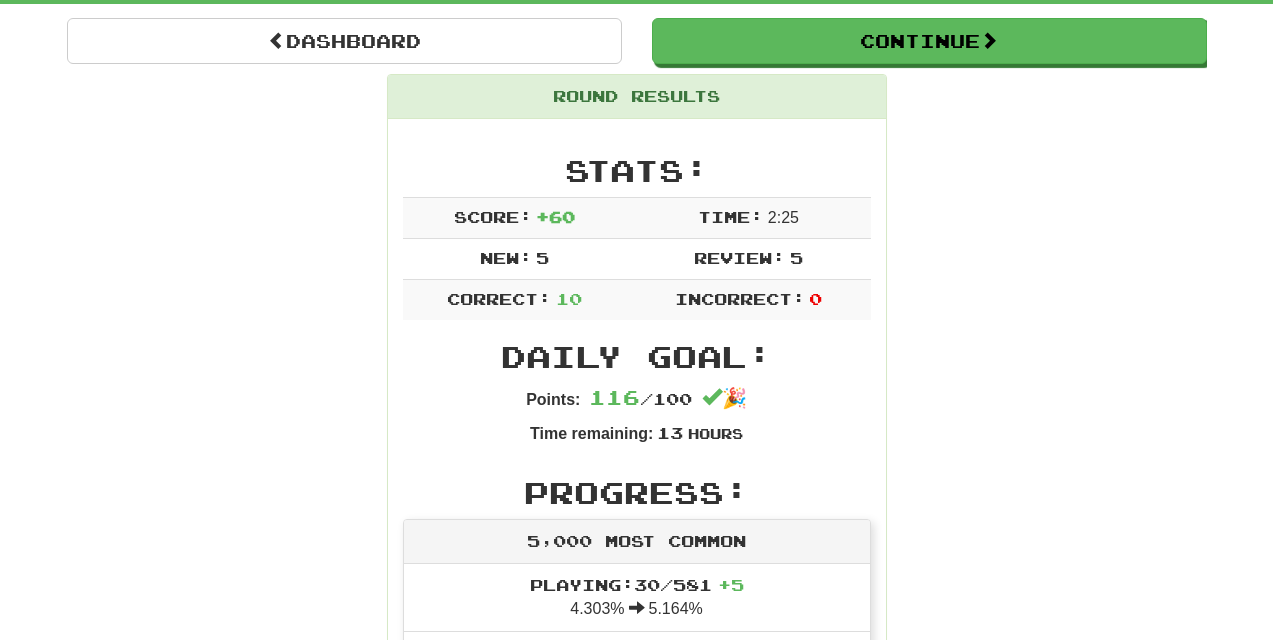 scroll, scrollTop: 211, scrollLeft: 0, axis: vertical 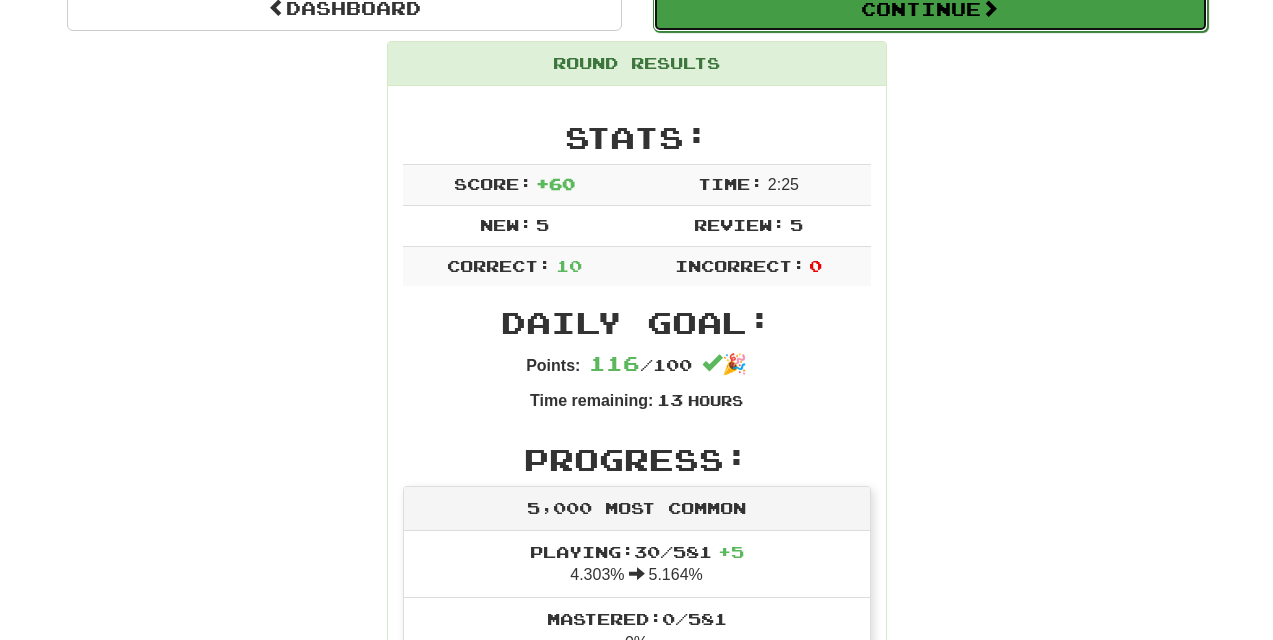 click on "Continue" at bounding box center (930, 9) 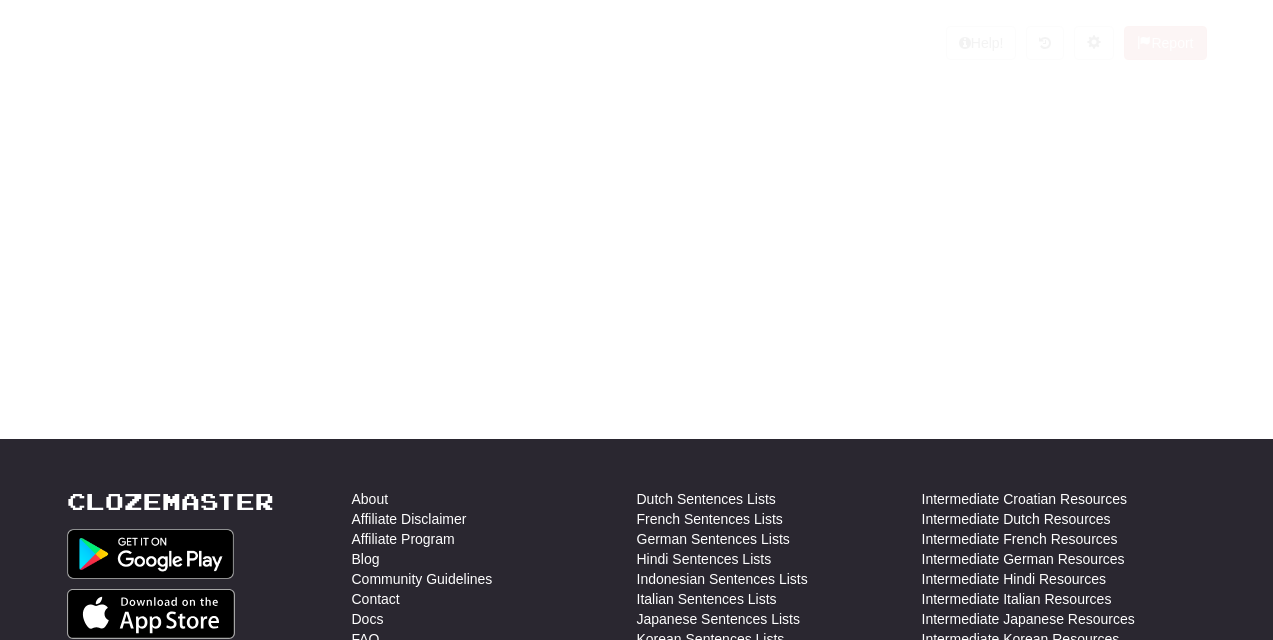 scroll, scrollTop: 211, scrollLeft: 0, axis: vertical 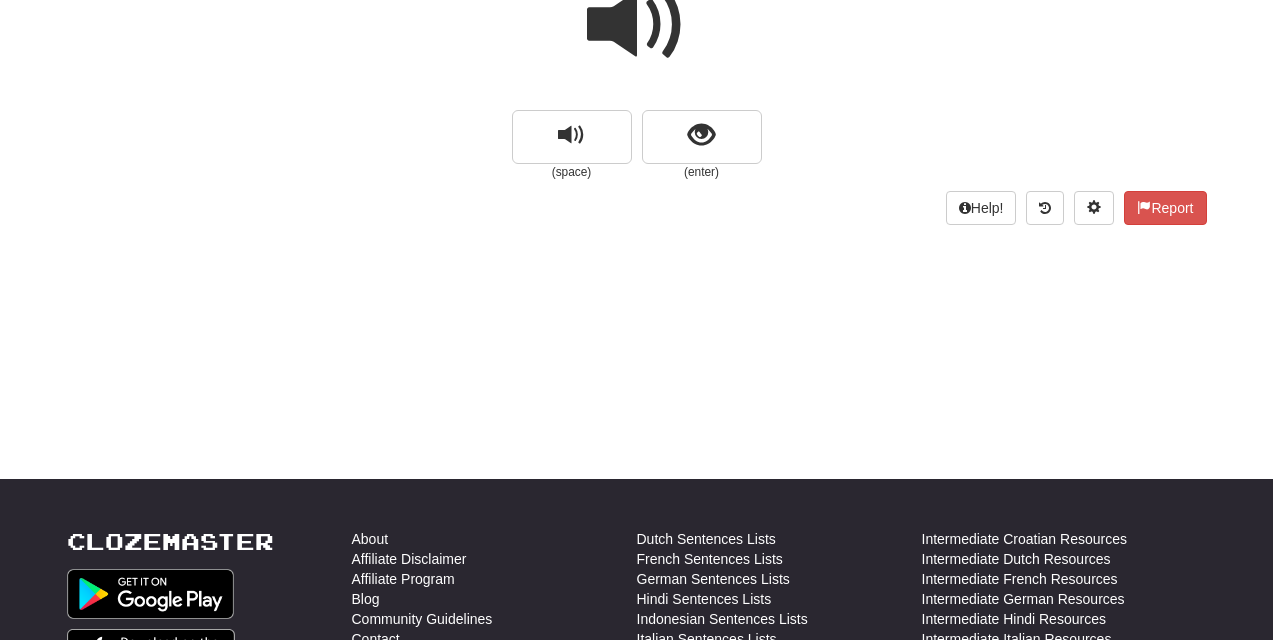 click at bounding box center (637, 25) 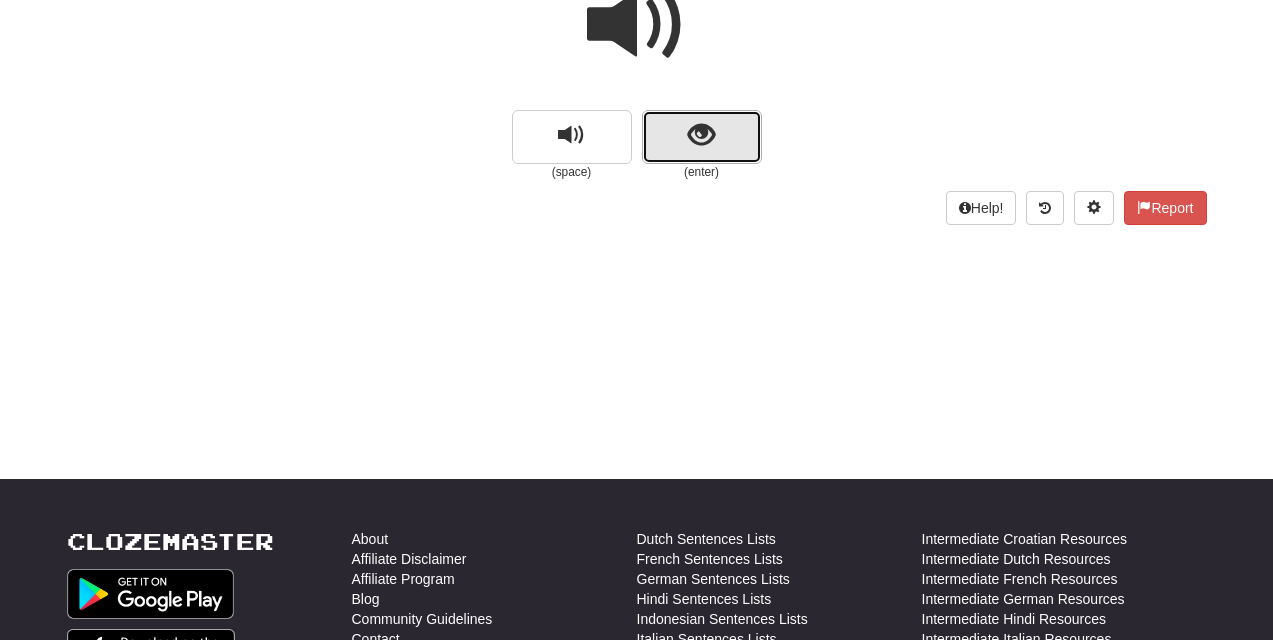 click at bounding box center (702, 137) 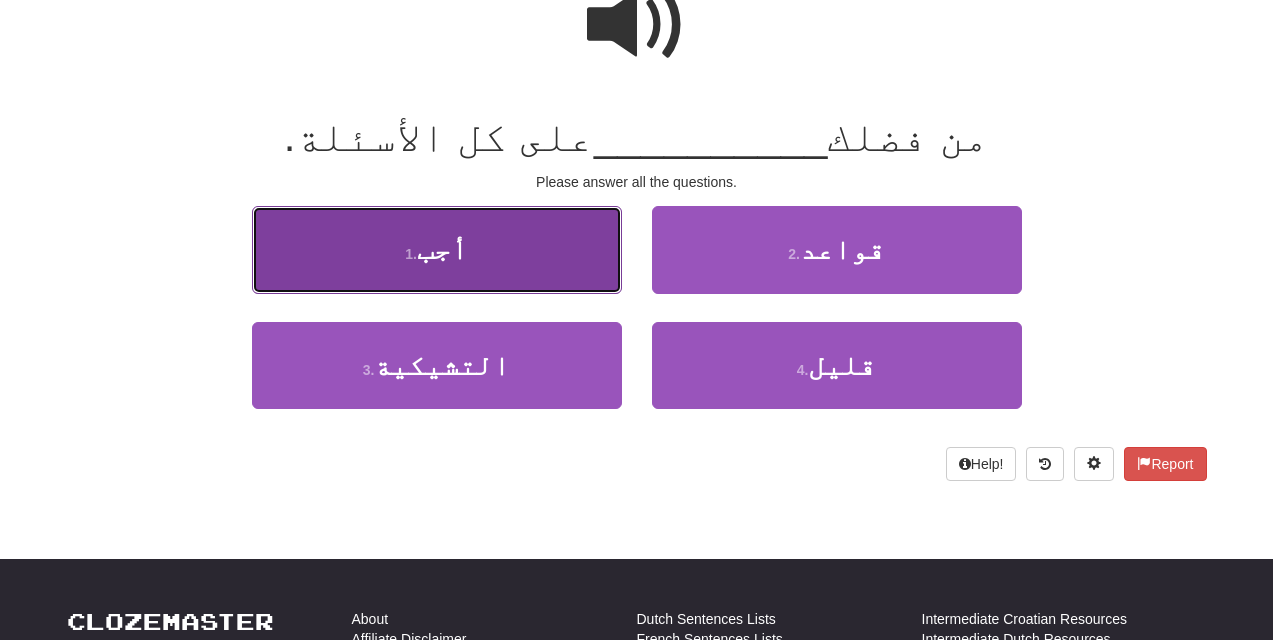 click on "1 .  أجب" at bounding box center (437, 249) 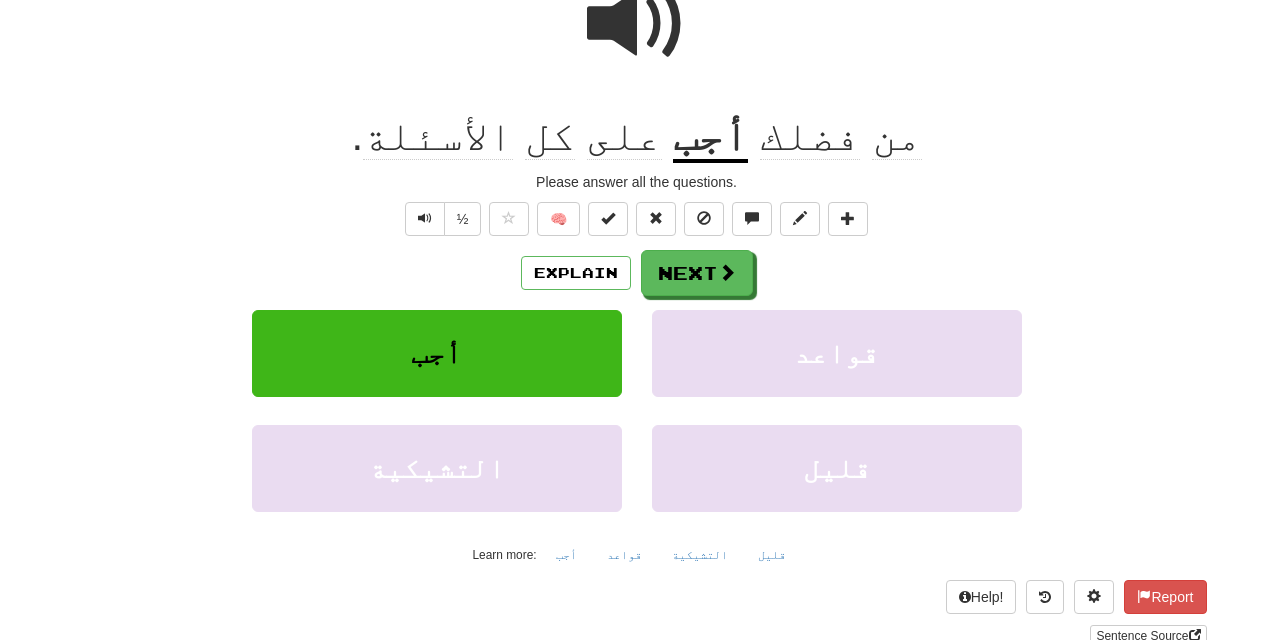 click on "أجب" at bounding box center [710, 137] 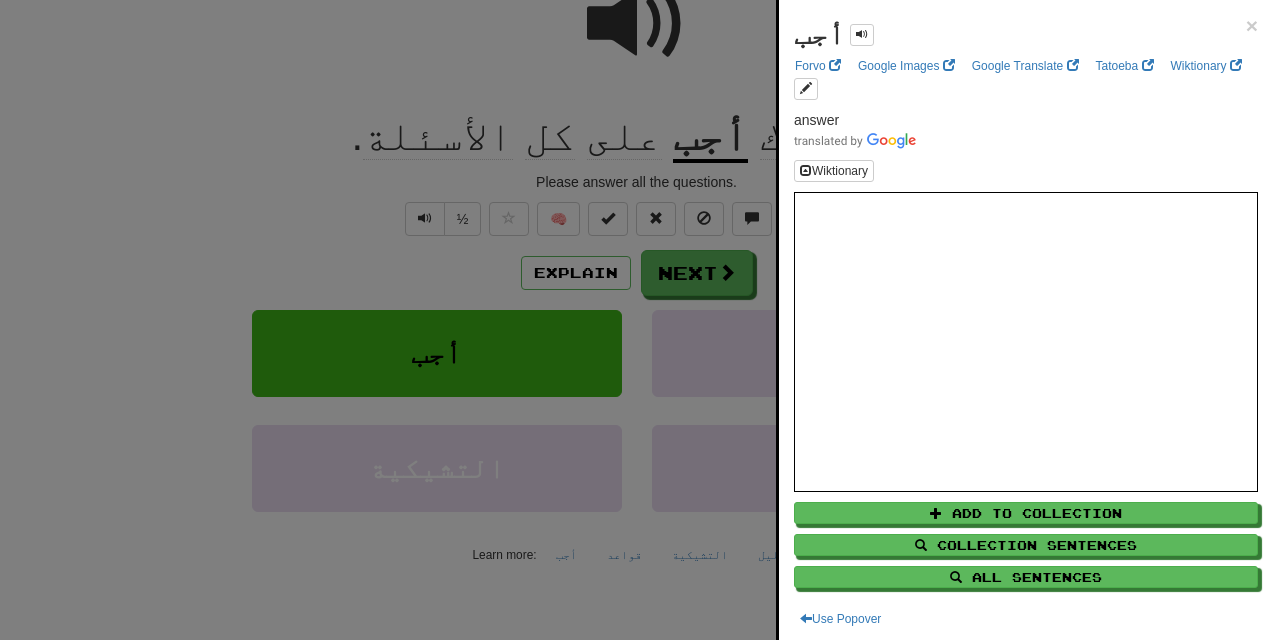 click at bounding box center (636, 320) 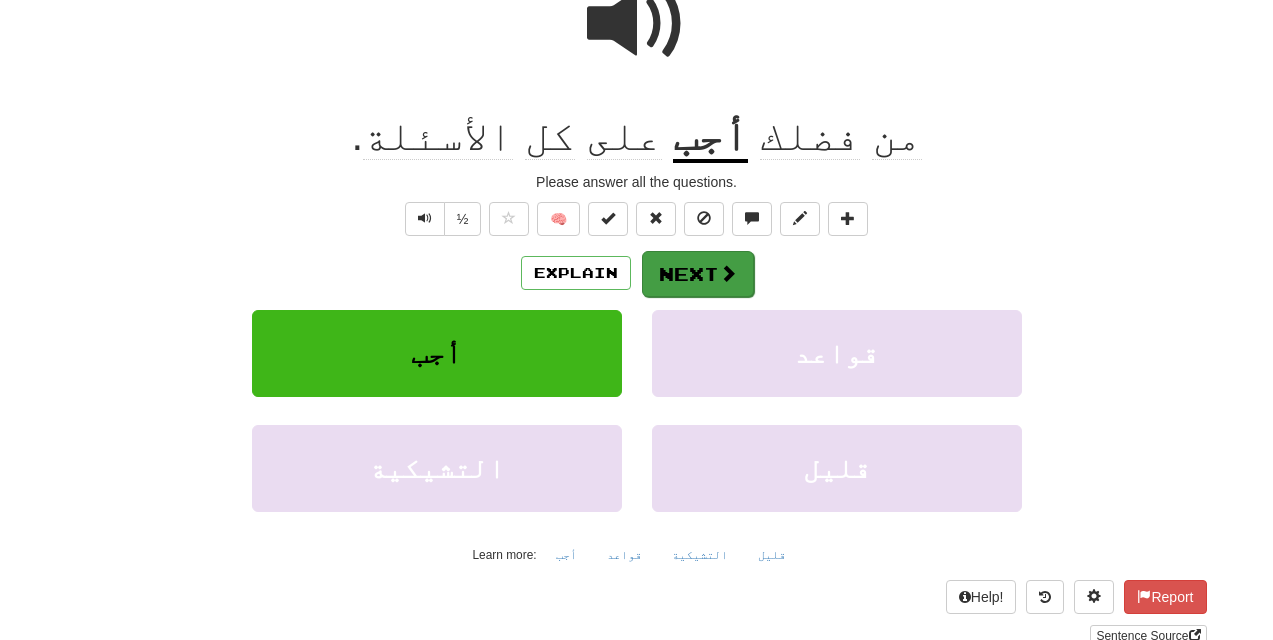scroll, scrollTop: 228, scrollLeft: 0, axis: vertical 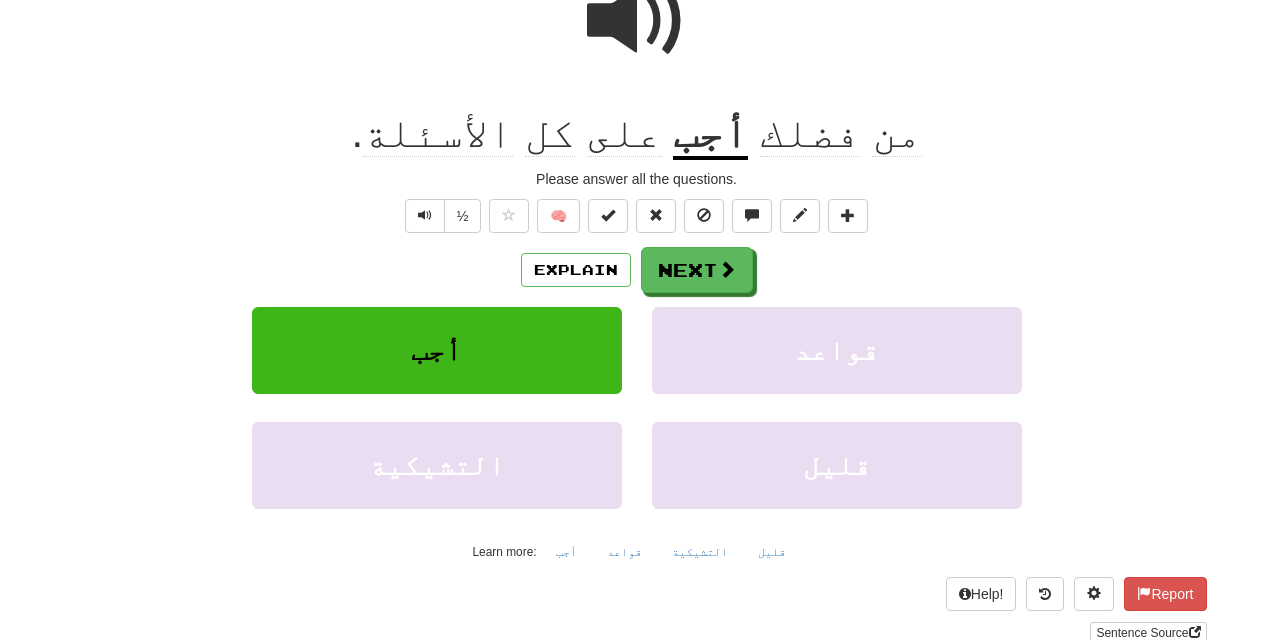 click at bounding box center [637, 21] 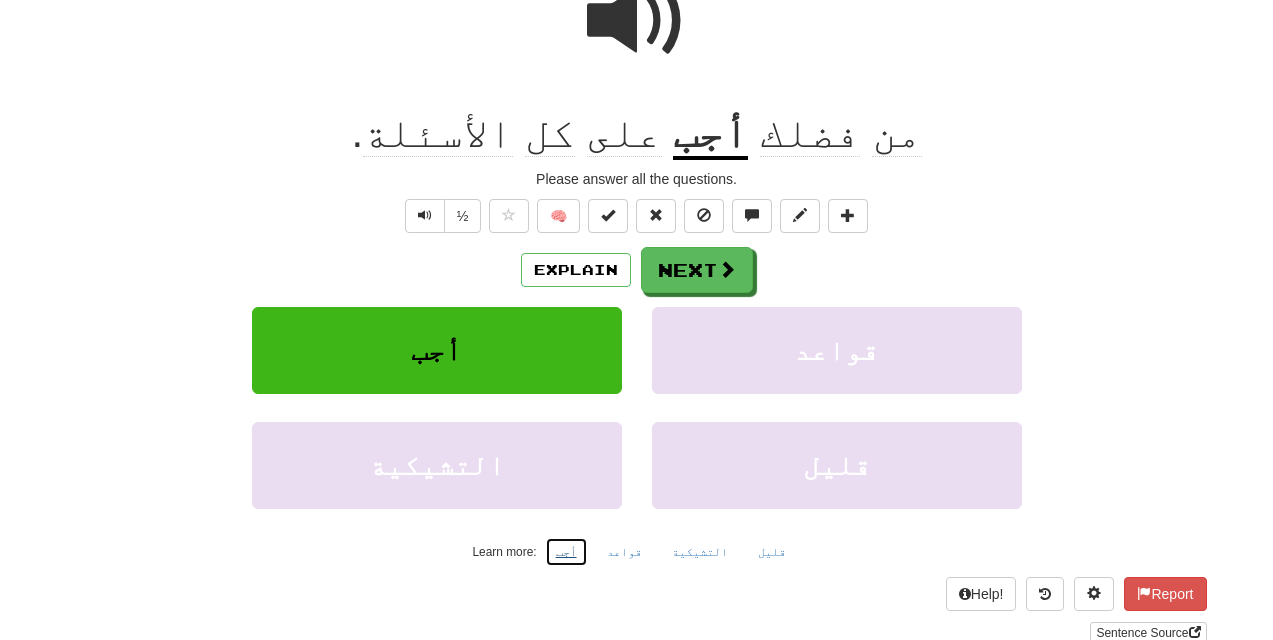 click on "أجب" at bounding box center [566, 552] 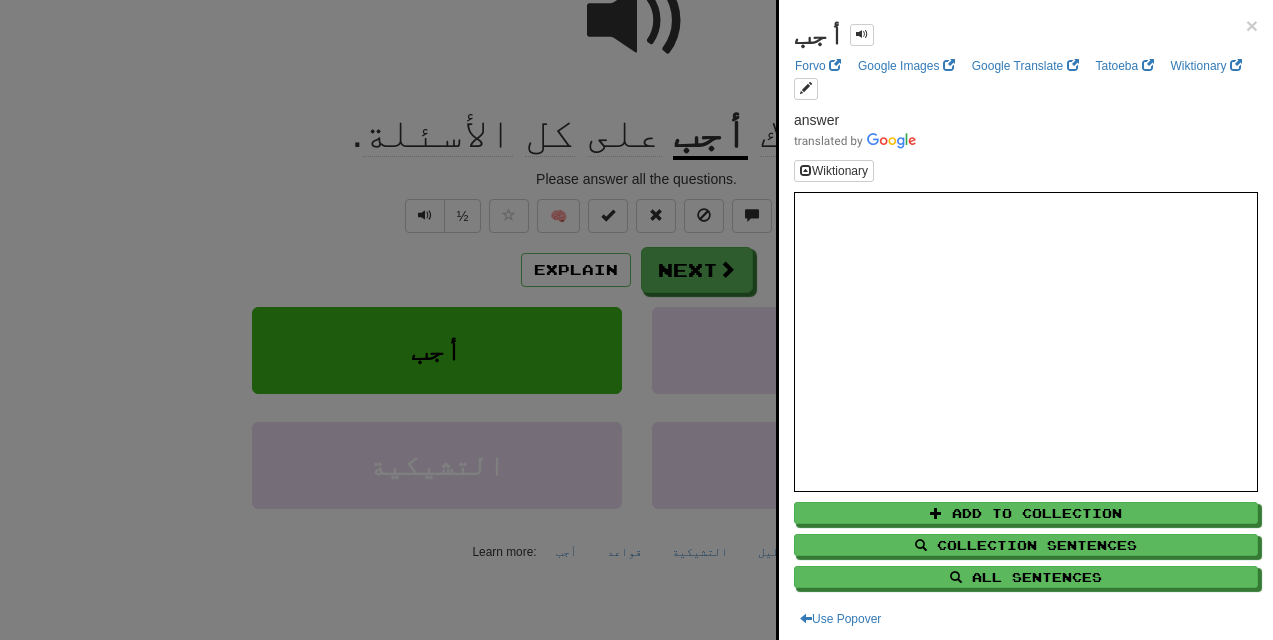 click at bounding box center (636, 320) 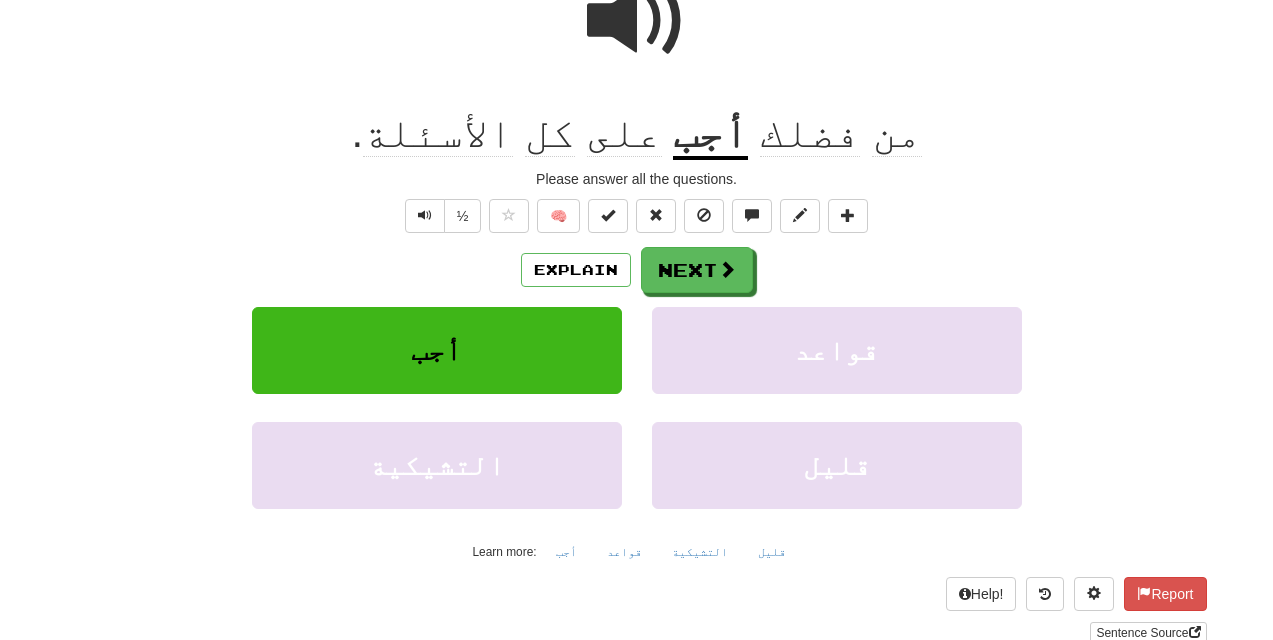 click at bounding box center (637, 21) 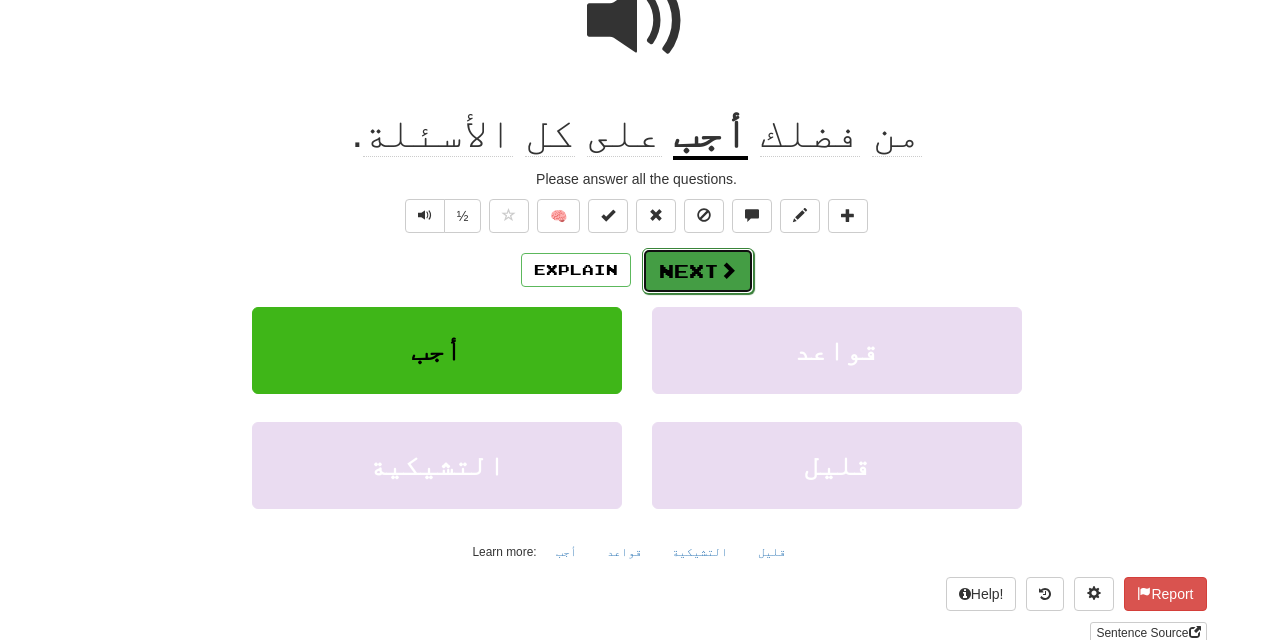 click on "Next" at bounding box center (698, 271) 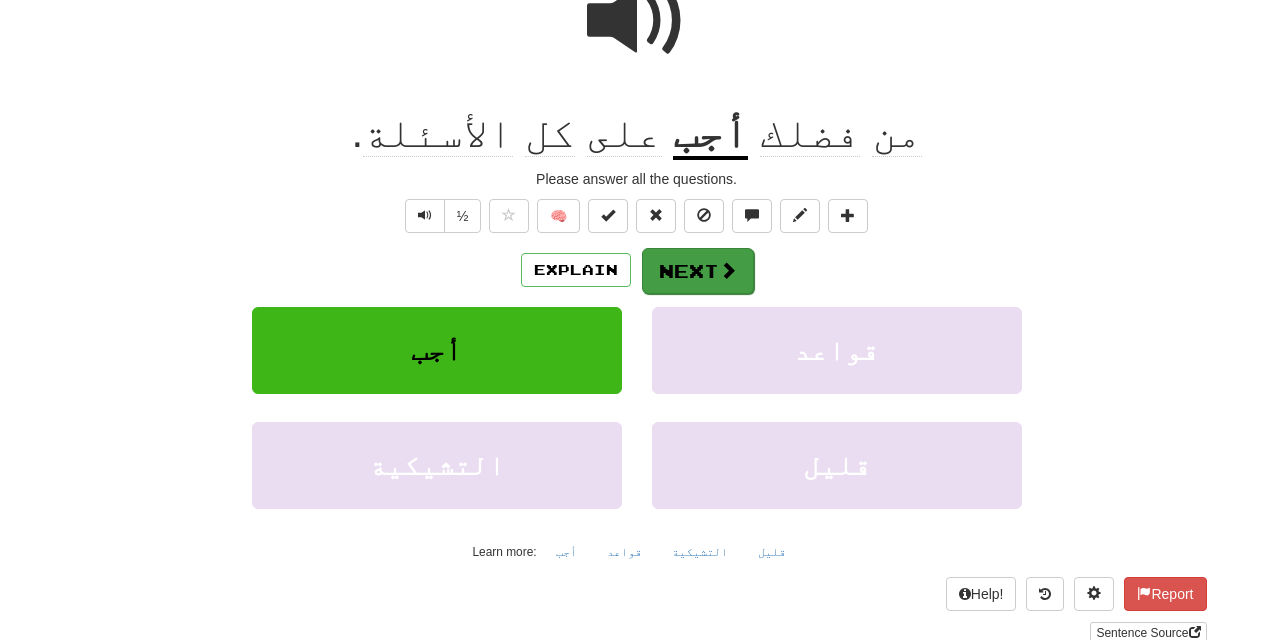 scroll, scrollTop: 0, scrollLeft: 0, axis: both 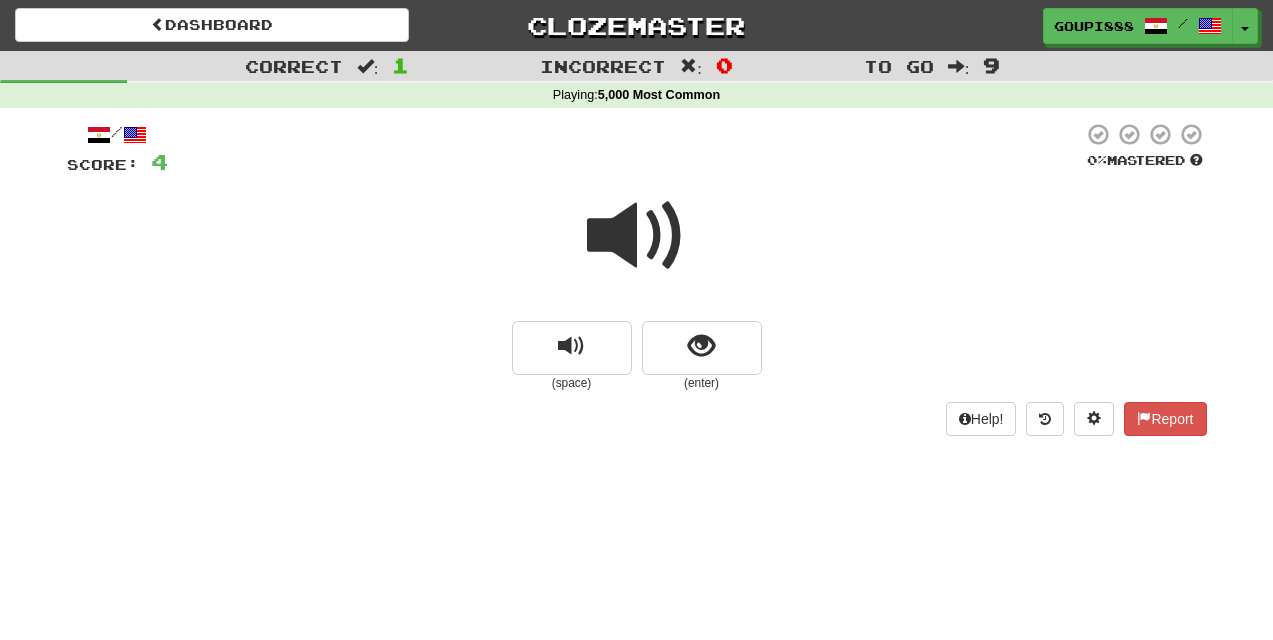 click at bounding box center [637, 236] 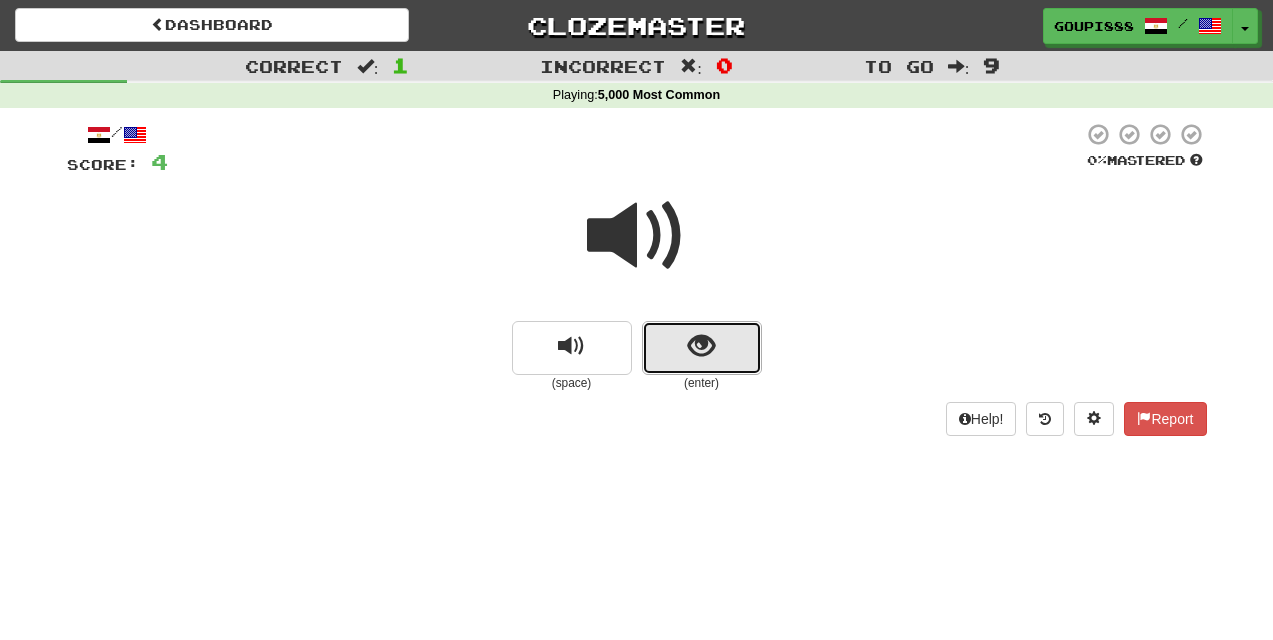 click at bounding box center [701, 346] 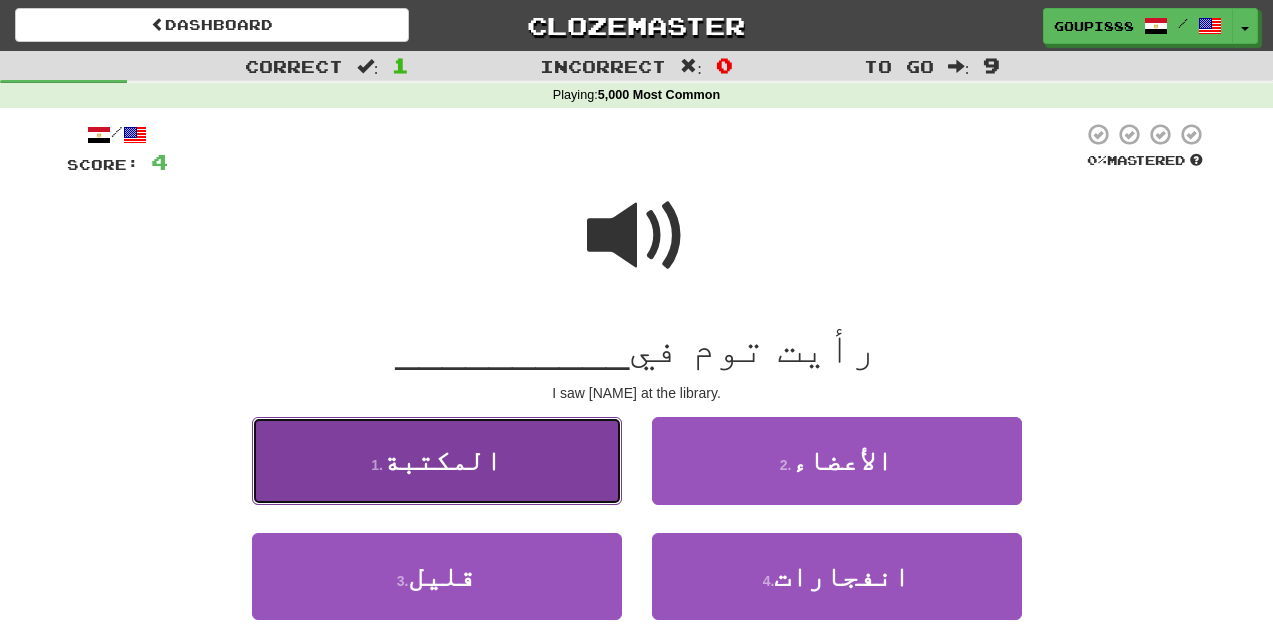 click on "1 .  المكتبة" at bounding box center (437, 460) 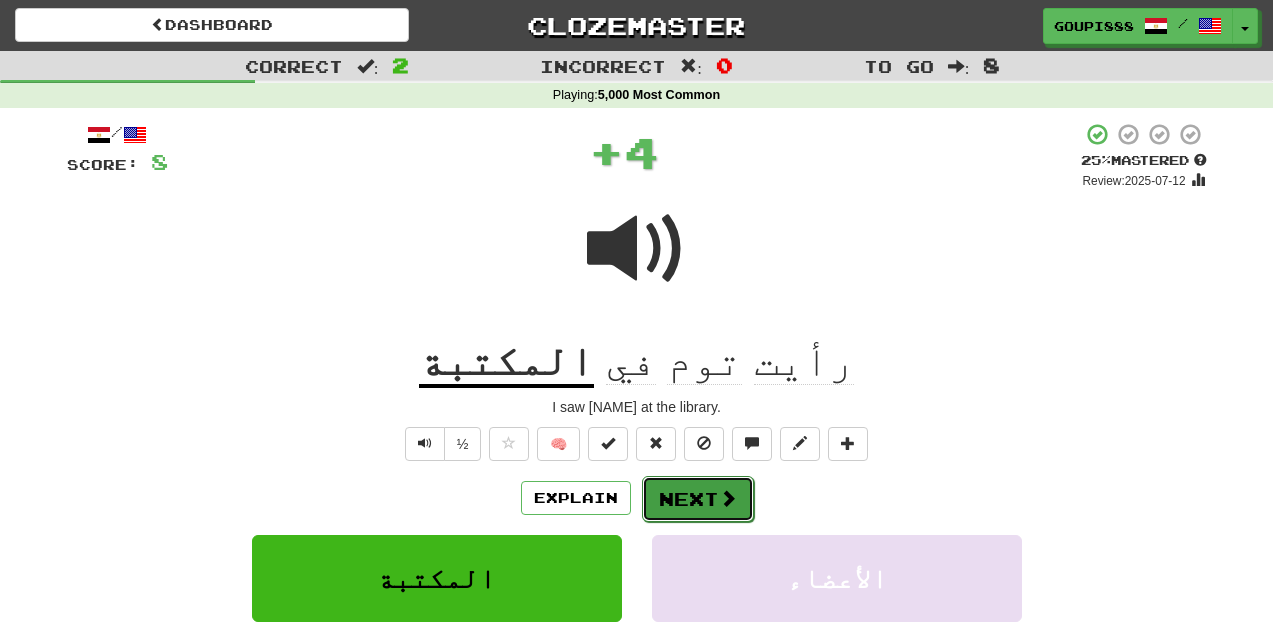 click on "Next" at bounding box center [698, 499] 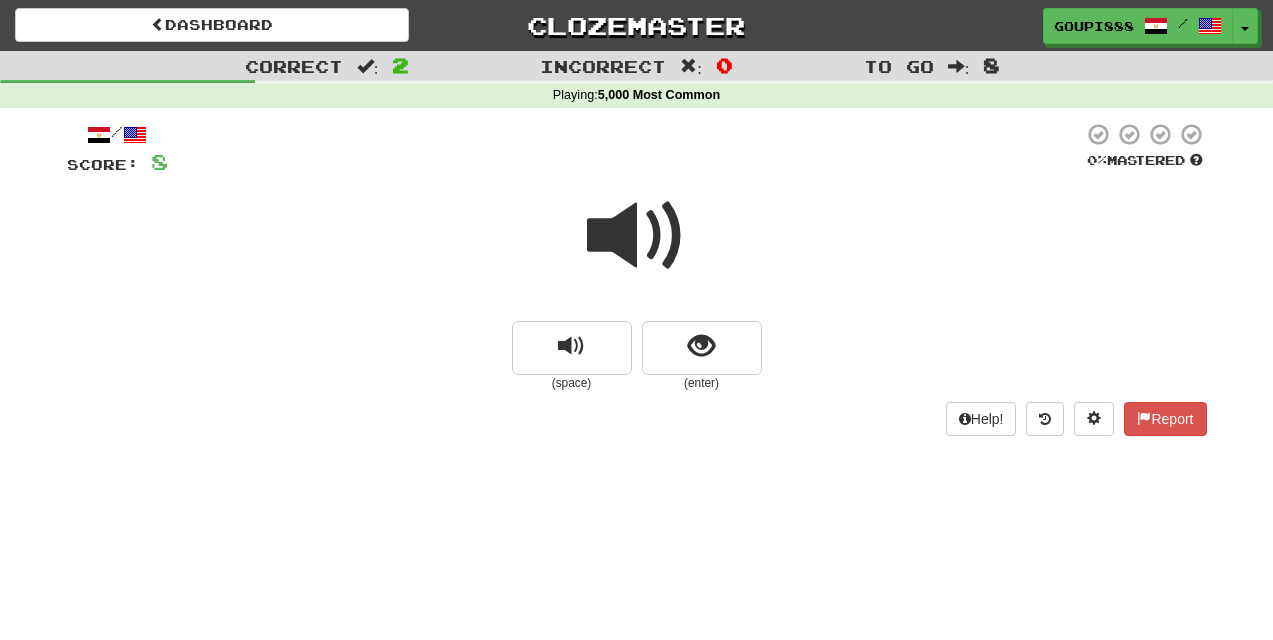 click at bounding box center (637, 236) 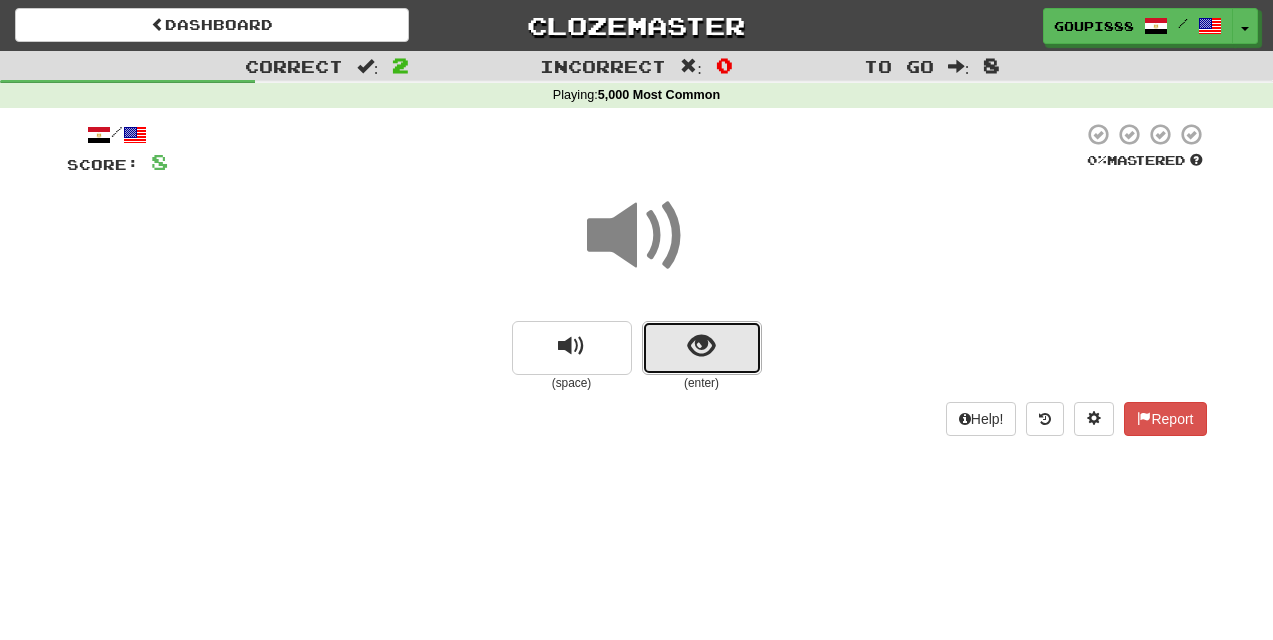 click at bounding box center [701, 346] 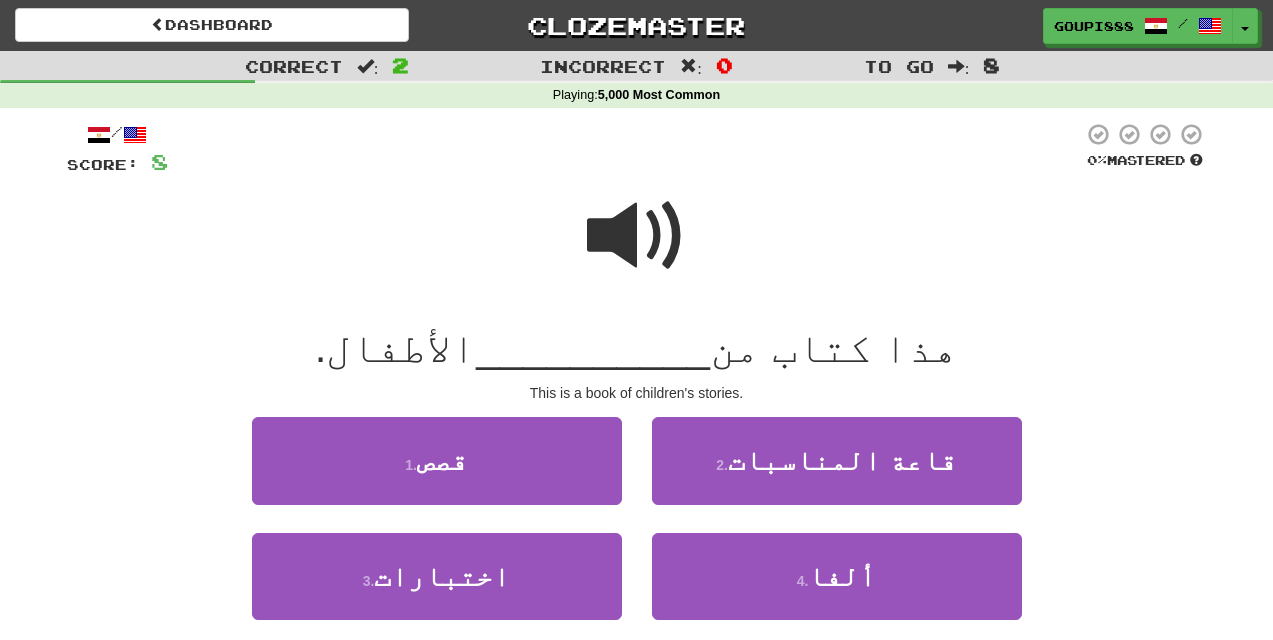 click at bounding box center (637, 236) 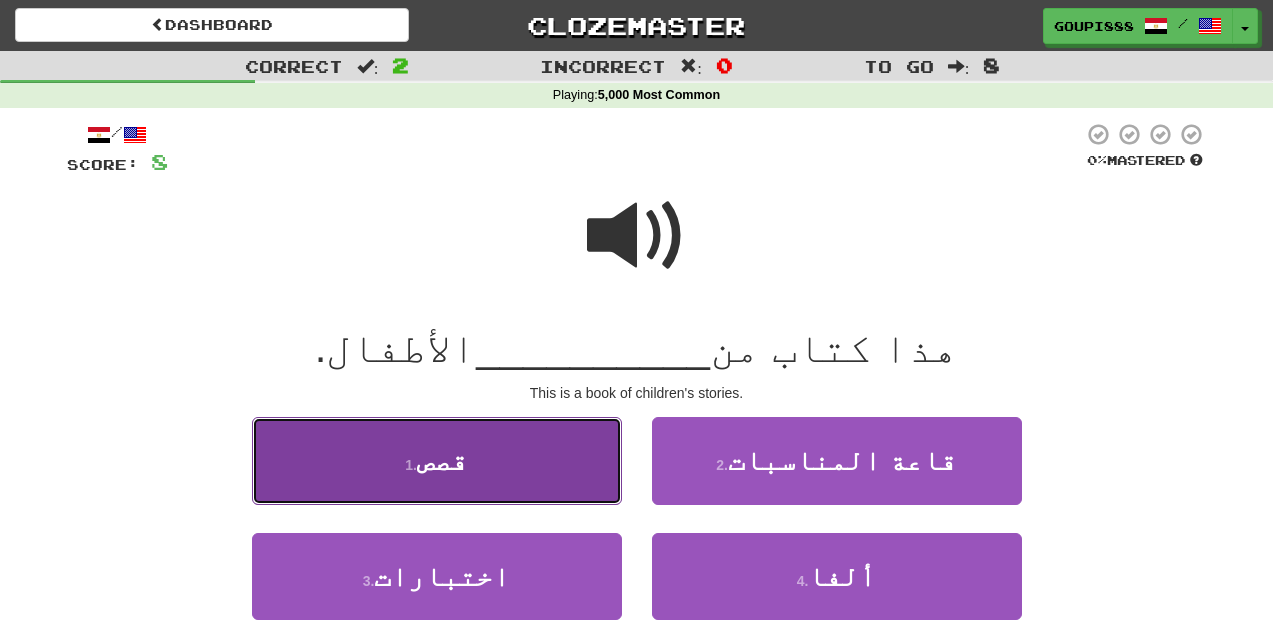 click on "1 .  قصص" at bounding box center [437, 460] 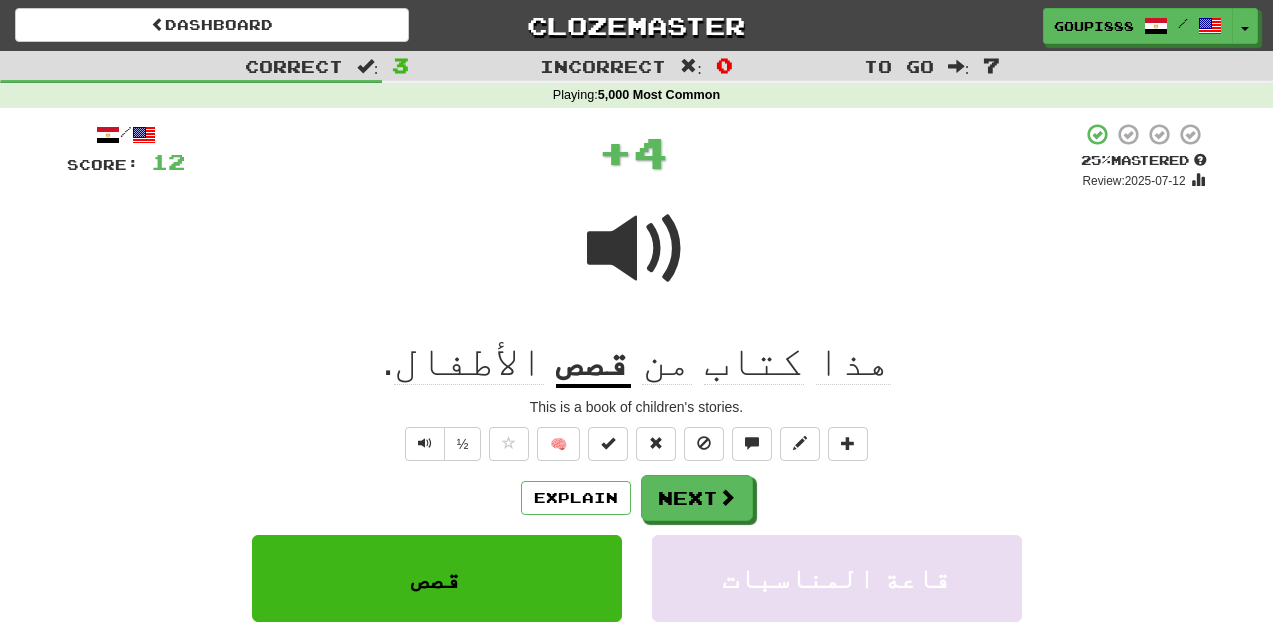 click on "قصص" at bounding box center (593, 362) 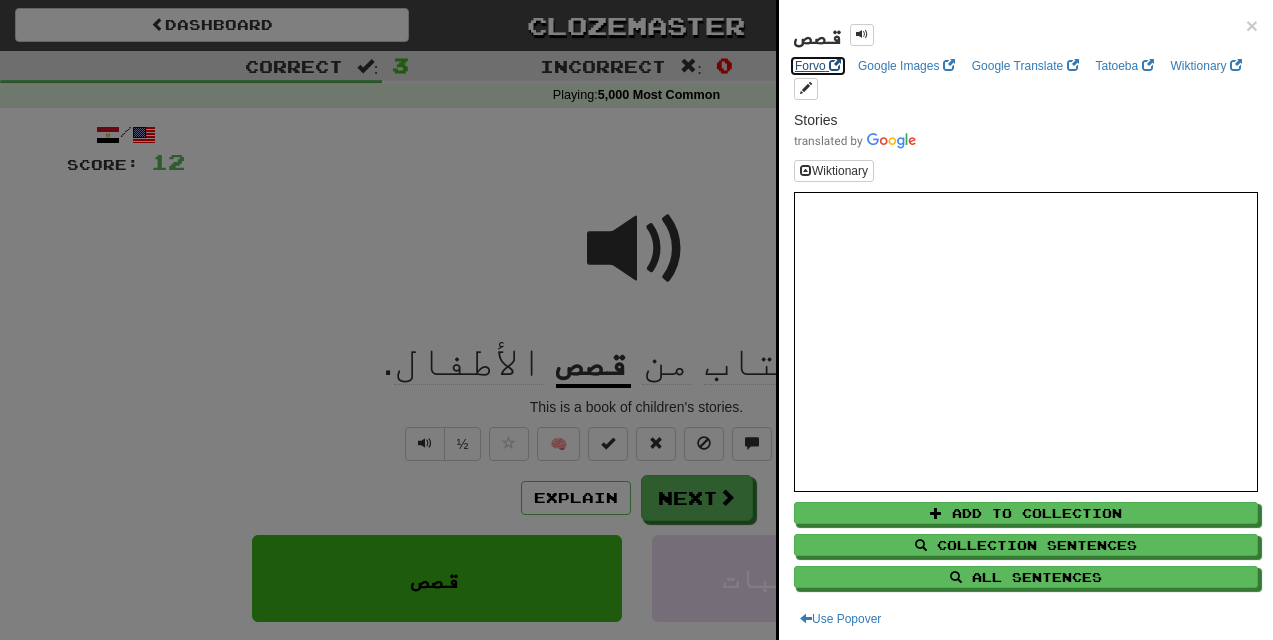 click on "Forvo" at bounding box center [818, 66] 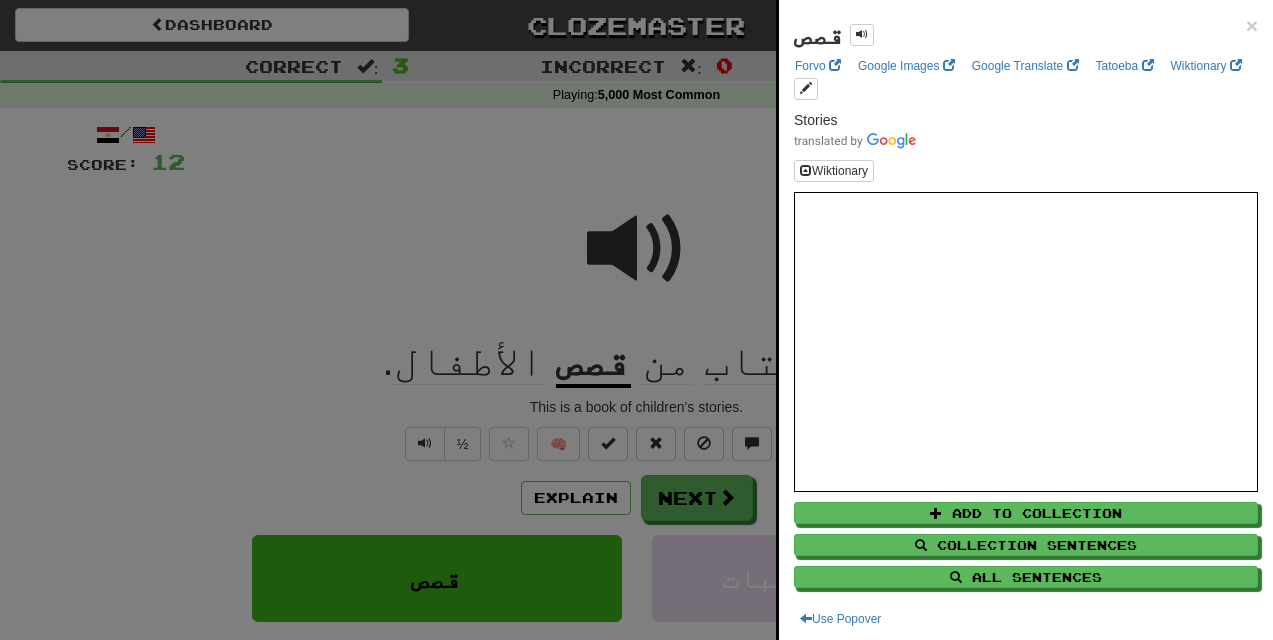 click at bounding box center [636, 320] 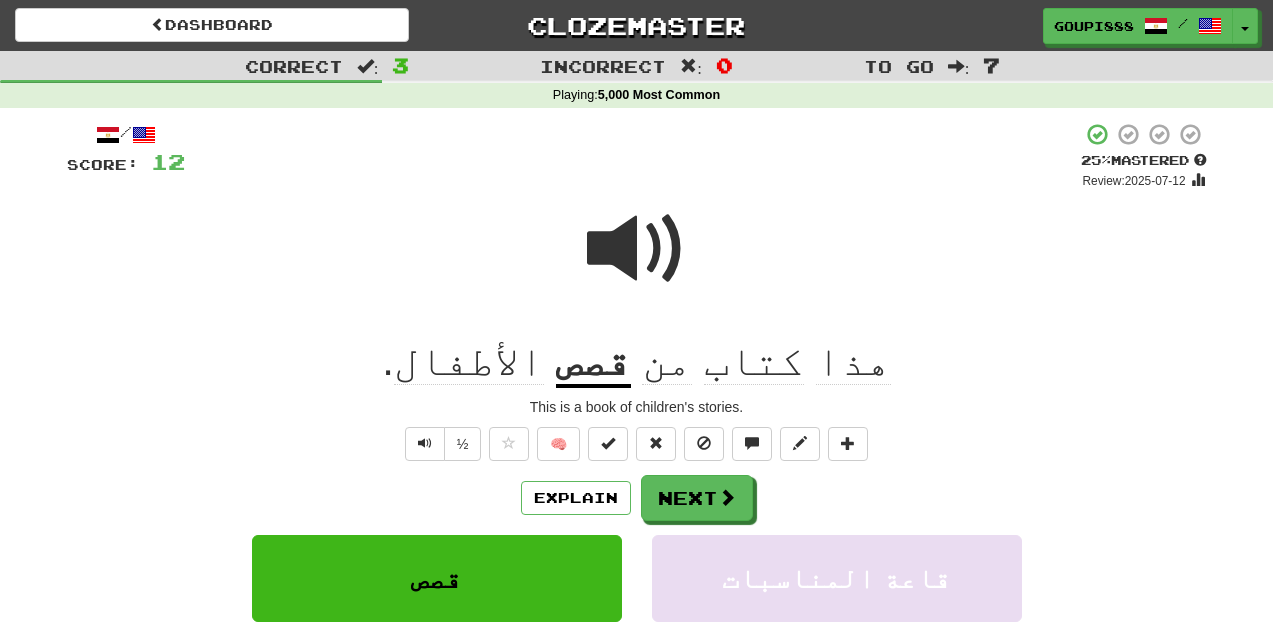 click on "الأطفال" at bounding box center (469, 361) 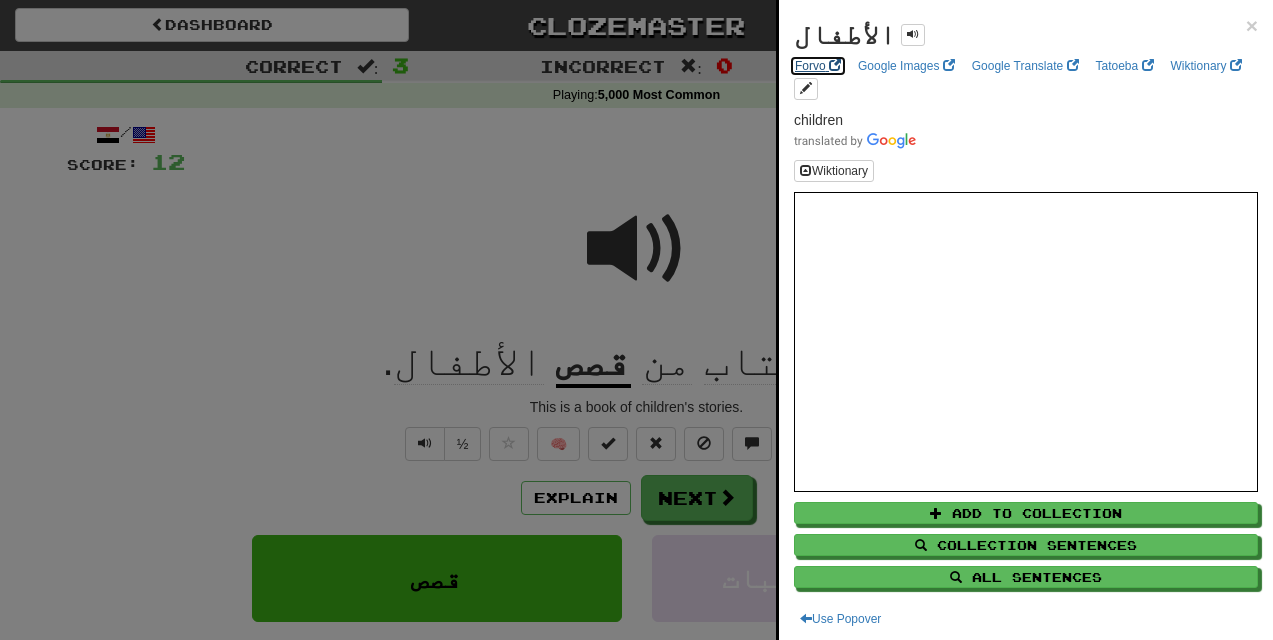 click on "Forvo" at bounding box center [818, 66] 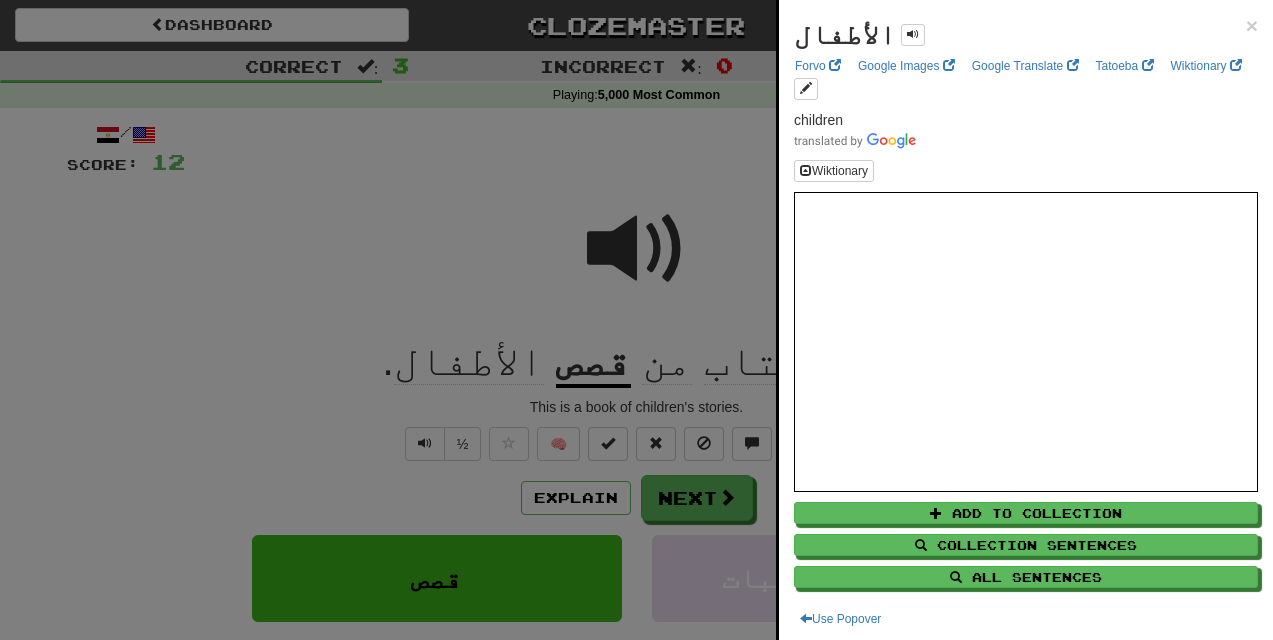 click at bounding box center (636, 320) 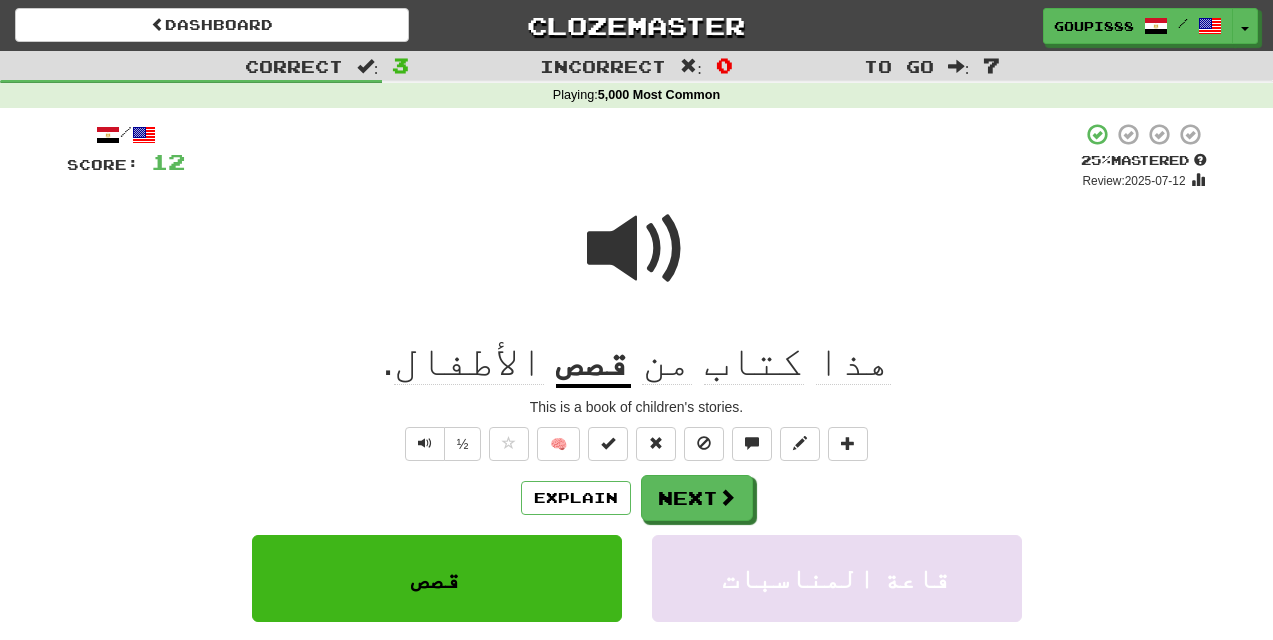 click on "الأطفال" at bounding box center [469, 361] 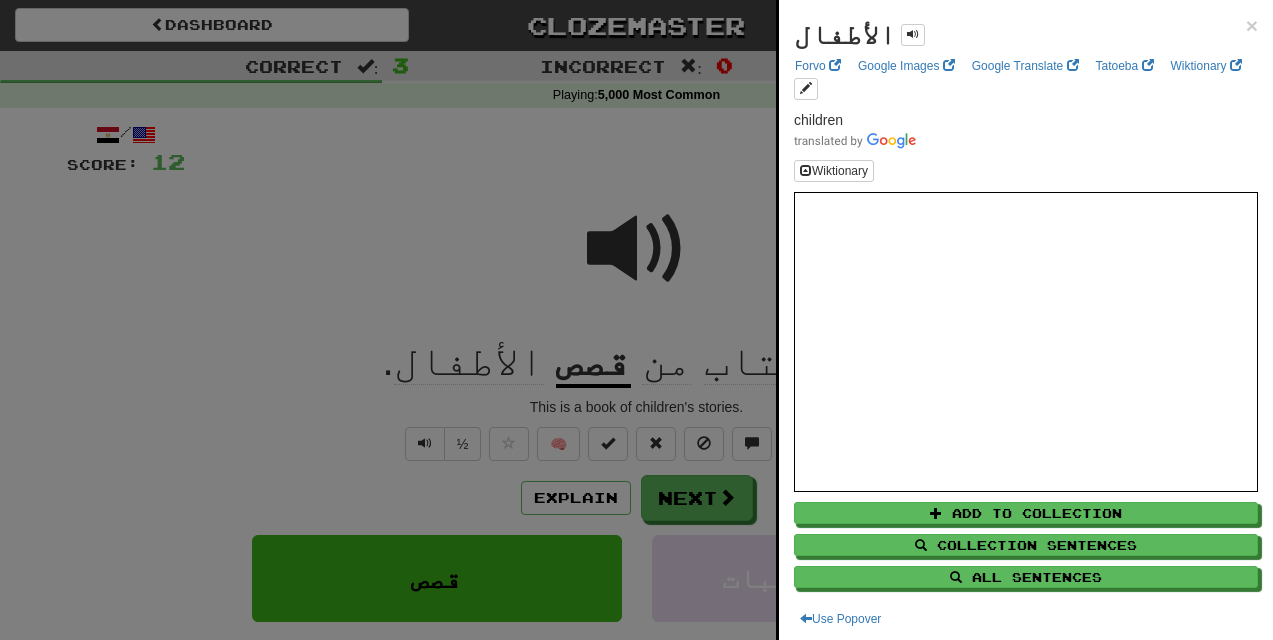 click at bounding box center (636, 320) 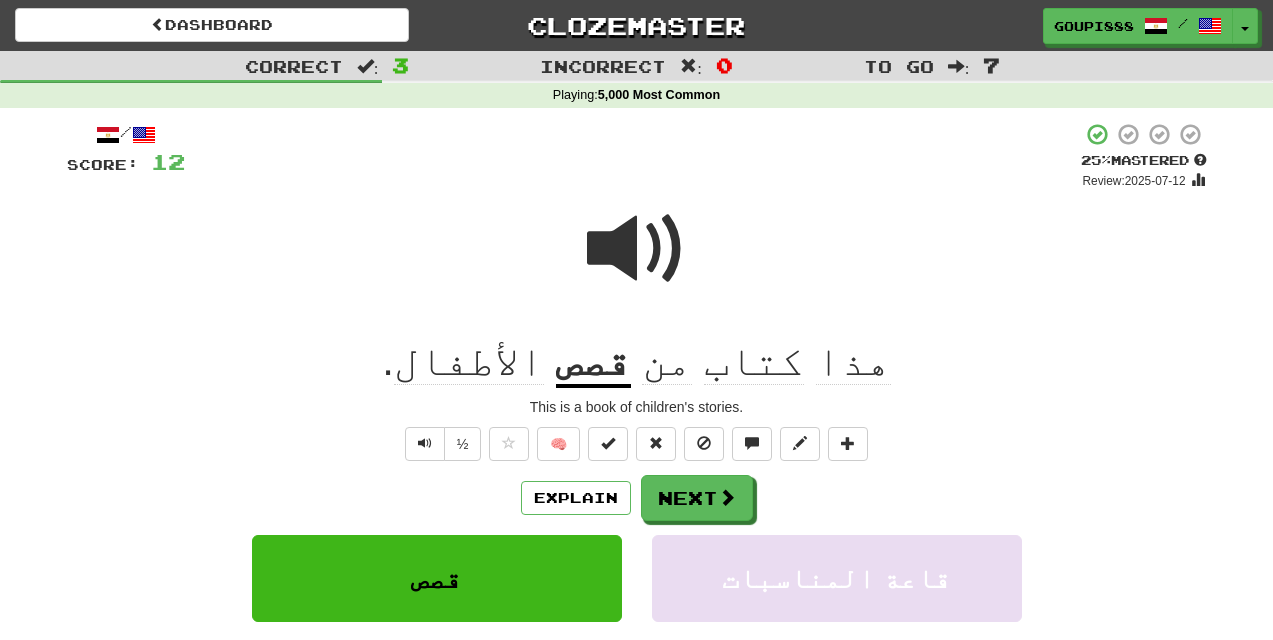 click at bounding box center [637, 249] 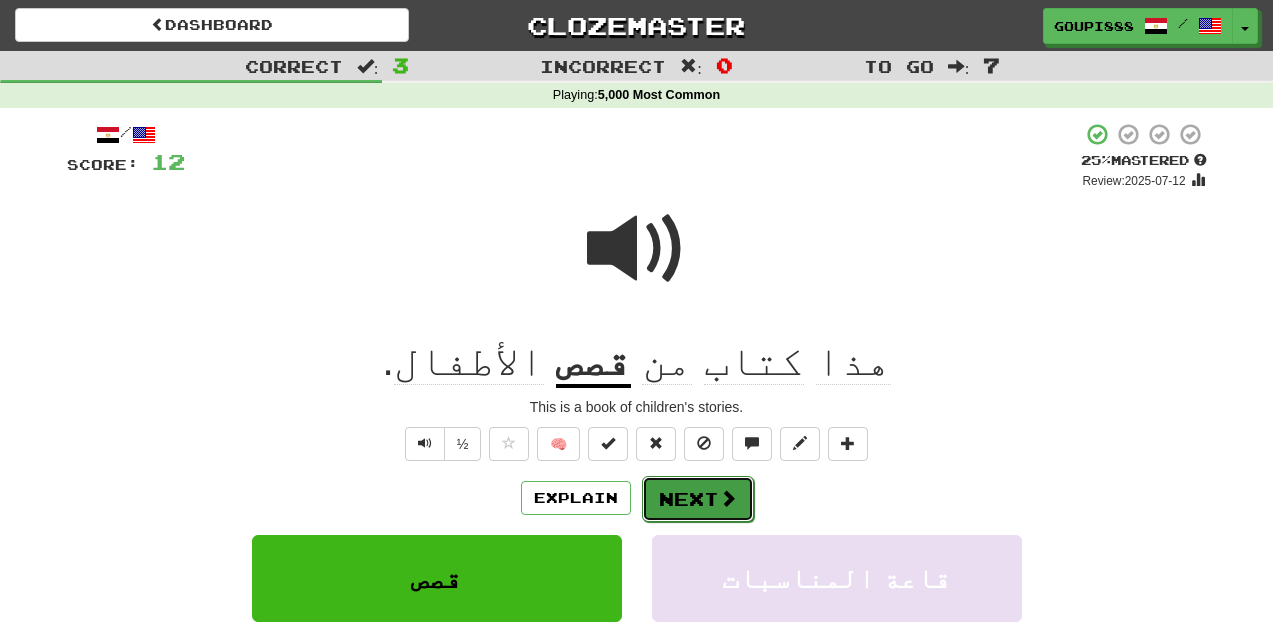 click on "Next" at bounding box center [698, 499] 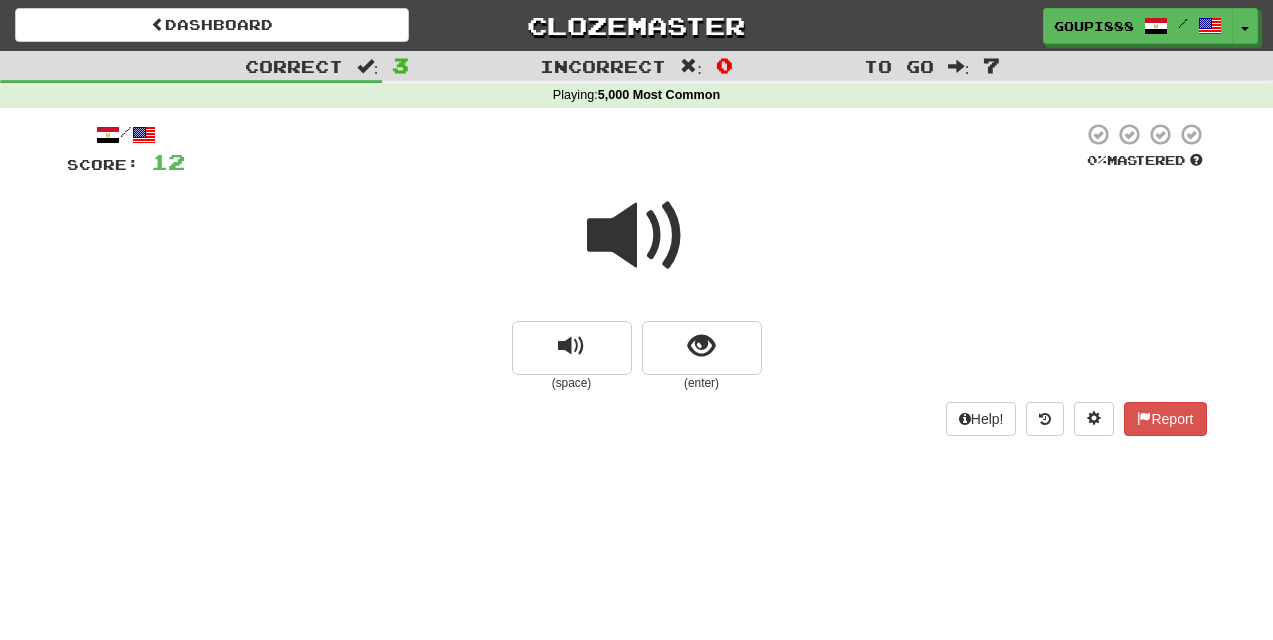 click at bounding box center (637, 236) 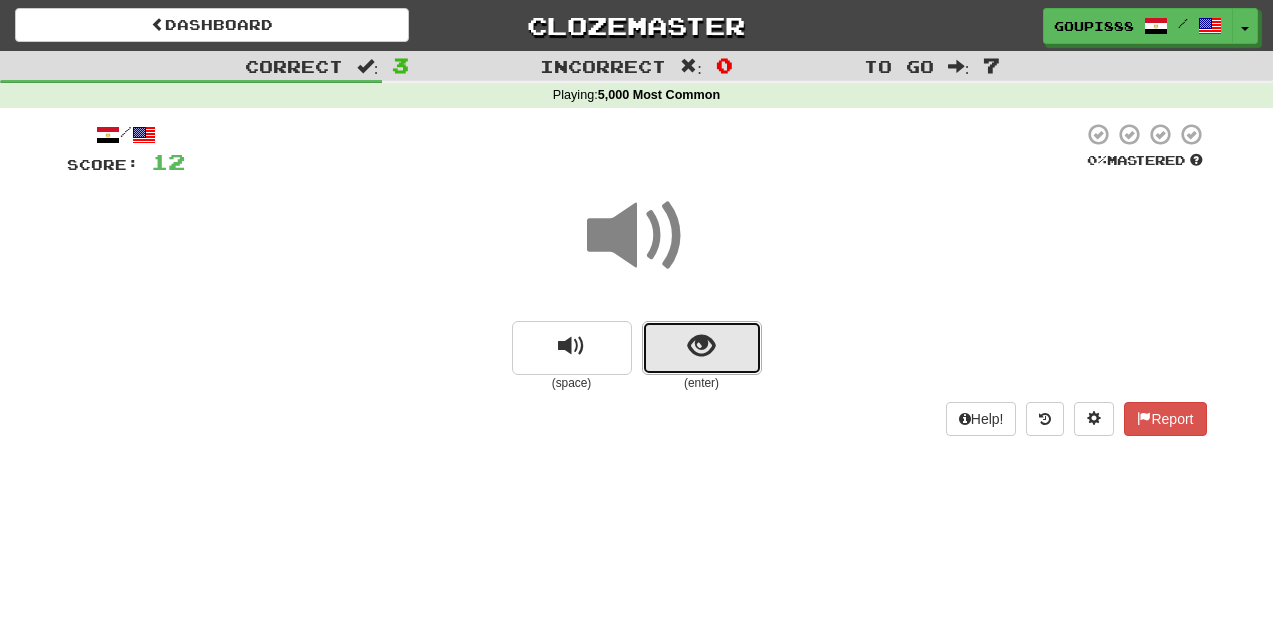 click at bounding box center (701, 346) 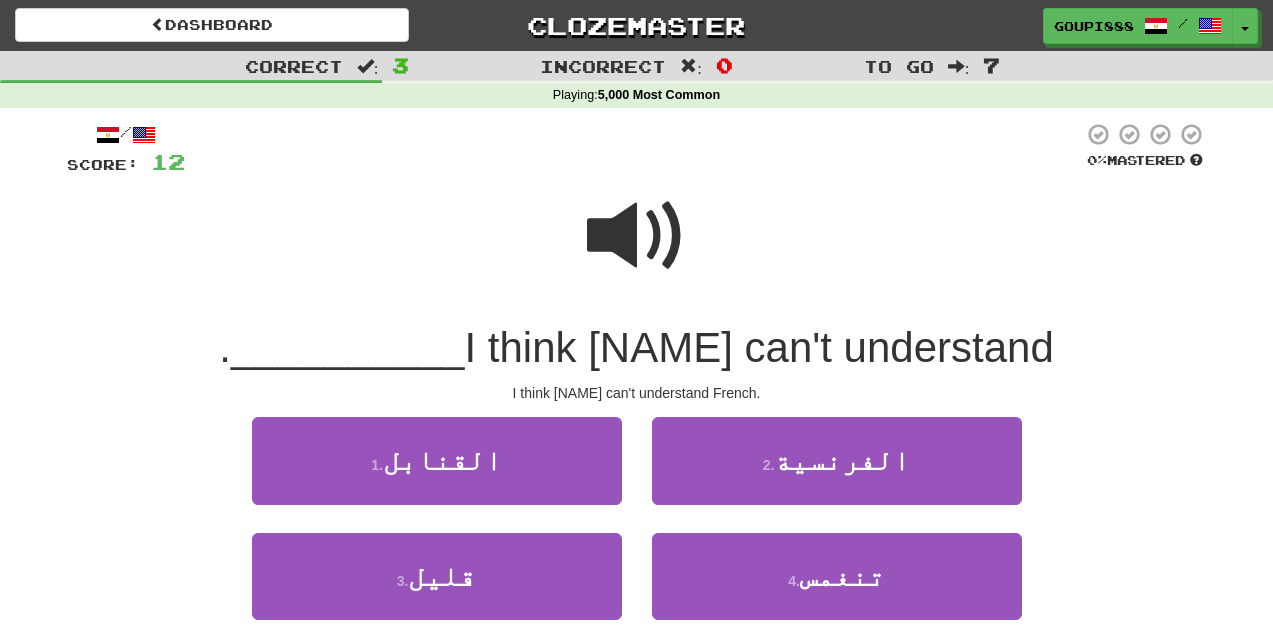 click at bounding box center (637, 236) 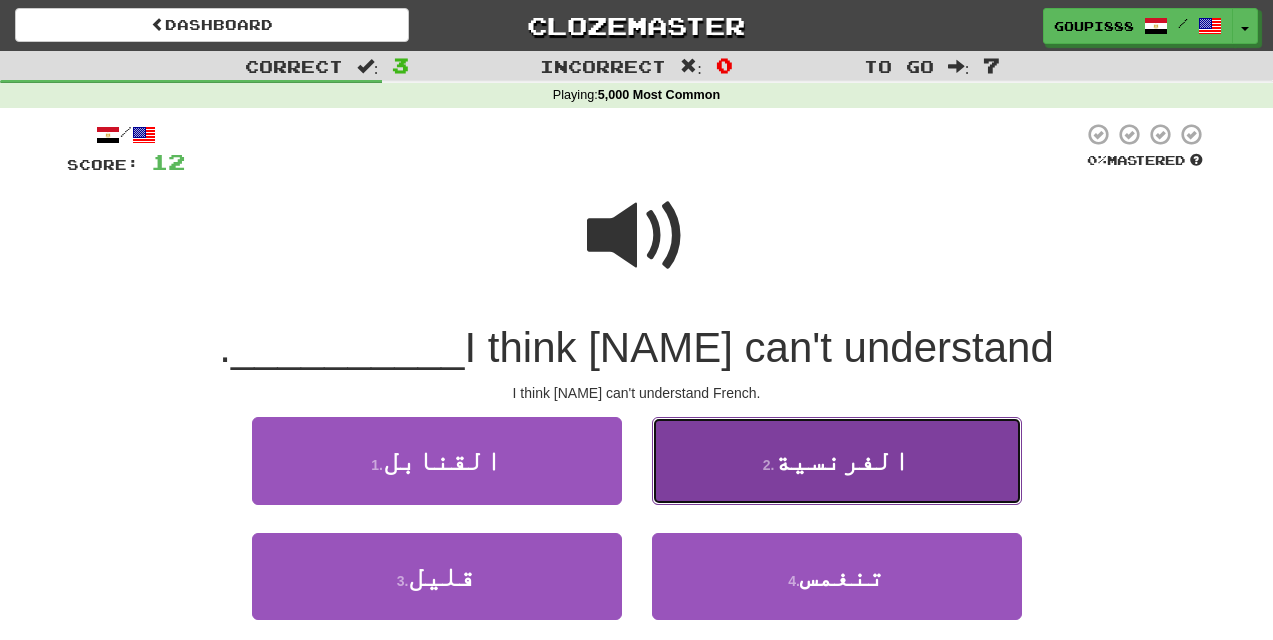 click on "الفرنسية" at bounding box center [842, 460] 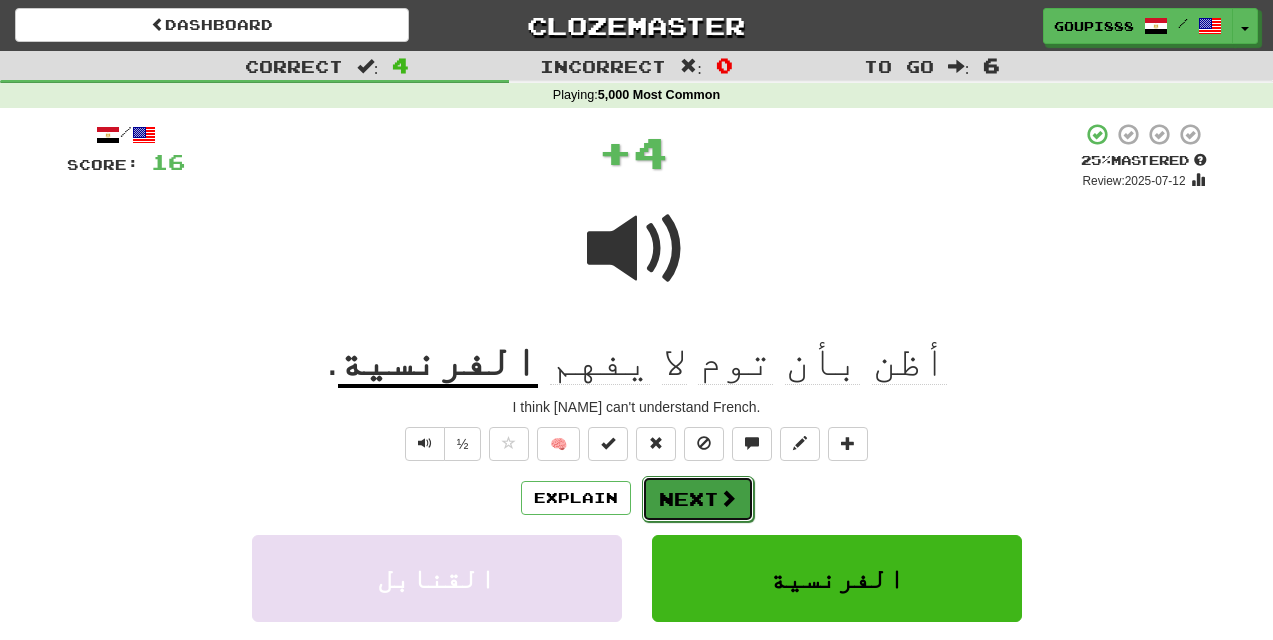 click on "Next" at bounding box center (698, 499) 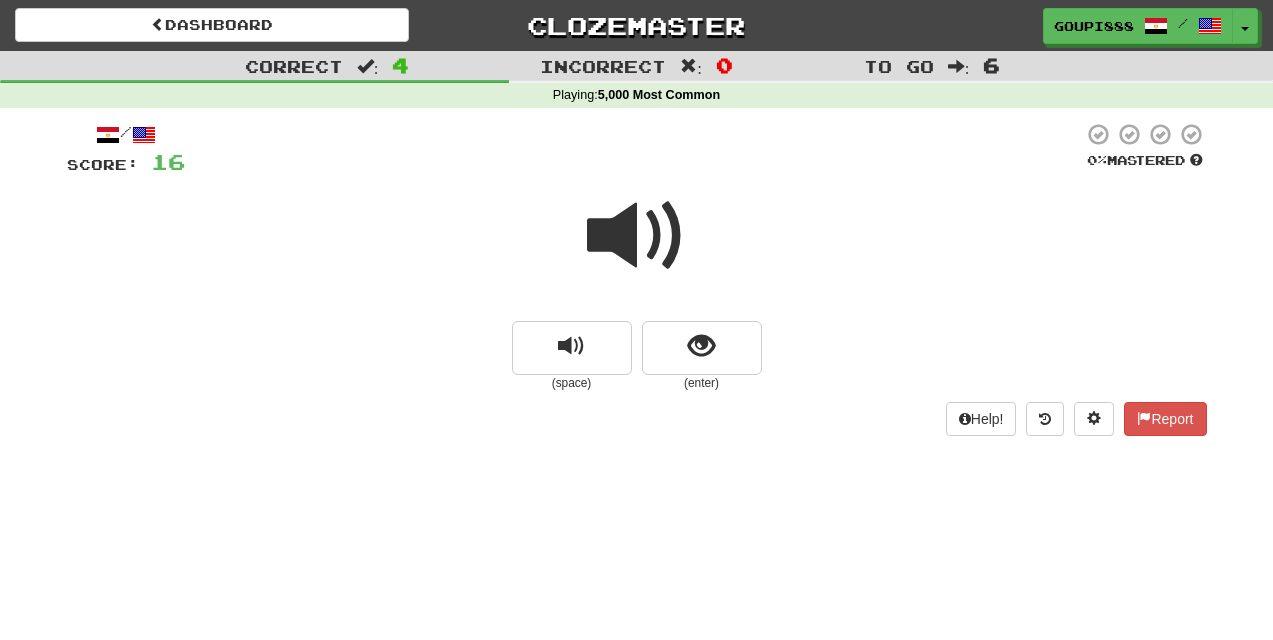 click at bounding box center [637, 236] 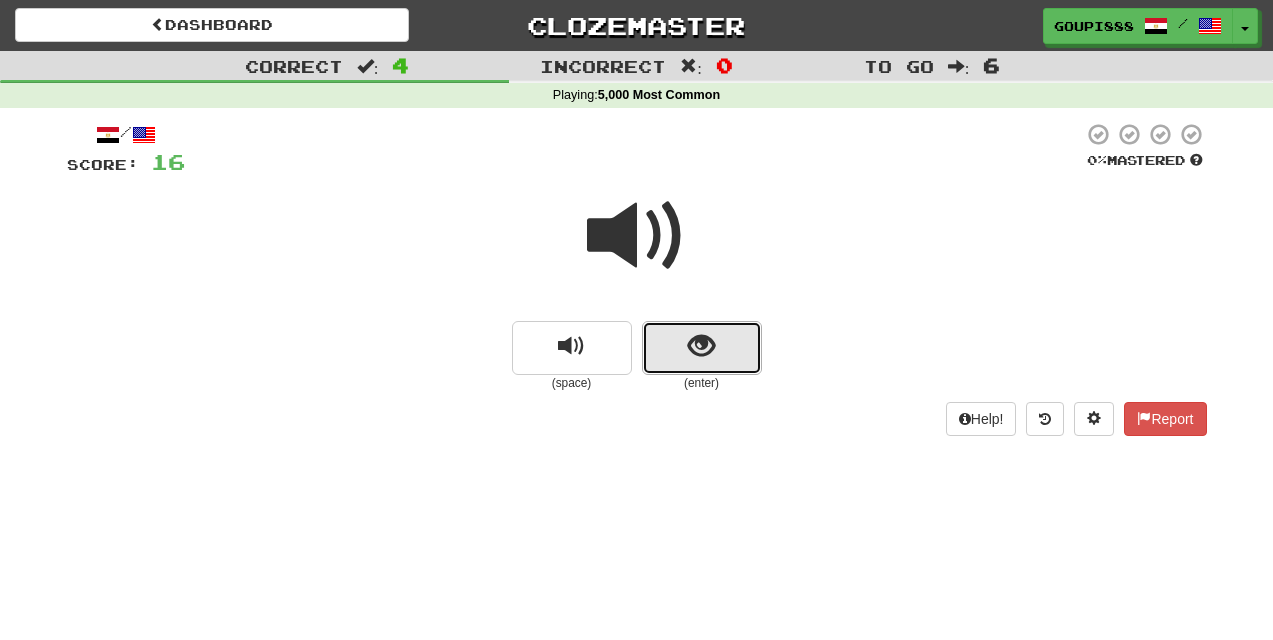click at bounding box center (701, 346) 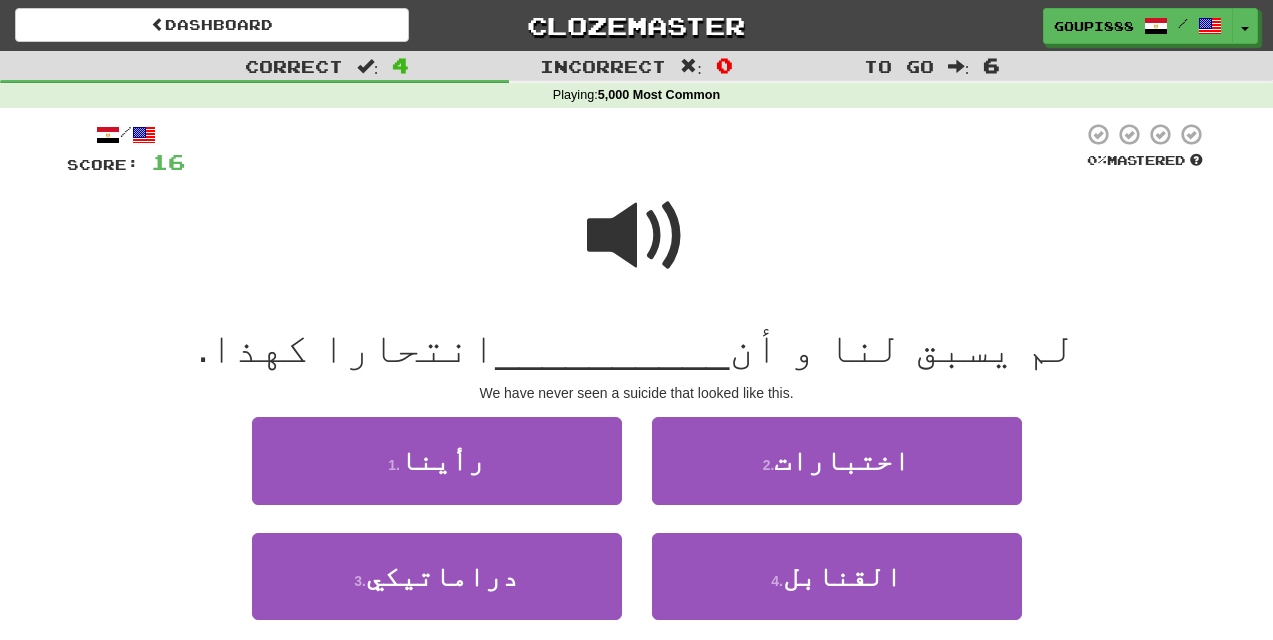 click at bounding box center (637, 236) 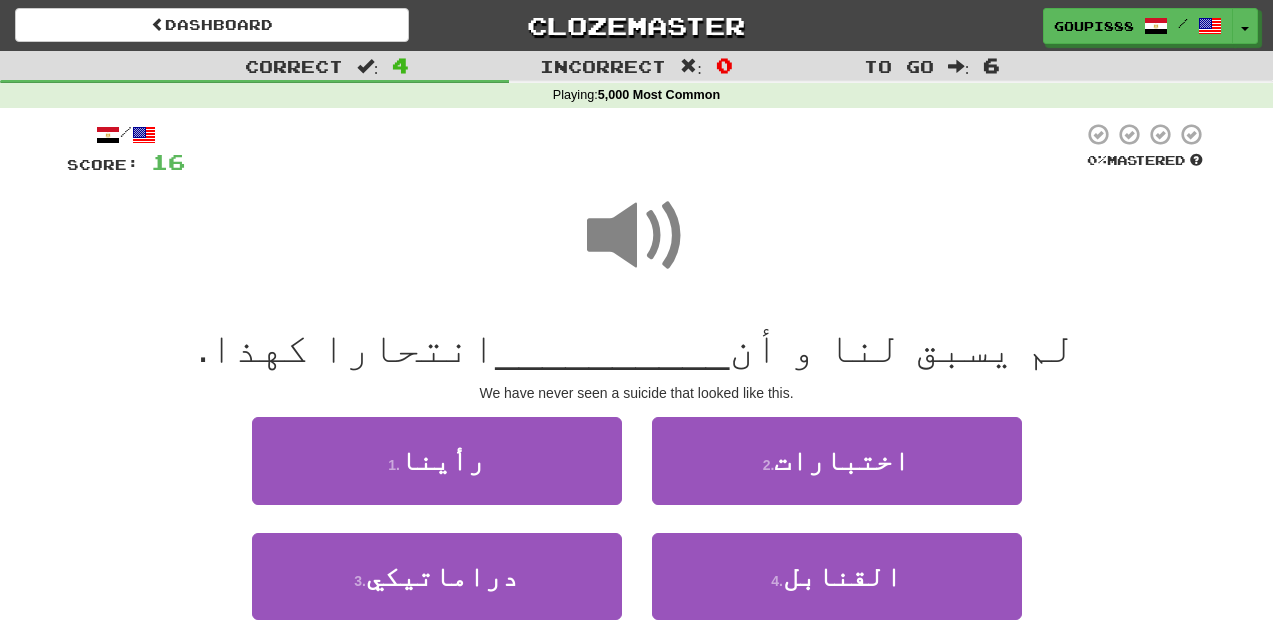 click at bounding box center (637, 236) 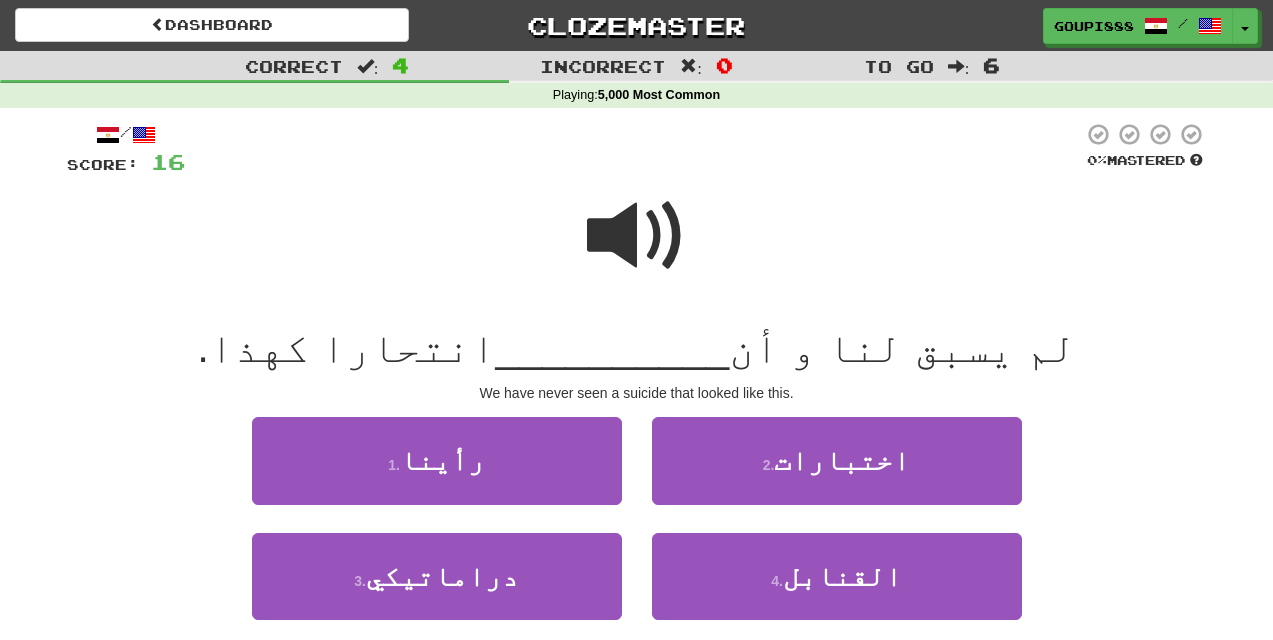 click at bounding box center (637, 236) 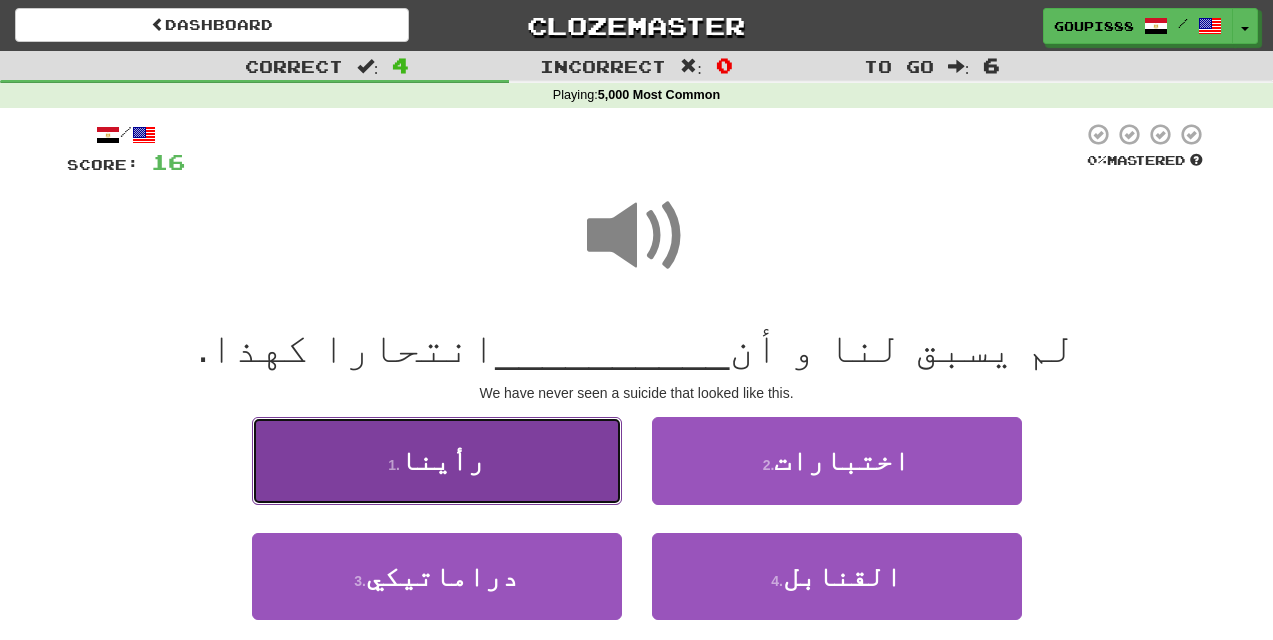 click on "1 .  رأينا" at bounding box center (437, 460) 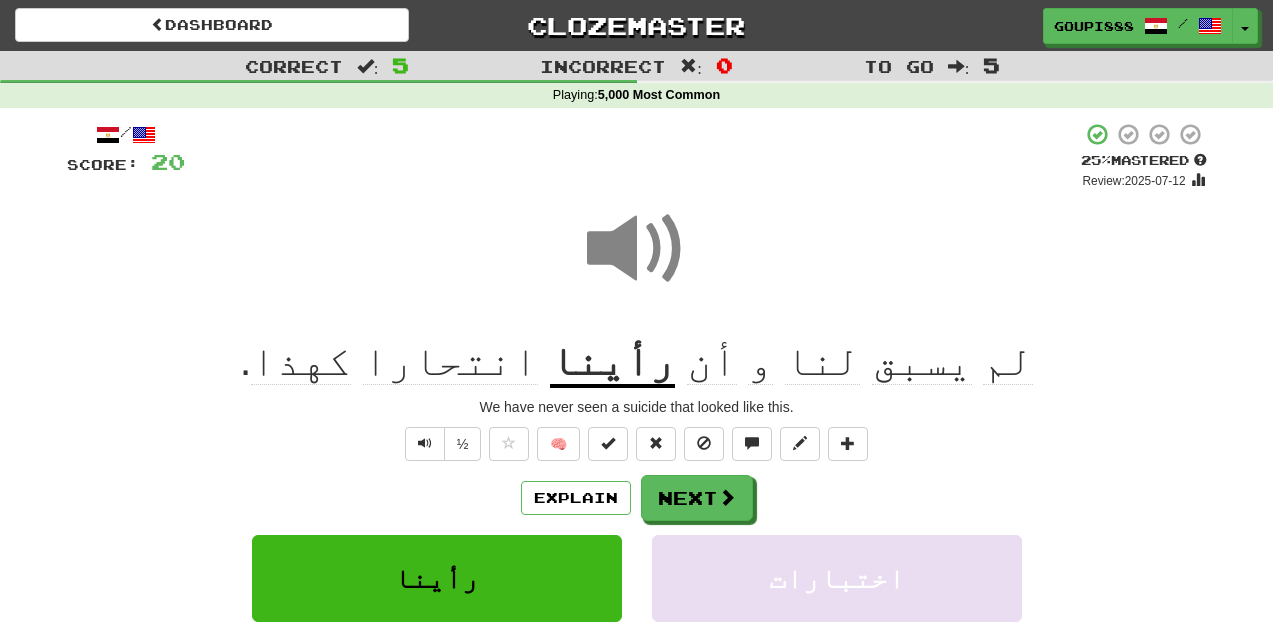 click on "انتحارا" at bounding box center (450, 361) 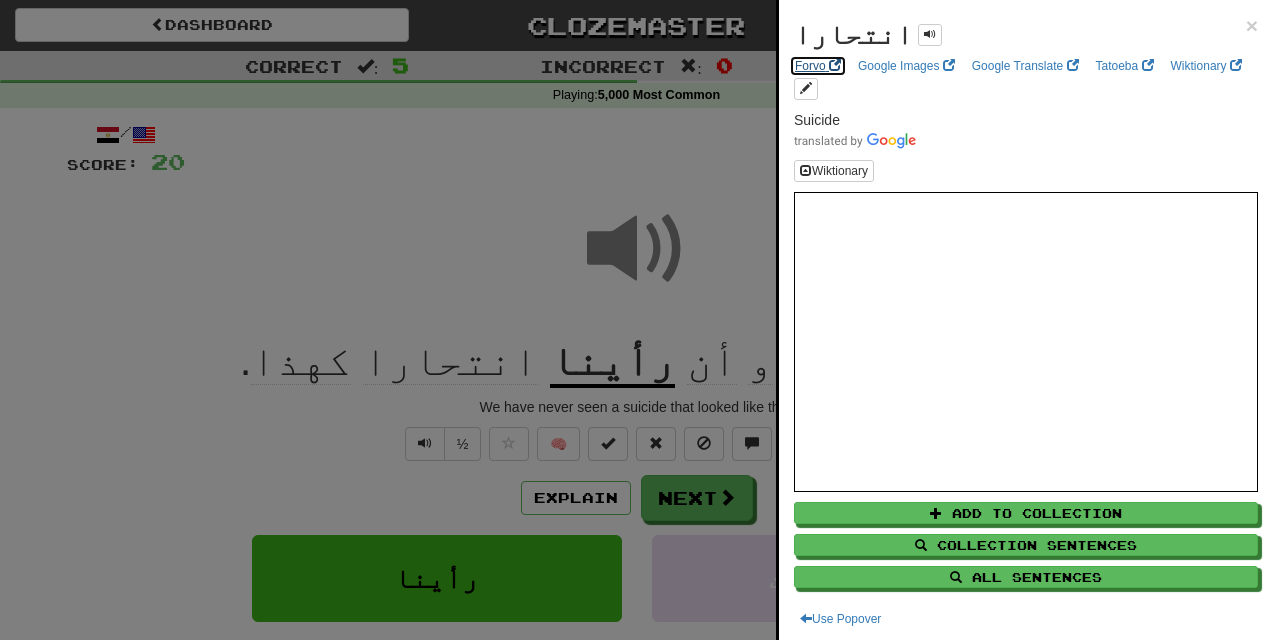 click on "Forvo" at bounding box center (818, 66) 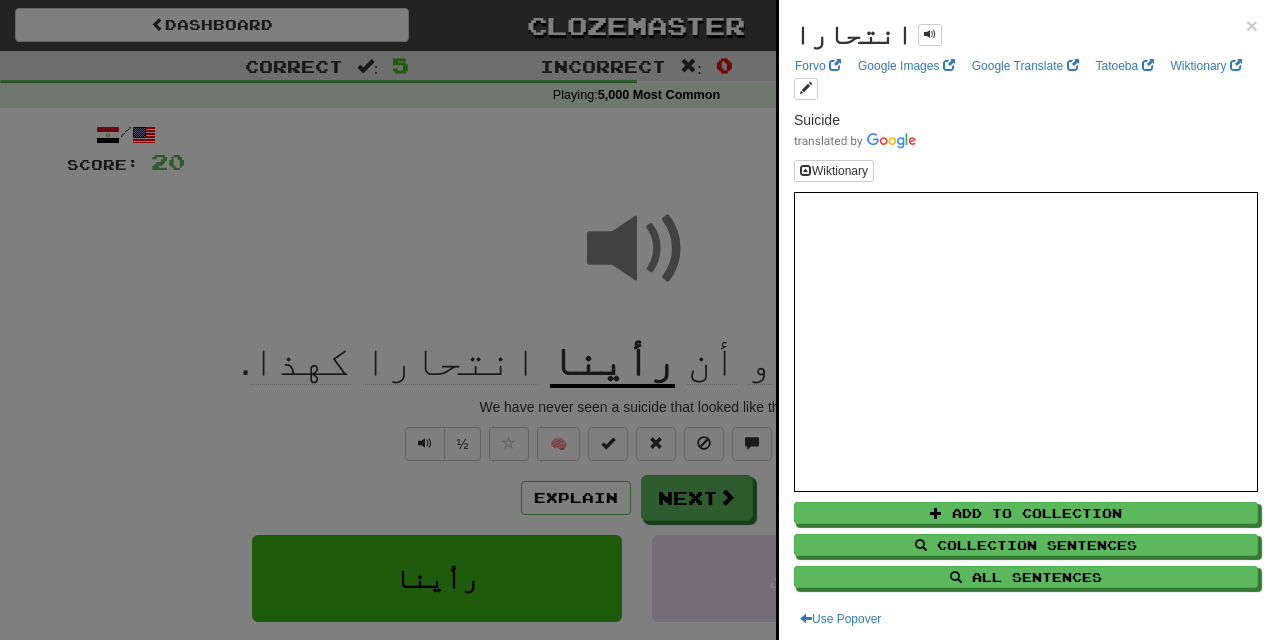 click at bounding box center (636, 320) 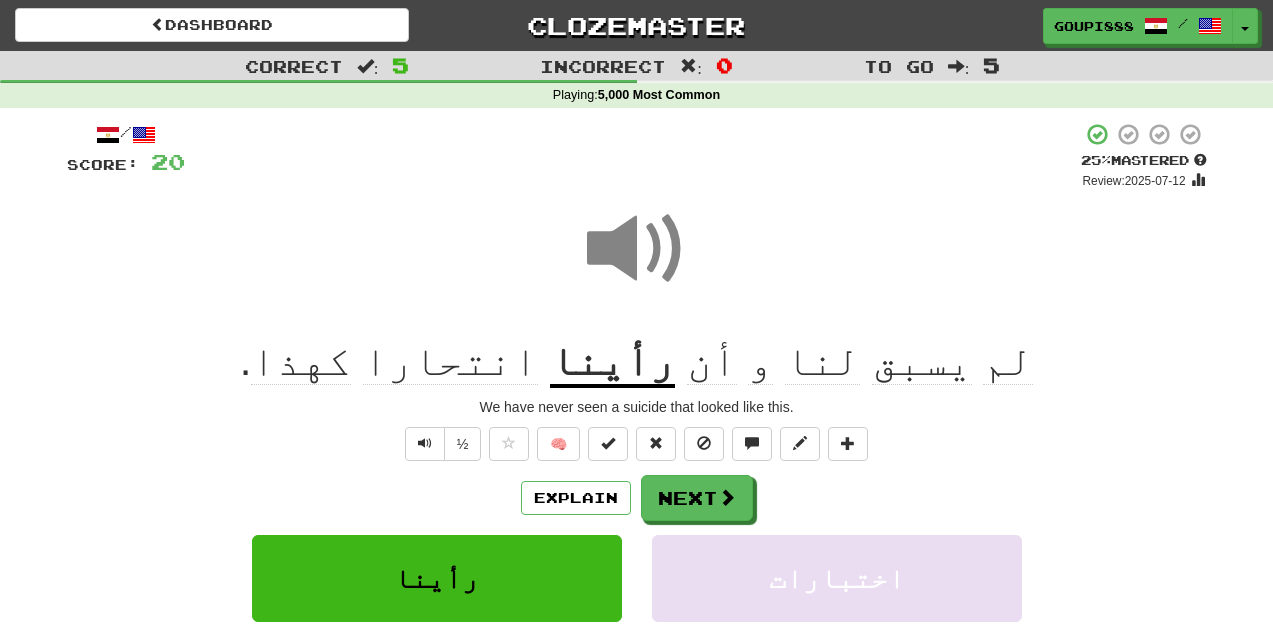 click on "كهذا" at bounding box center (301, 361) 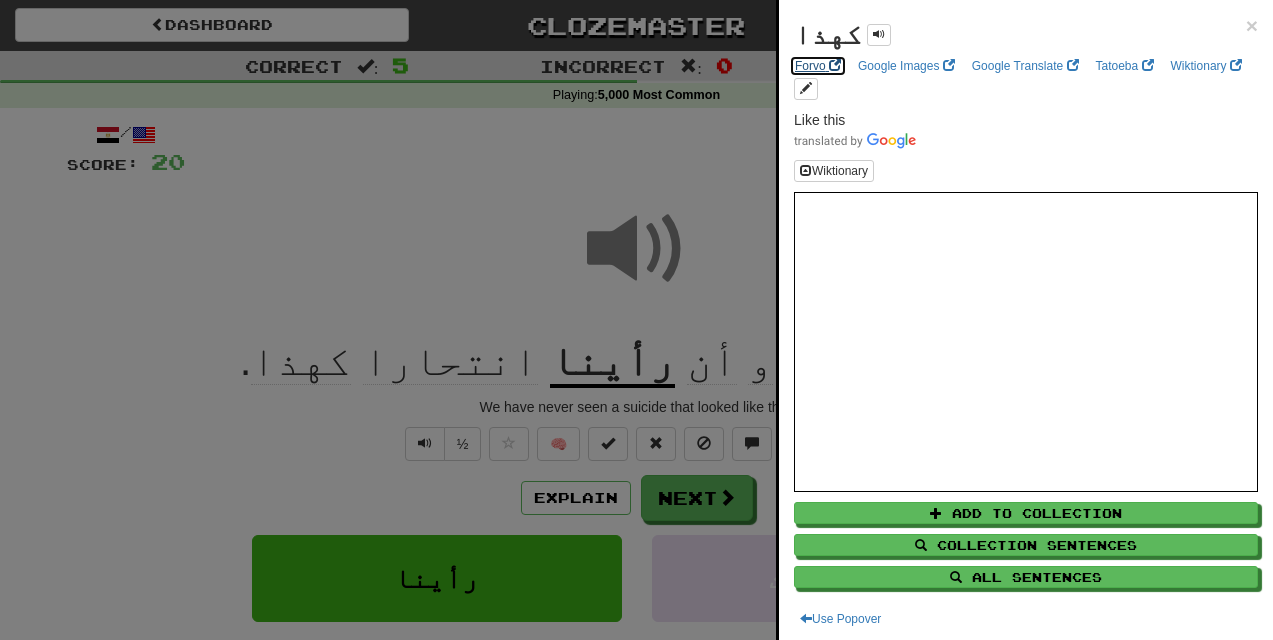 click on "Forvo" at bounding box center (818, 66) 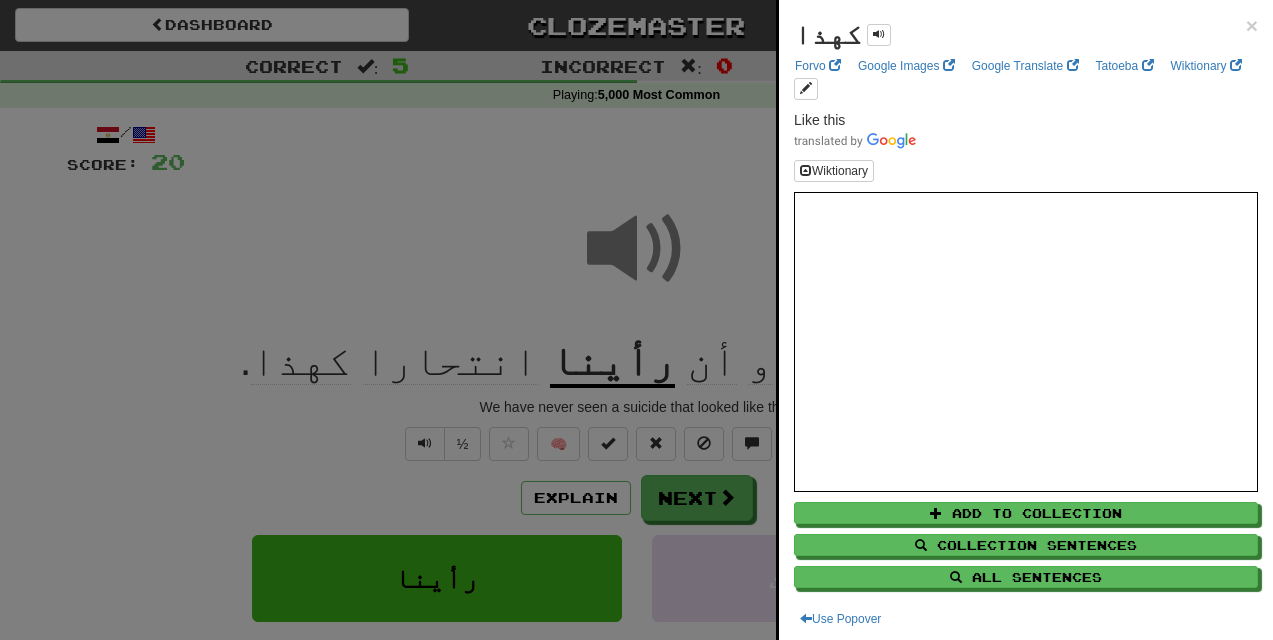 click at bounding box center [636, 320] 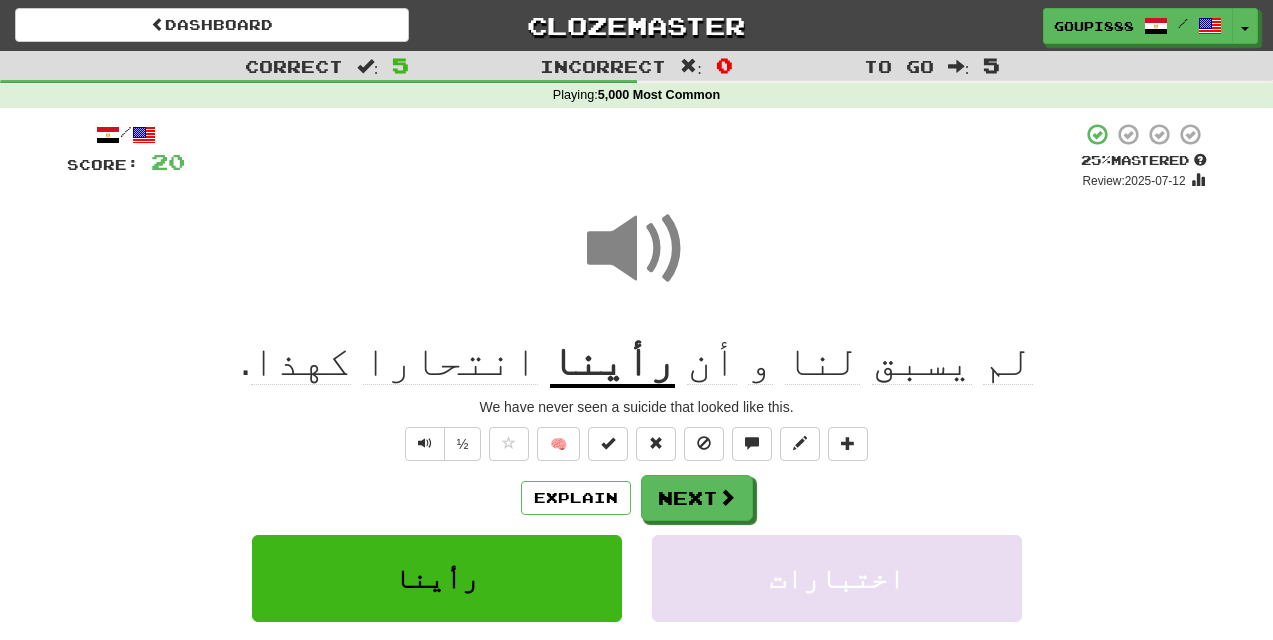 click at bounding box center [637, 249] 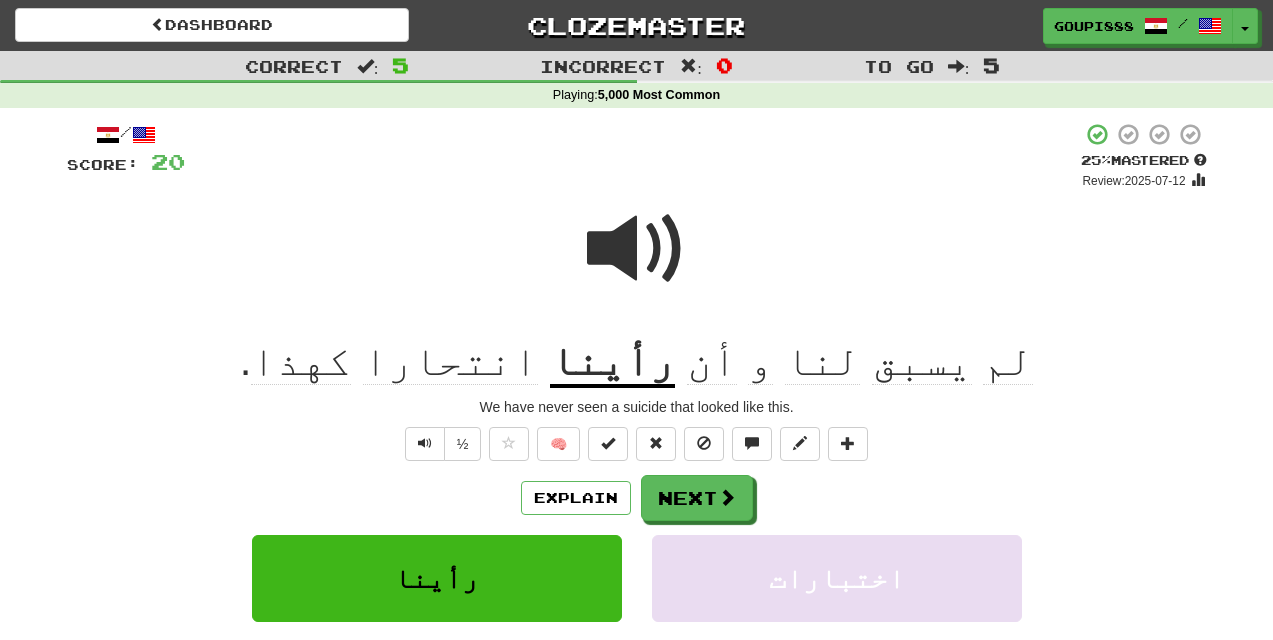 click on "يسبق" 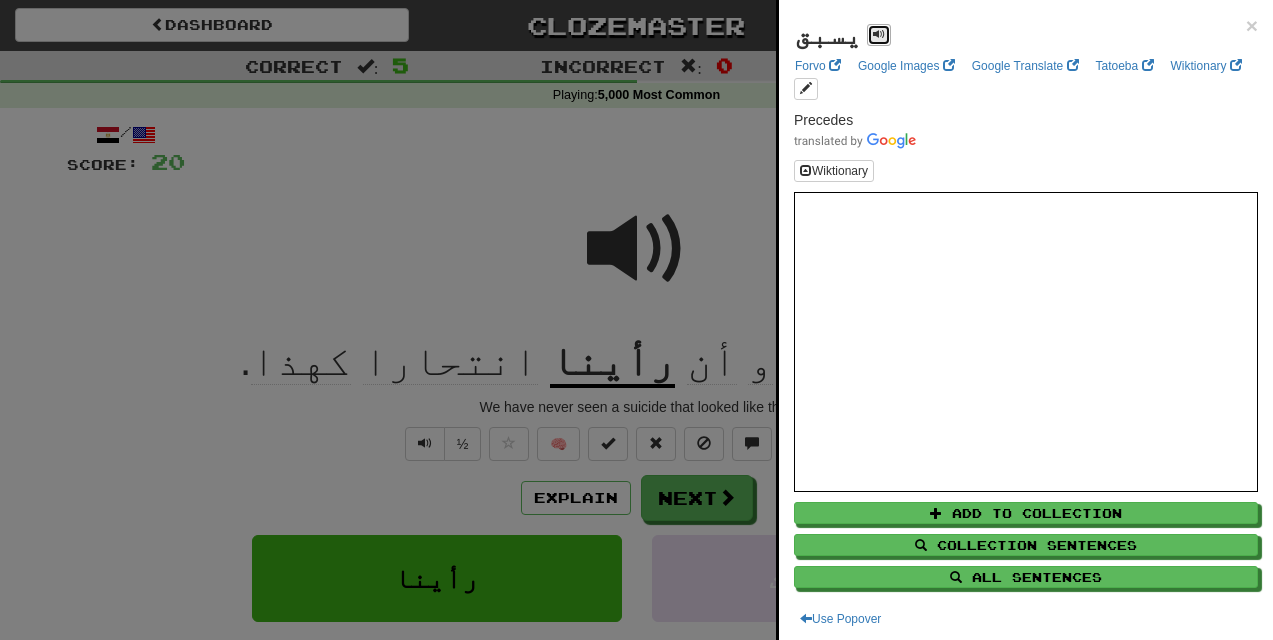 click at bounding box center [879, 34] 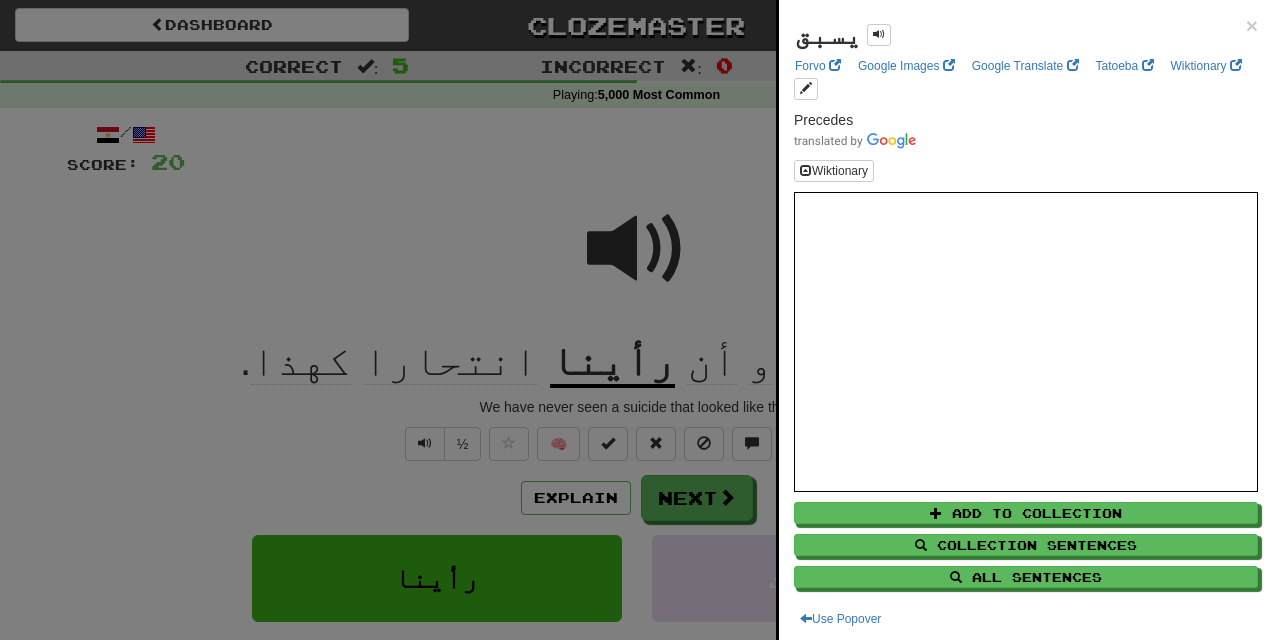 click at bounding box center (636, 320) 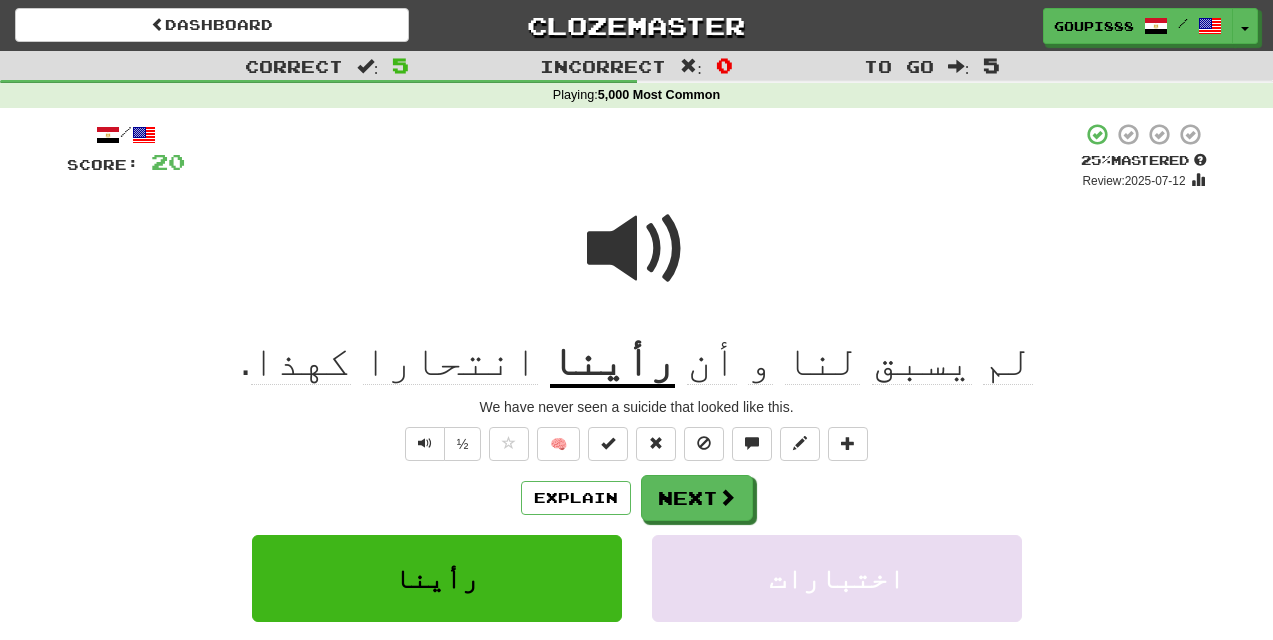 click on "و" 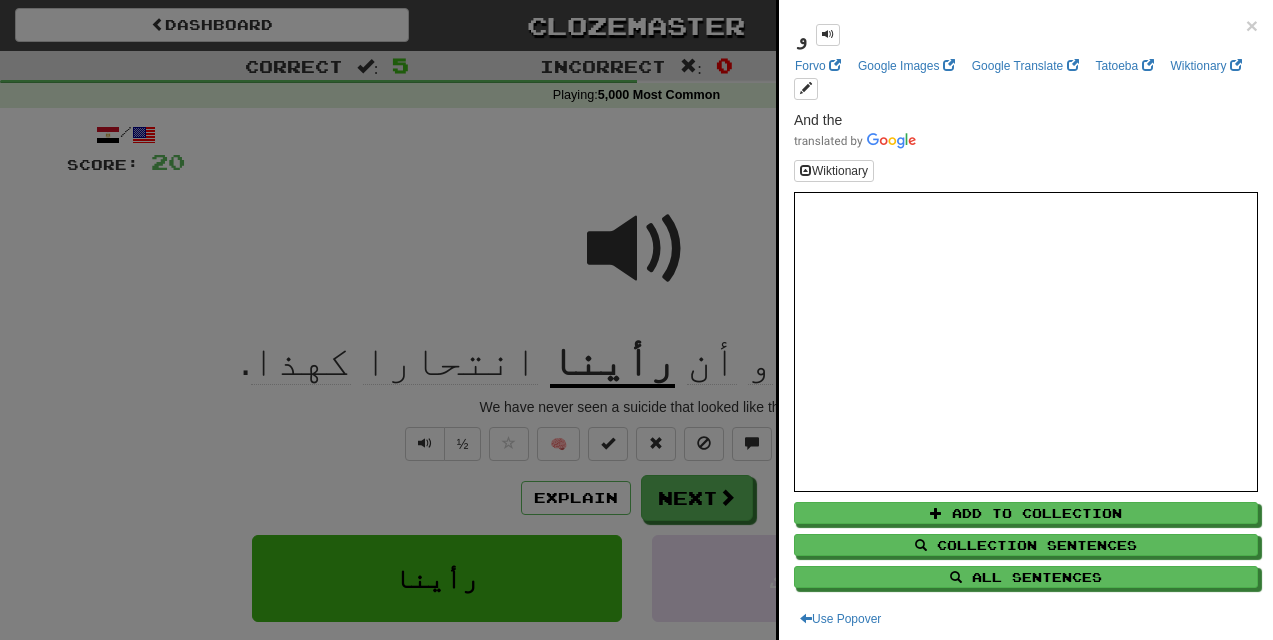 click at bounding box center (636, 320) 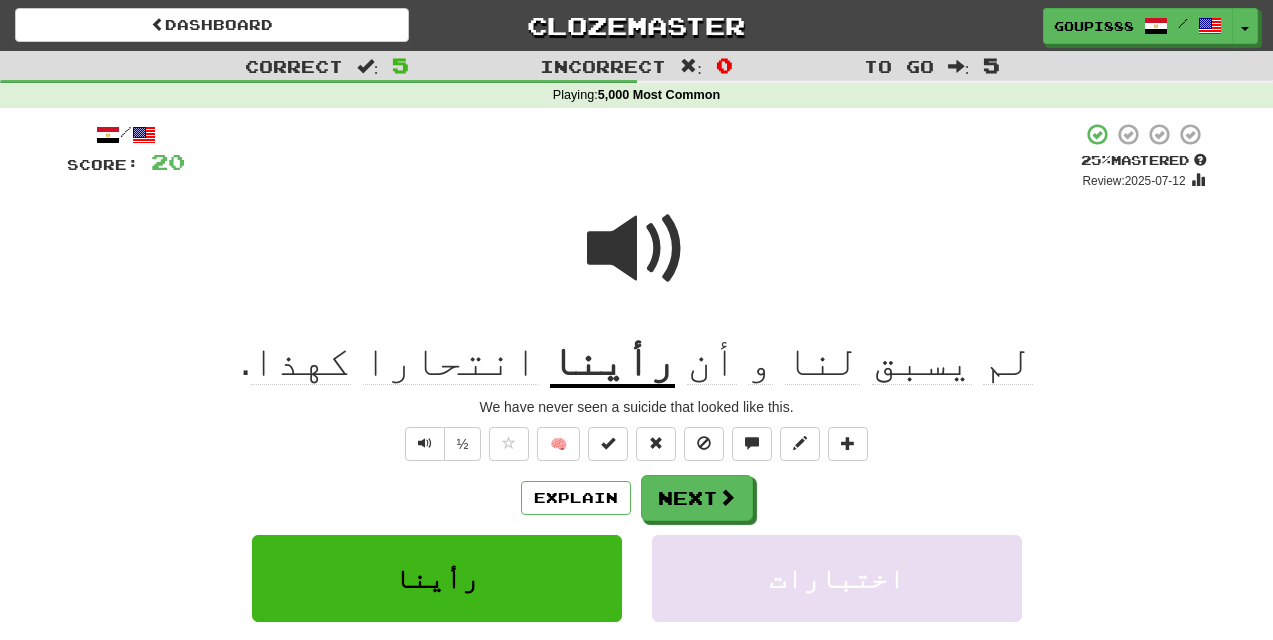click at bounding box center (637, 249) 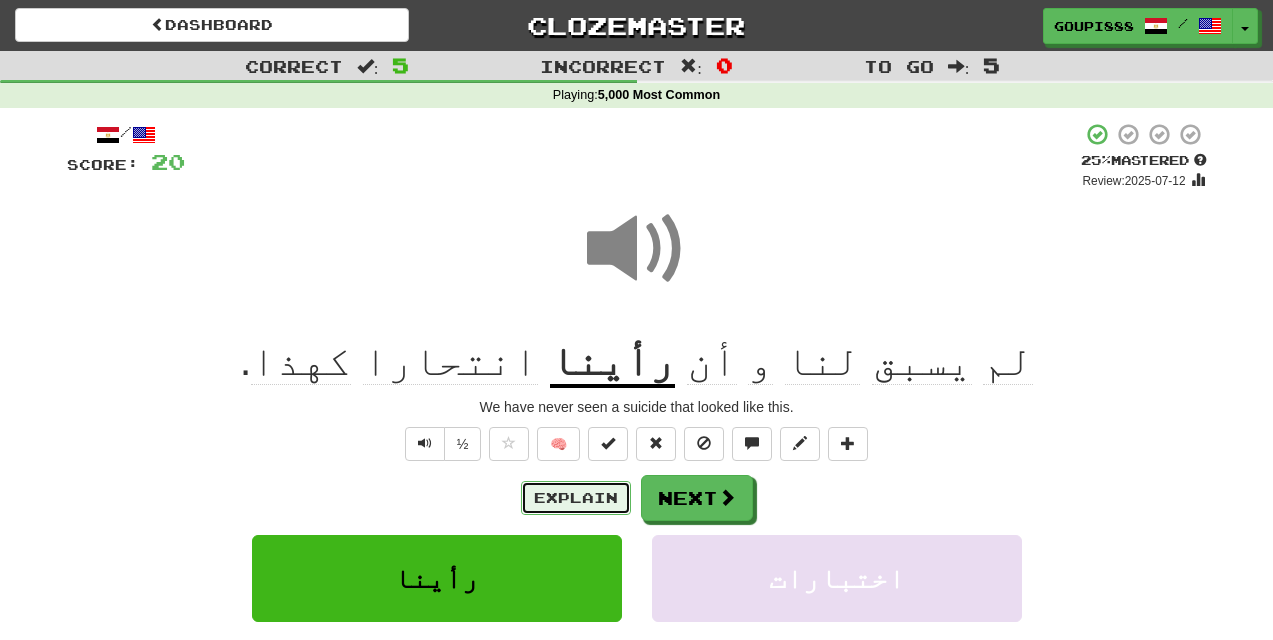 click on "Explain" at bounding box center (576, 498) 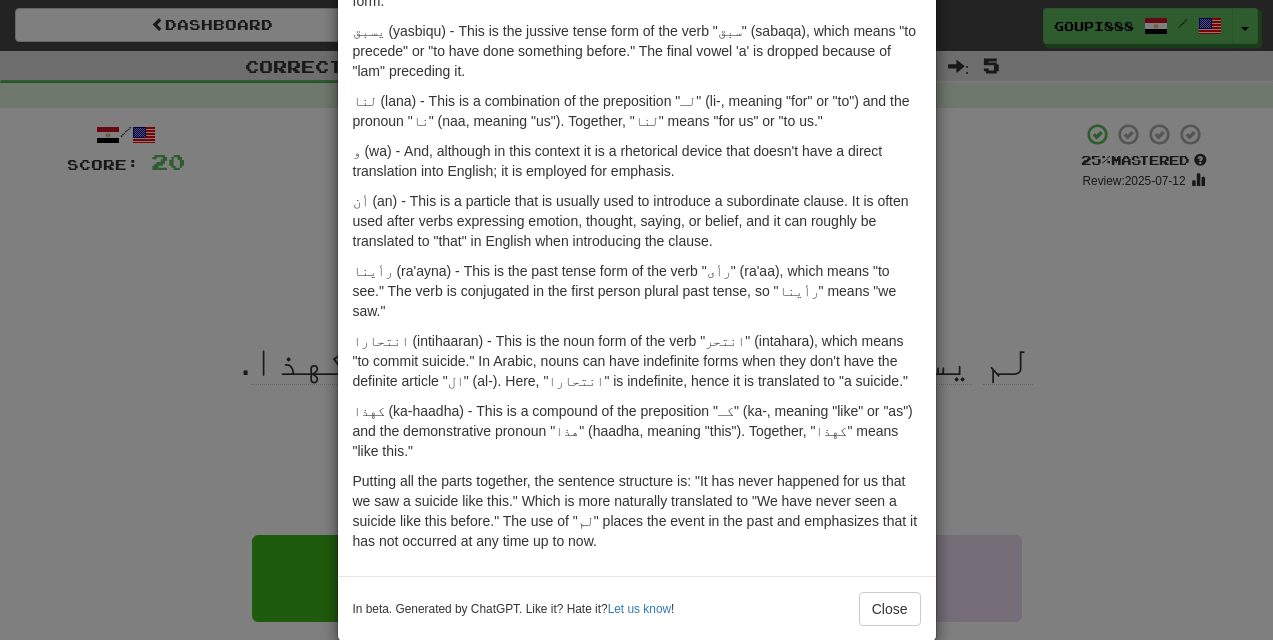 scroll, scrollTop: 248, scrollLeft: 0, axis: vertical 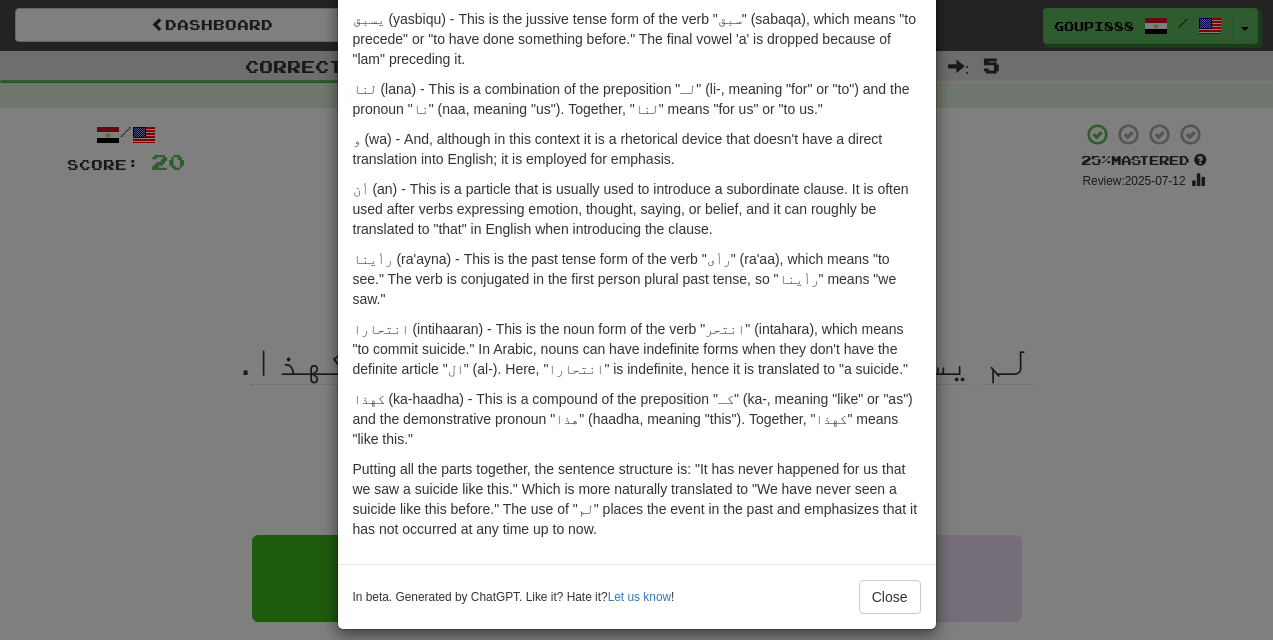 click on "× Explanation The Arabic sentence "لم يسبق لنا و أن رأينا انتحارا كهذا" can be translated into English as "We have never seen a suicide like this before." Here is a breakdown of the sentence for someone learning Arabic:
لم (lam) - This is a particle used to negate past tense verbs. It makes the verb following it negative. When "lam" is used, the verb that follows should be in the jussive tense (or majzum mood), which often involves dropping the last vowel of the verb's present tense form.
يسبق (yasbiqu) - This is the jussive tense form of the verb "سبق" (sabaqa), which means "to precede" or "to have done something before." The final vowel 'a' is dropped because of "lam" preceding it.
لنا (lana) - This is a combination of the preposition "لـ" (li-, meaning "for" or "to") and the pronoun "نا" (naa, meaning "us"). Together, "لنا" means "for us" or "to us."
In beta. Generated by ChatGPT. Like it? Hate it?  Let us know ! Close" at bounding box center [636, 320] 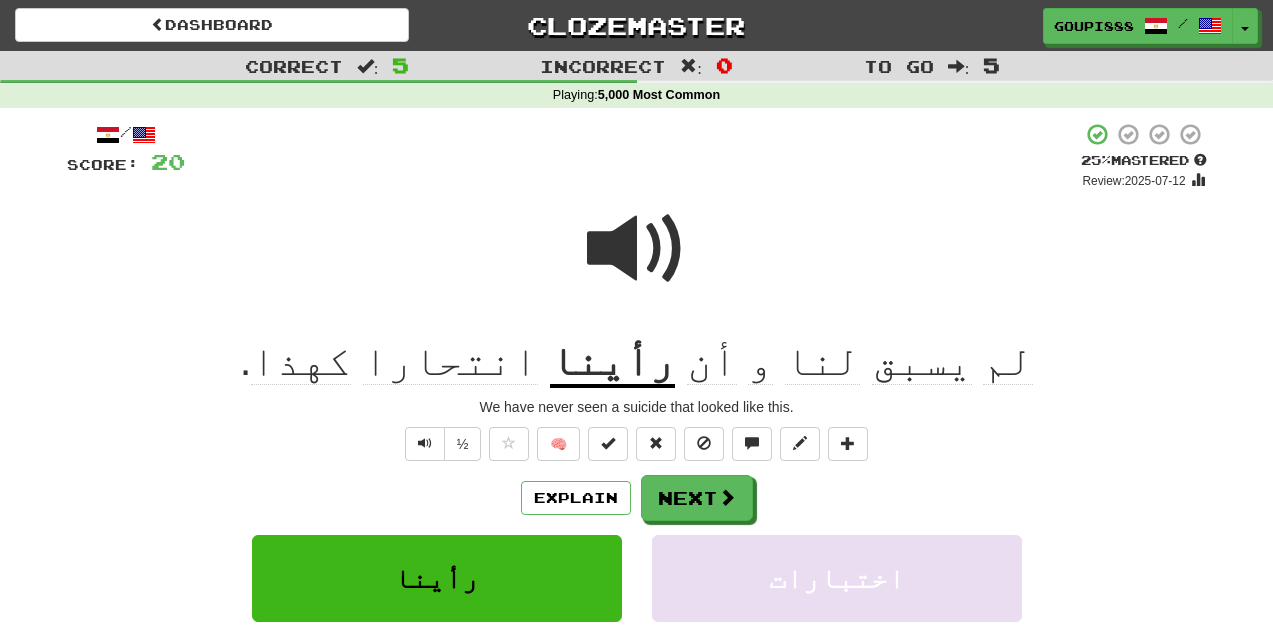 click at bounding box center (637, 249) 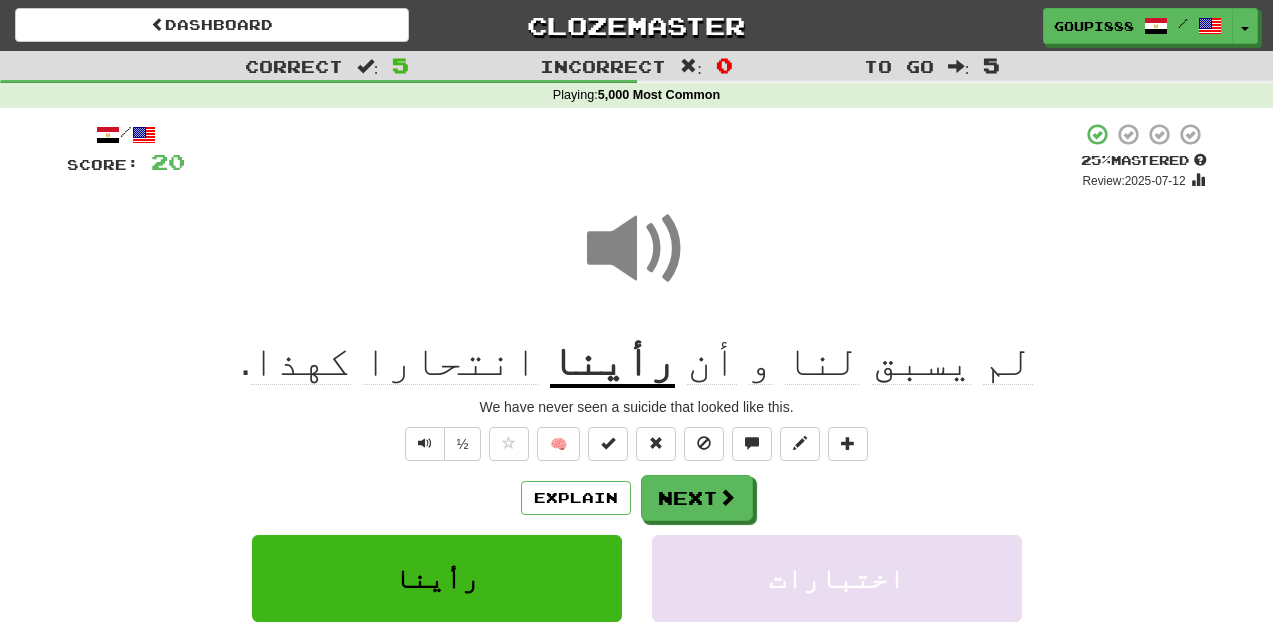 click at bounding box center (637, 249) 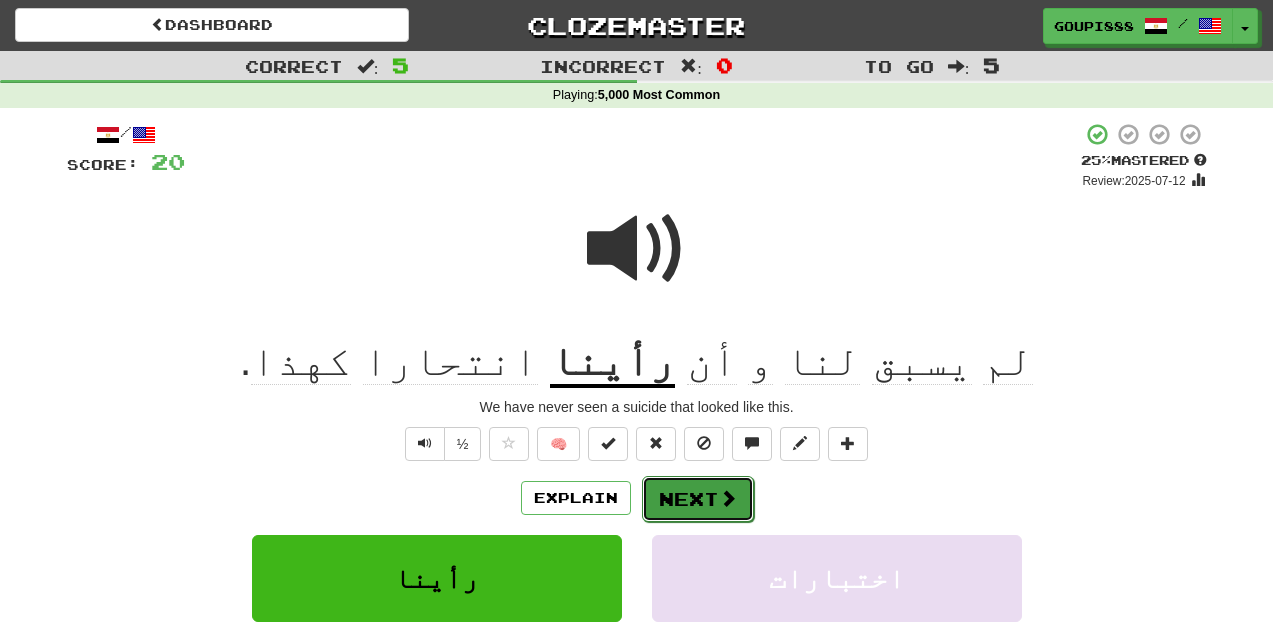click on "Next" at bounding box center (698, 499) 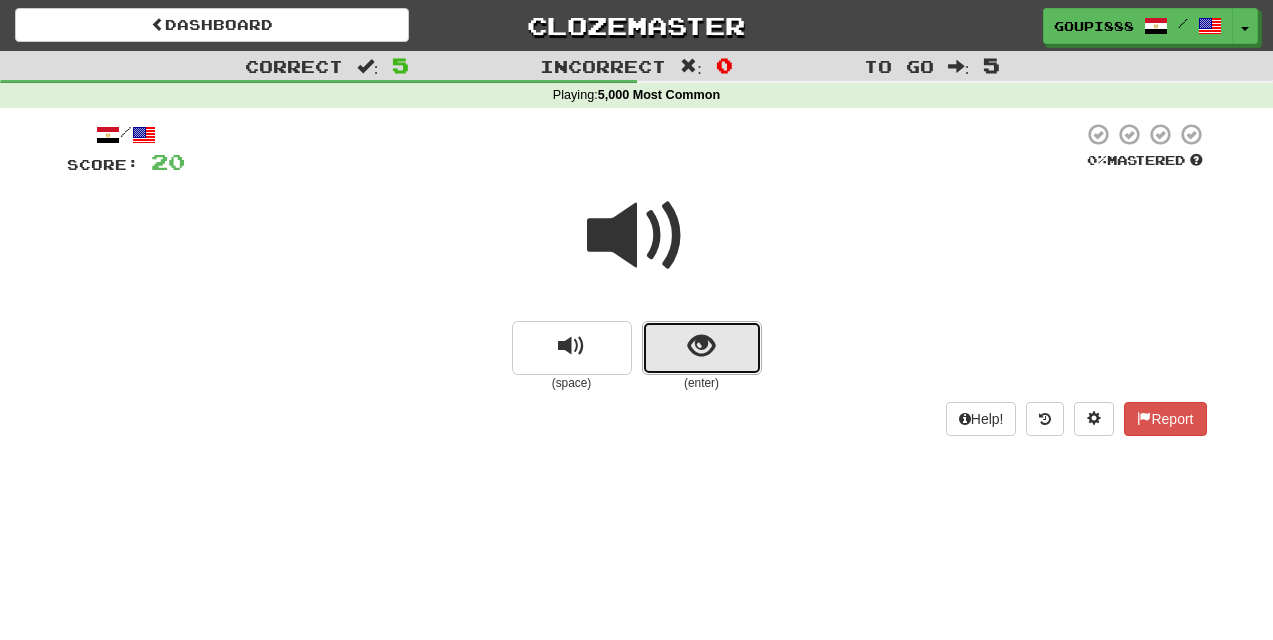 click at bounding box center [702, 348] 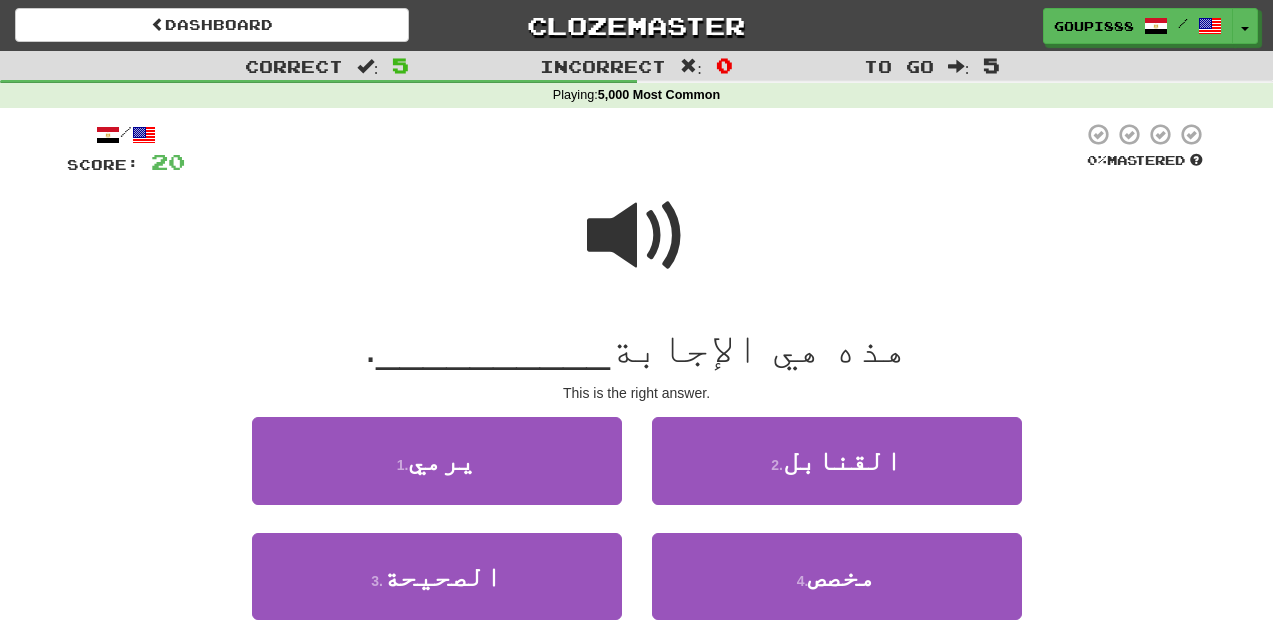 click at bounding box center (637, 236) 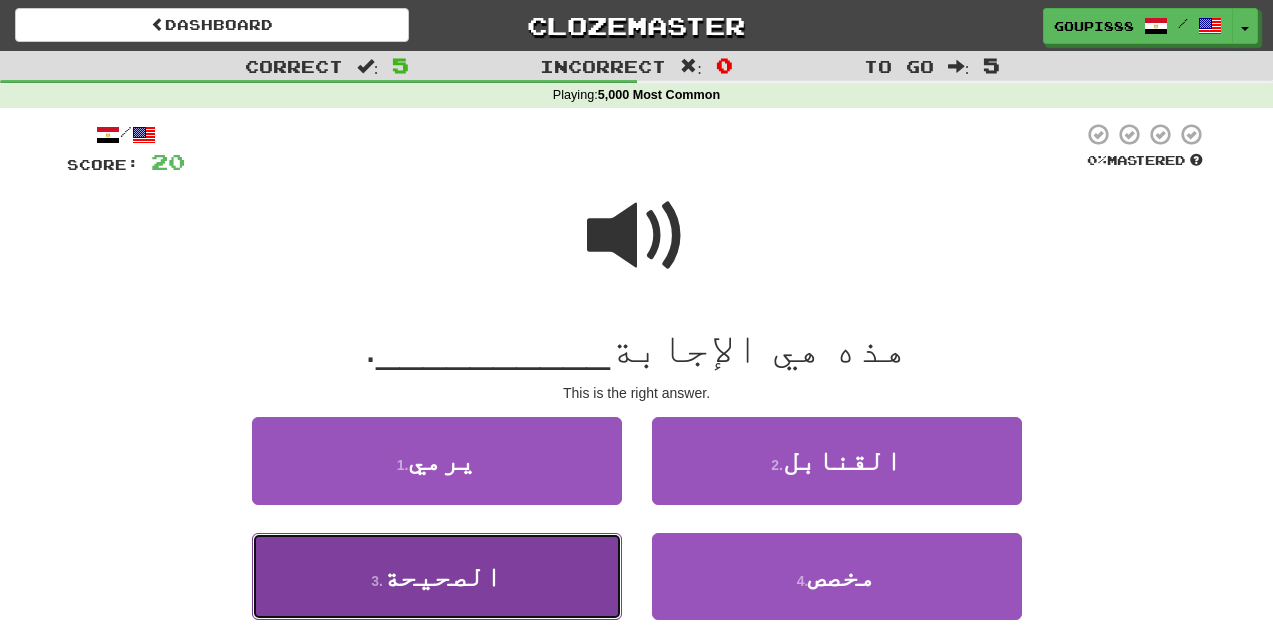 click on "الصحيحة" at bounding box center (442, 576) 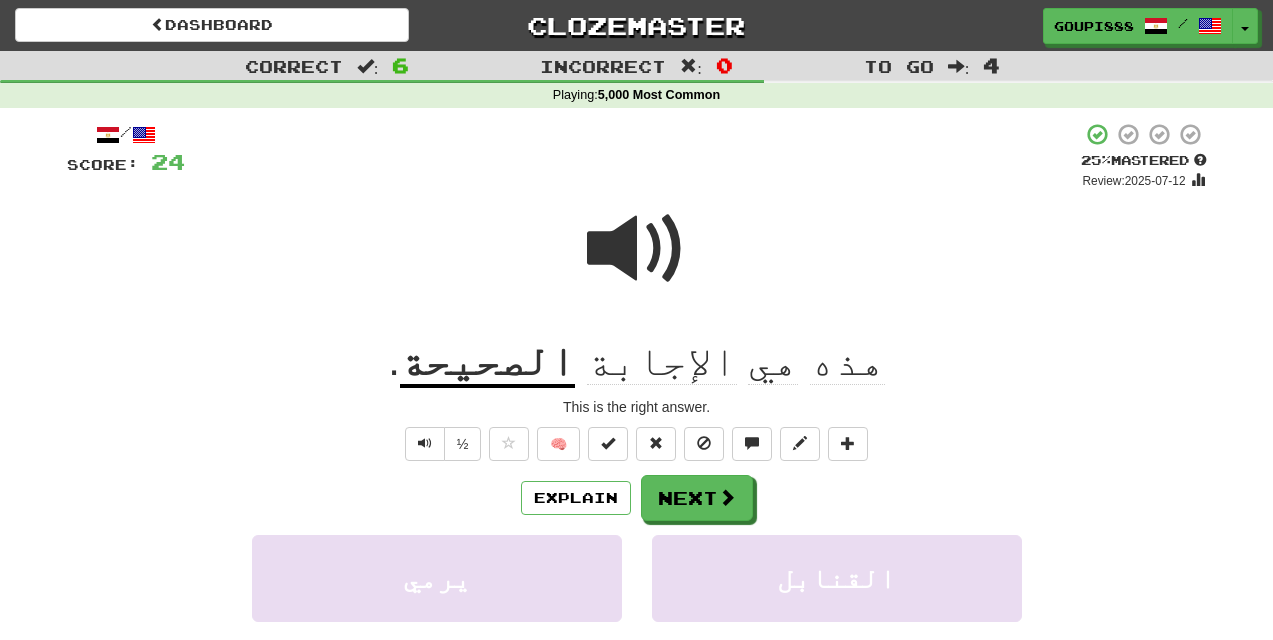 click on "الإجابة" 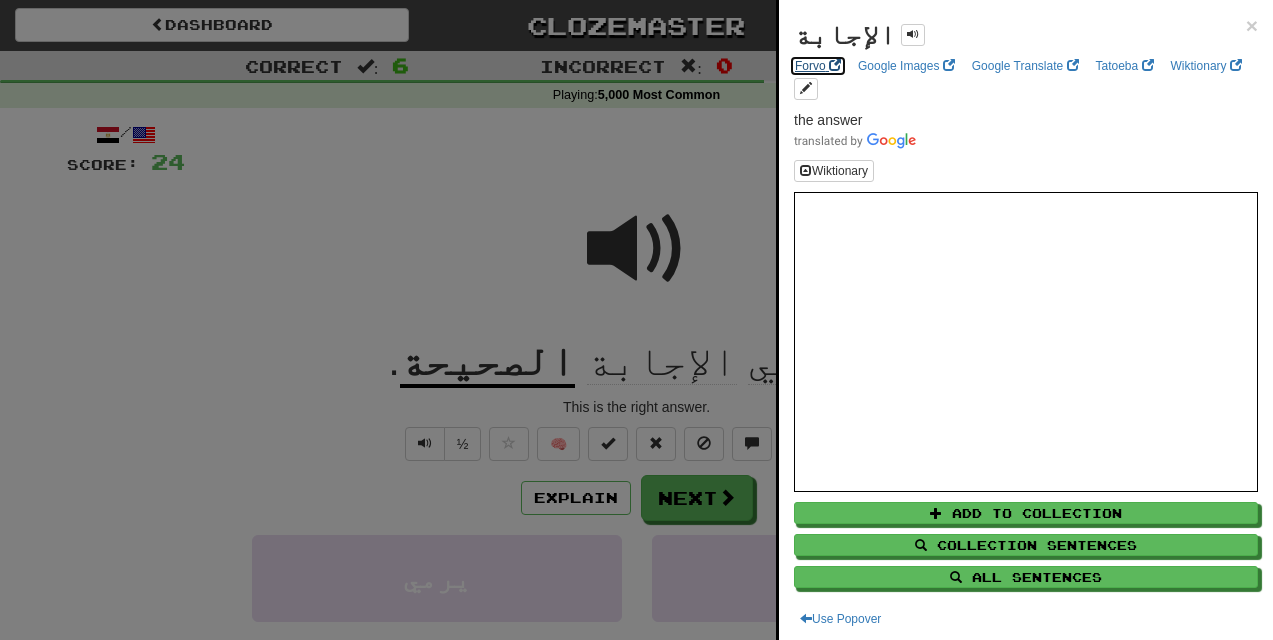 click on "Forvo" at bounding box center (818, 66) 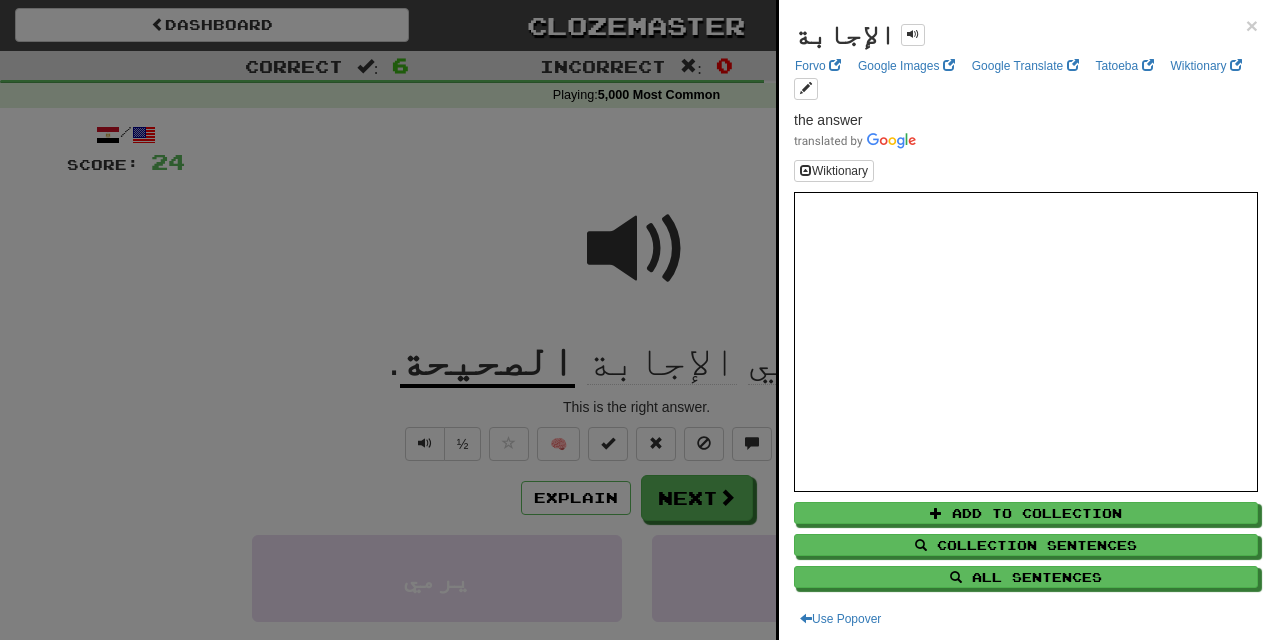 click at bounding box center (636, 320) 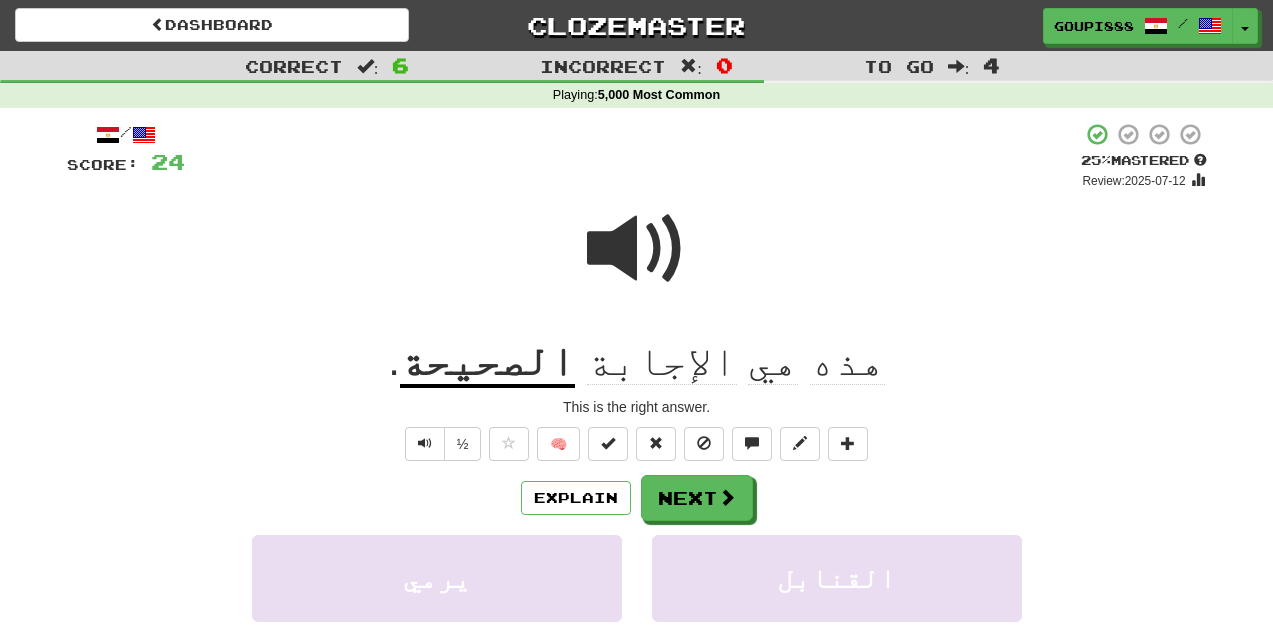 click at bounding box center [637, 249] 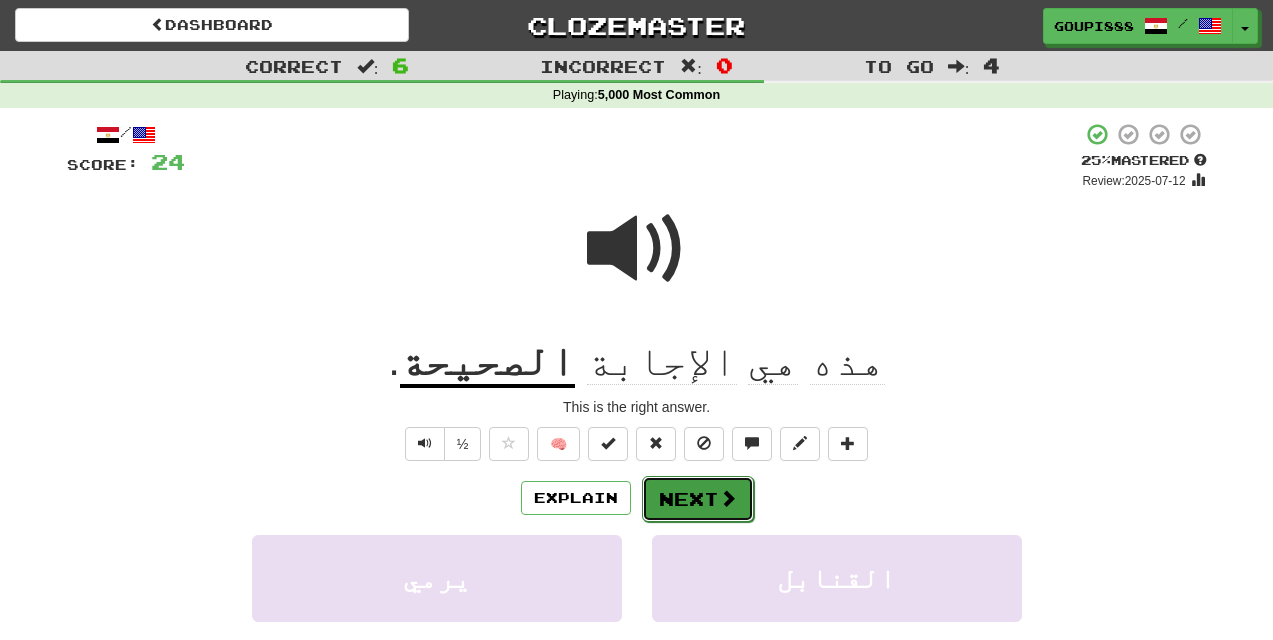 click at bounding box center (728, 498) 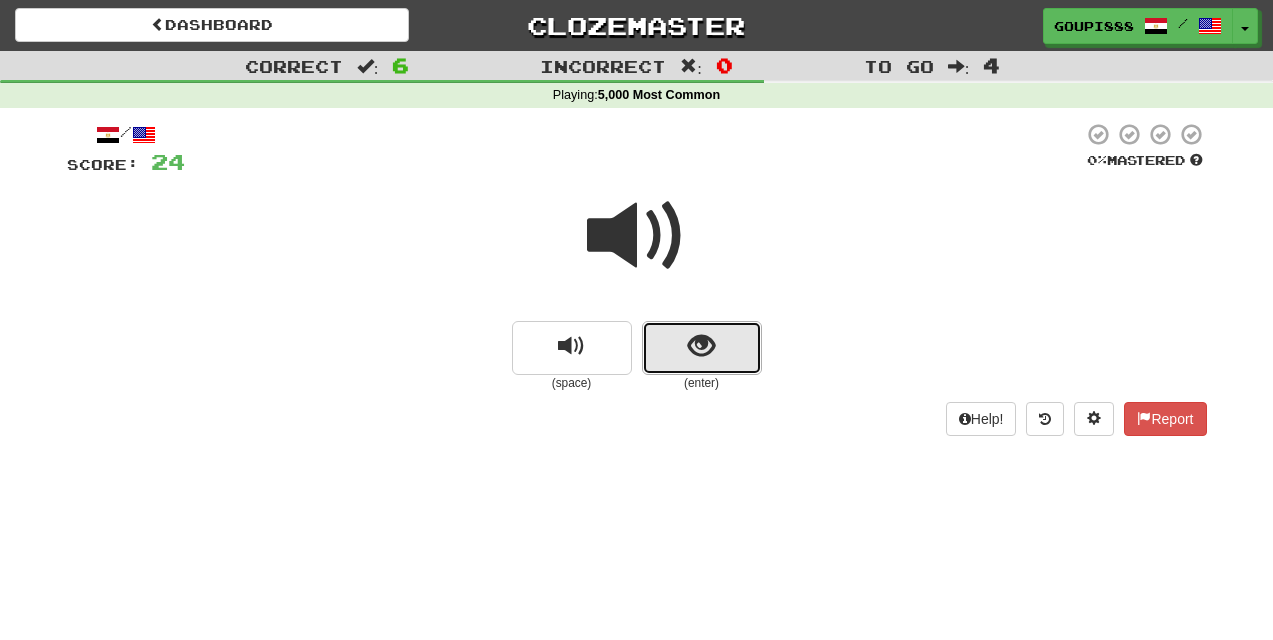 click at bounding box center [701, 346] 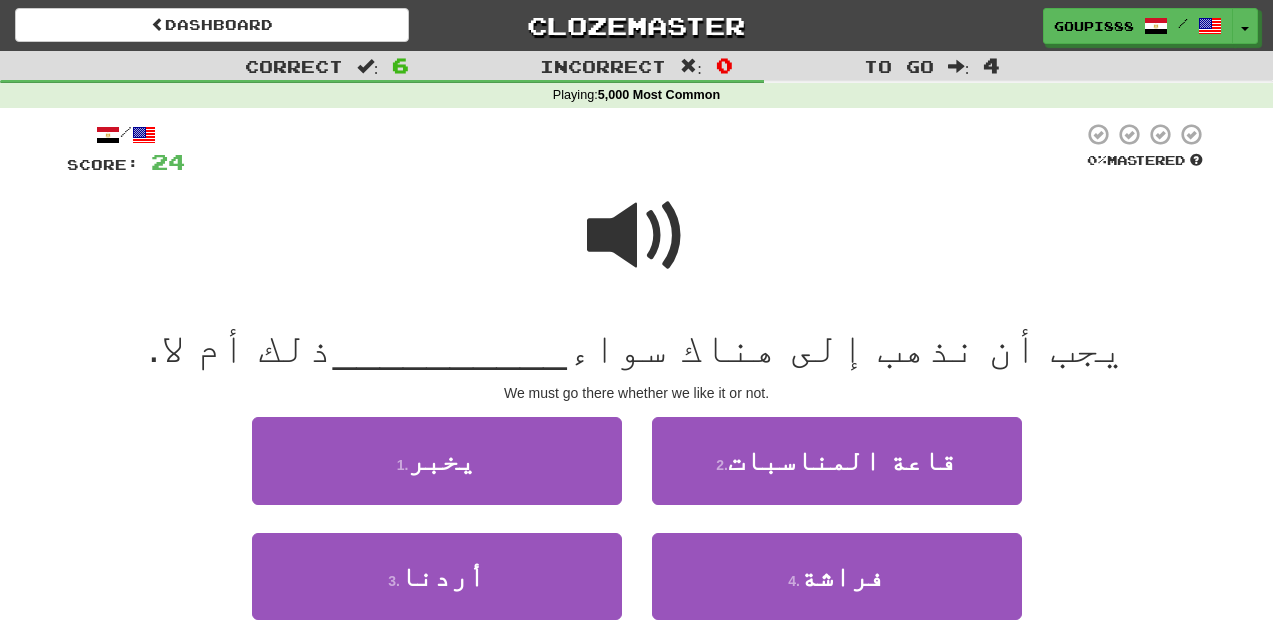 click at bounding box center [637, 236] 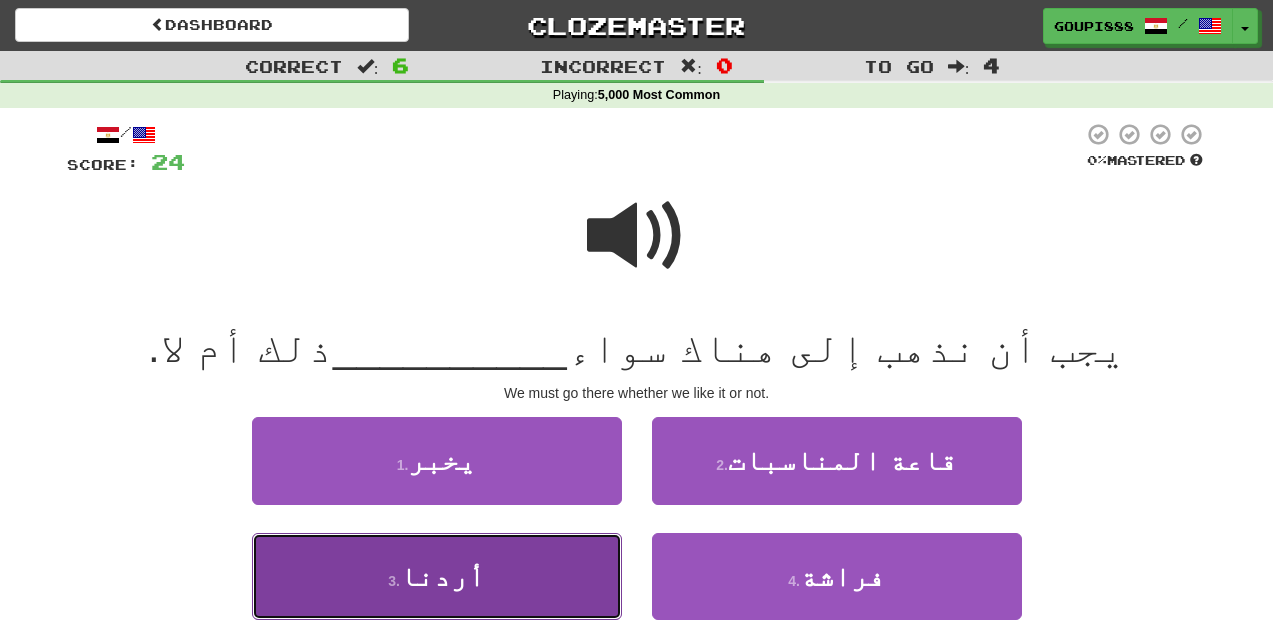 click on "3 .  أردنا" at bounding box center [437, 576] 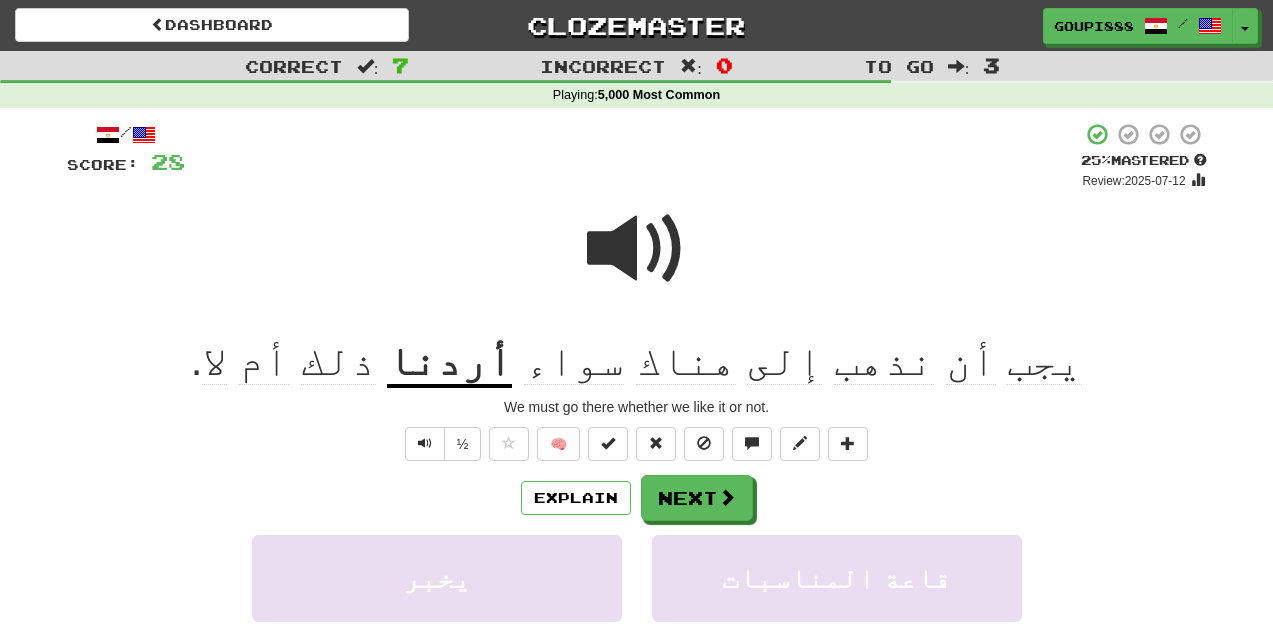 click on "سواء" 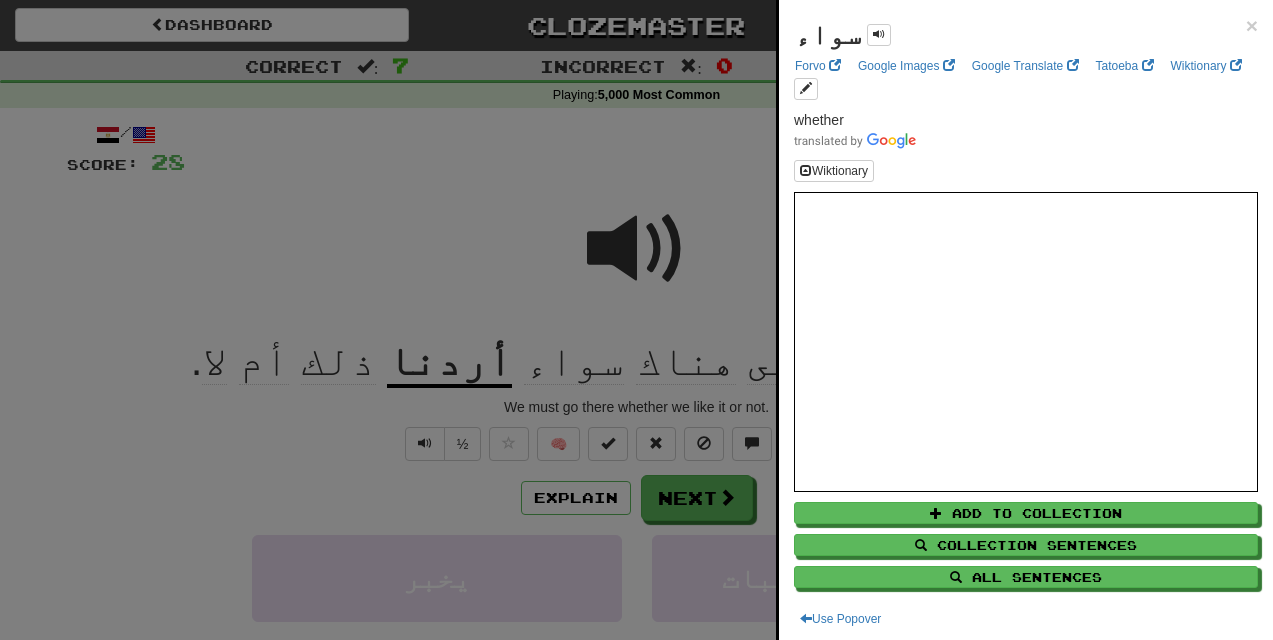 click at bounding box center [636, 320] 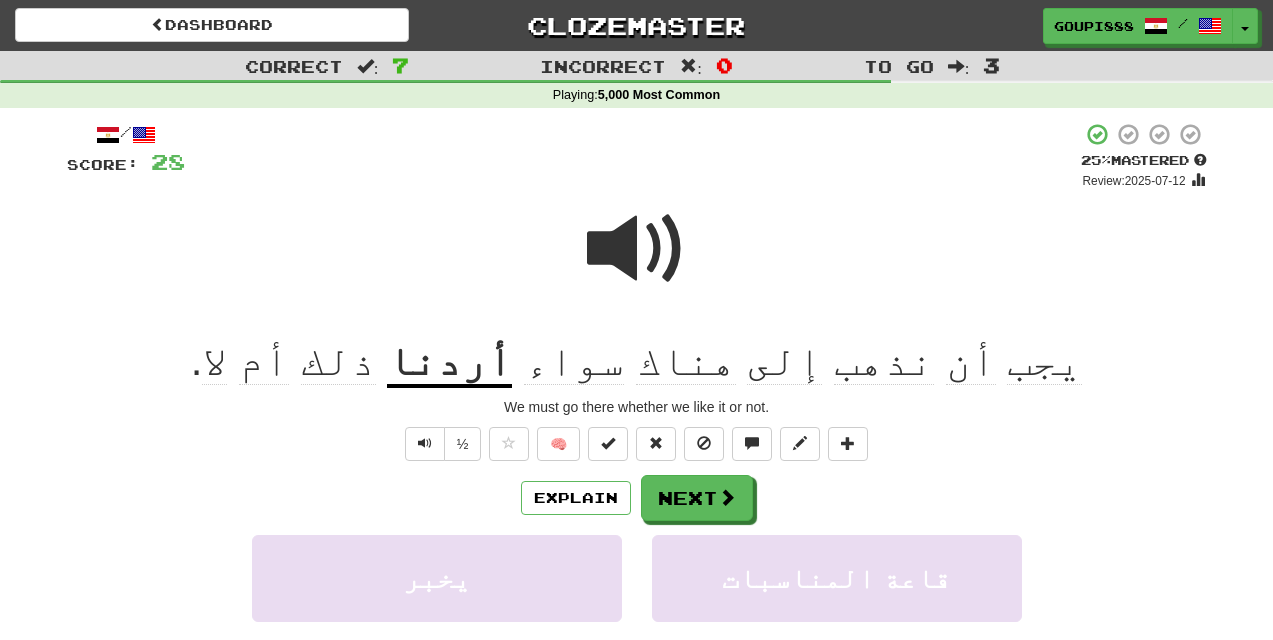 click on "أردنا" at bounding box center [449, 362] 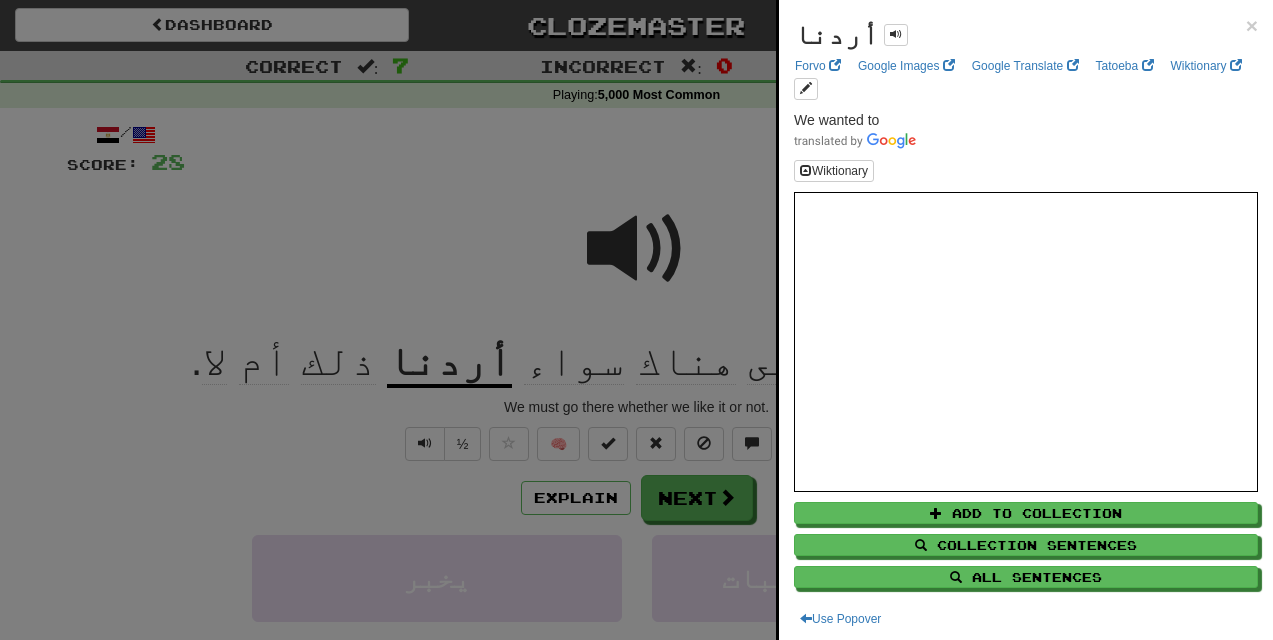 click at bounding box center (636, 320) 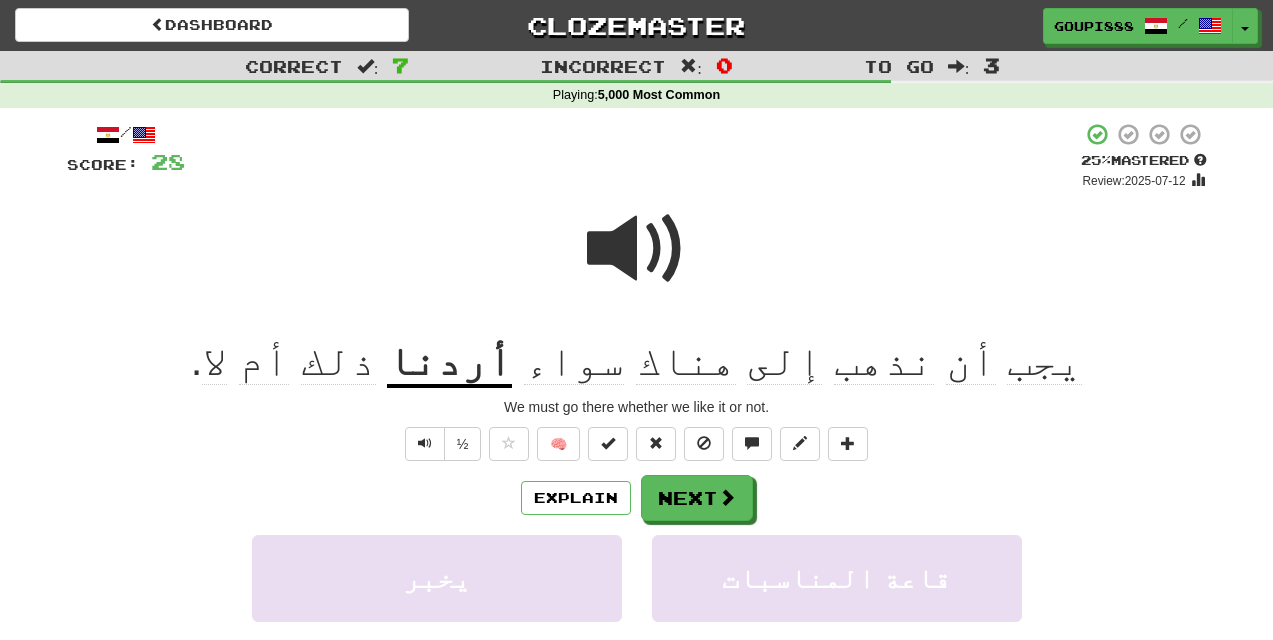 click at bounding box center (637, 249) 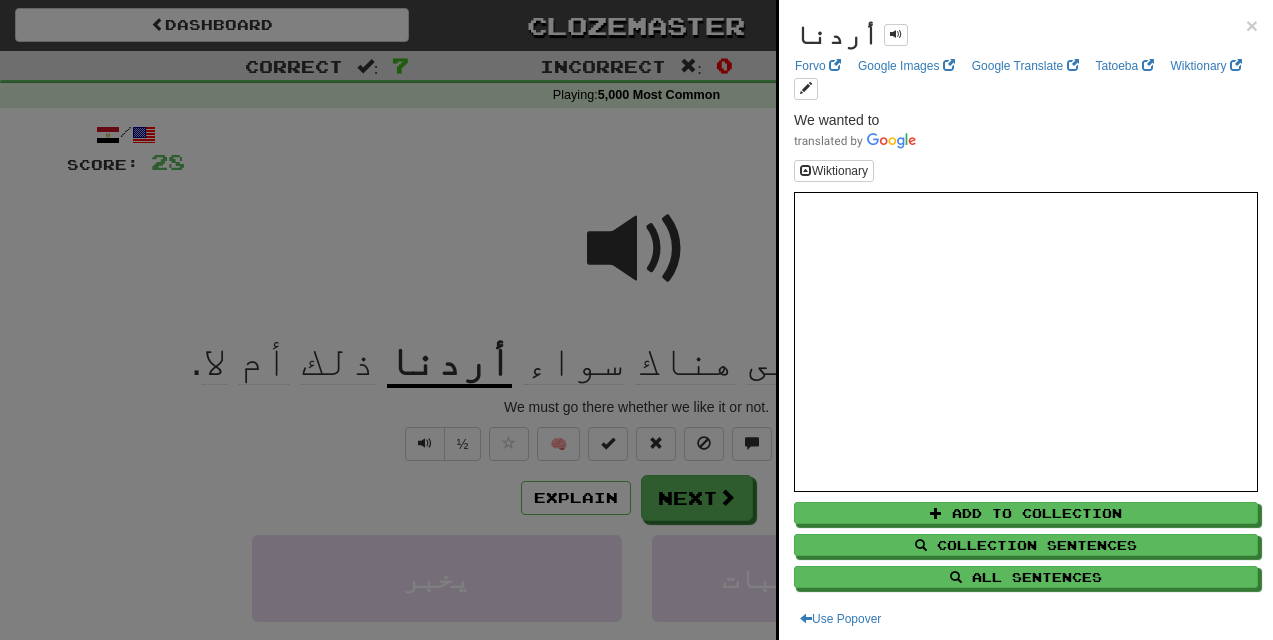 click at bounding box center (636, 320) 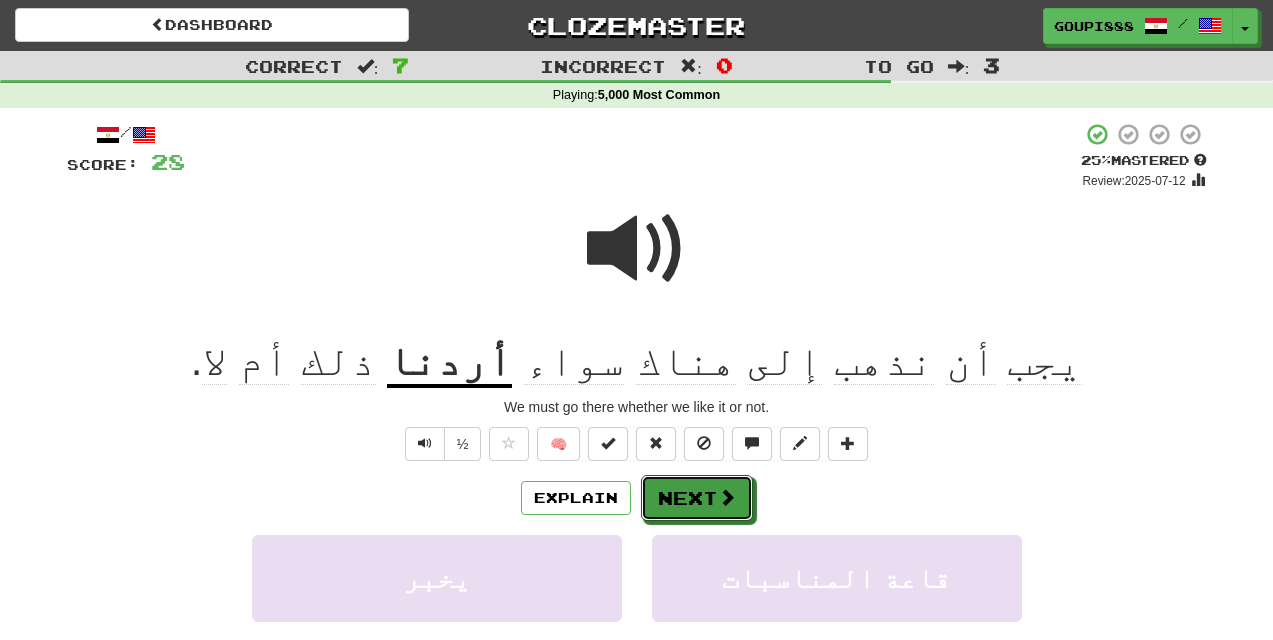 click at bounding box center [727, 497] 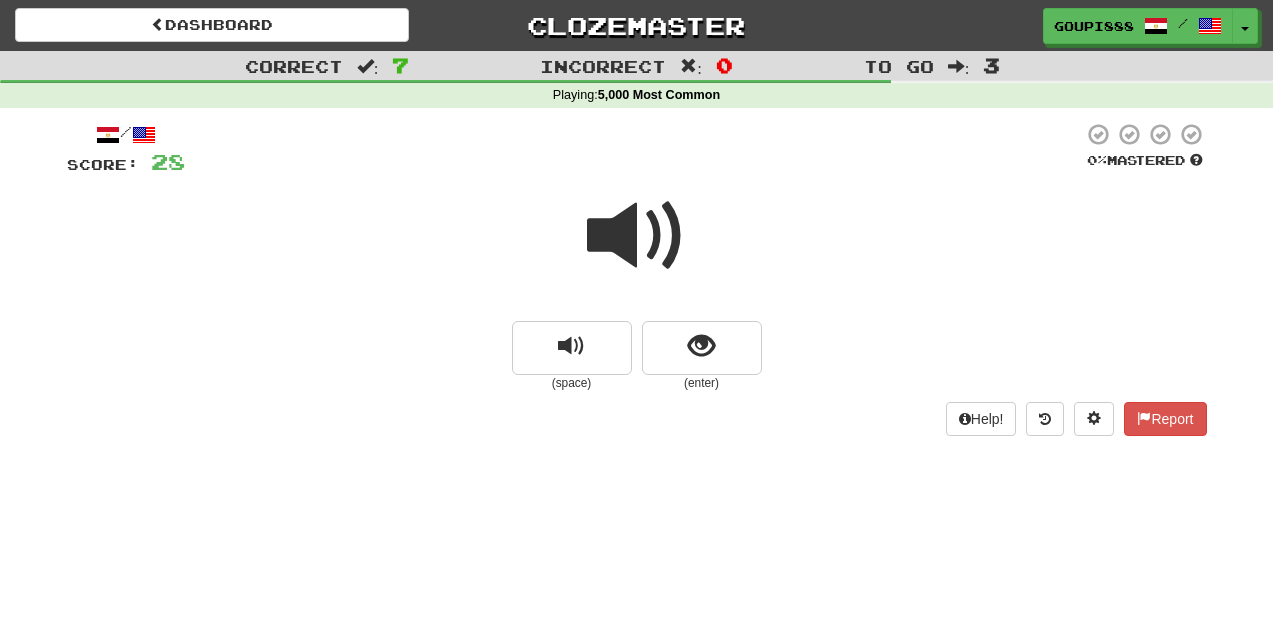 click at bounding box center (637, 236) 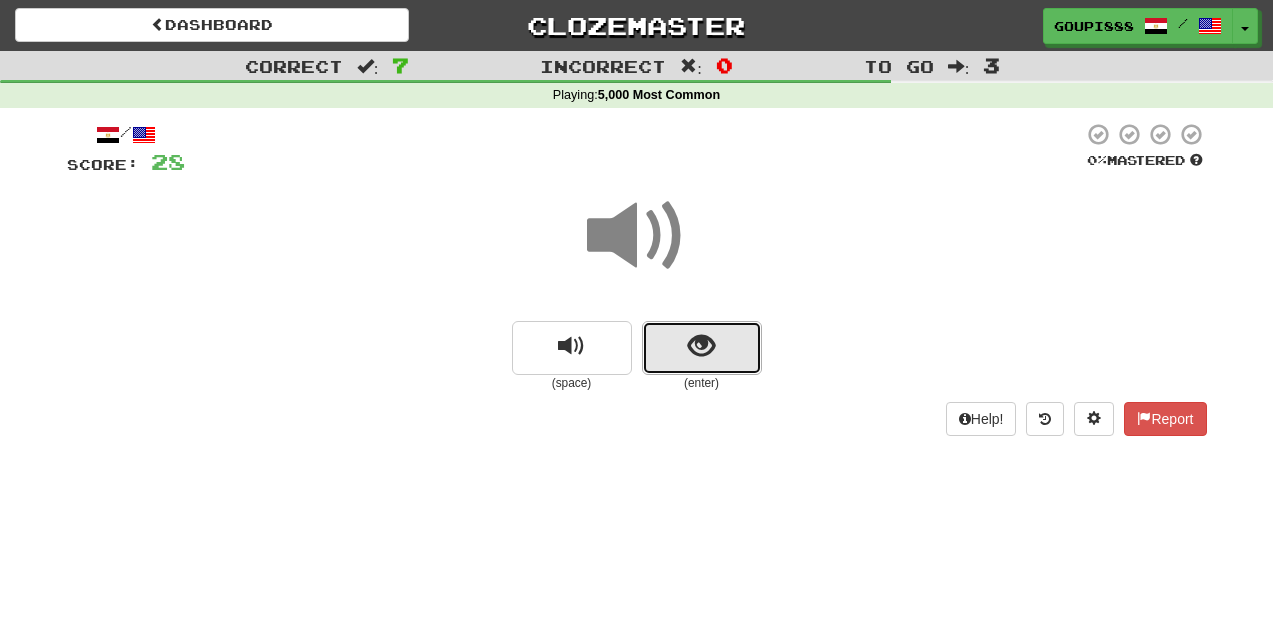 click at bounding box center (702, 348) 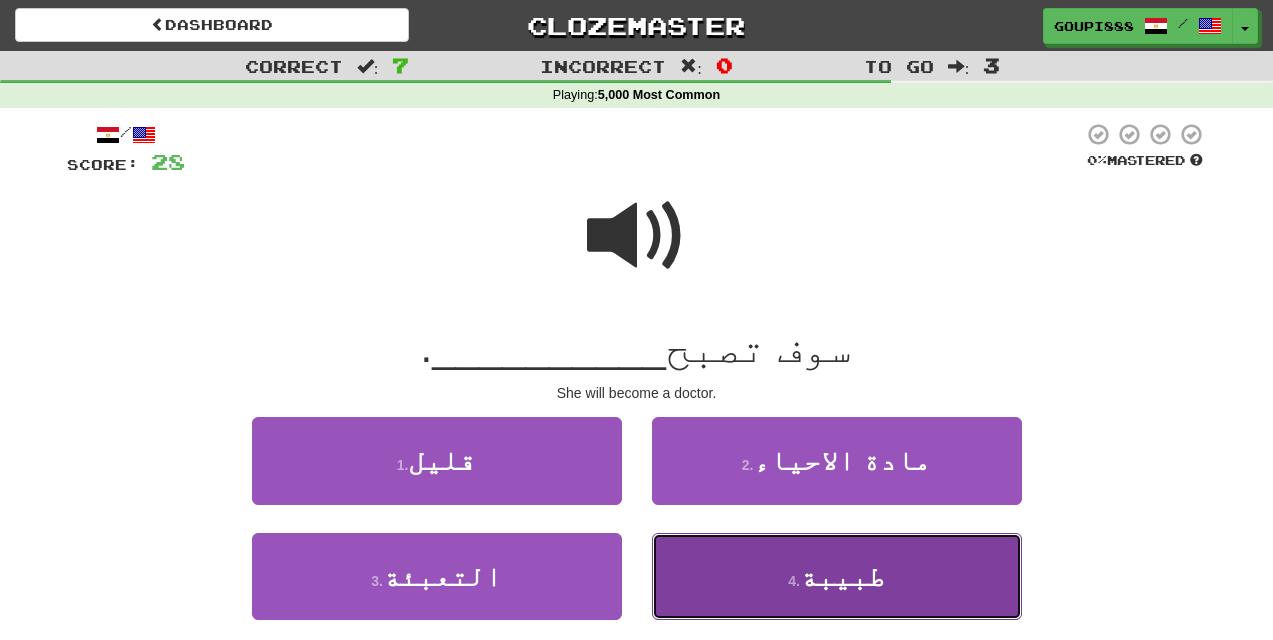 click on "طبيبة" at bounding box center (842, 576) 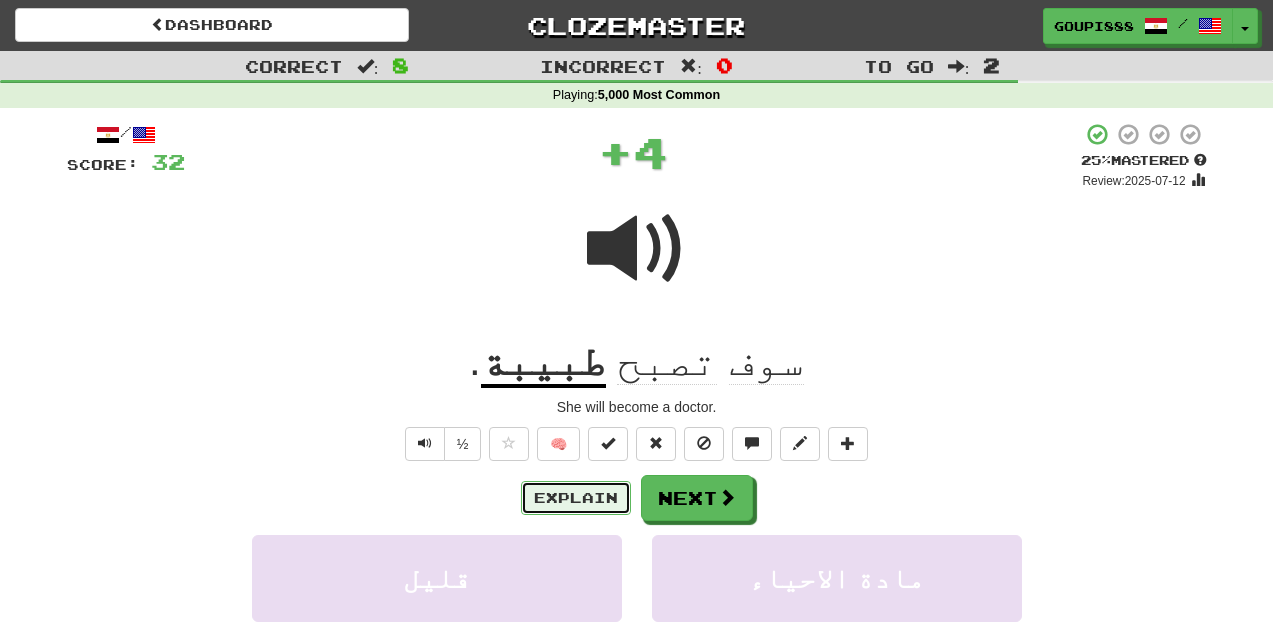 click on "Explain" at bounding box center (576, 498) 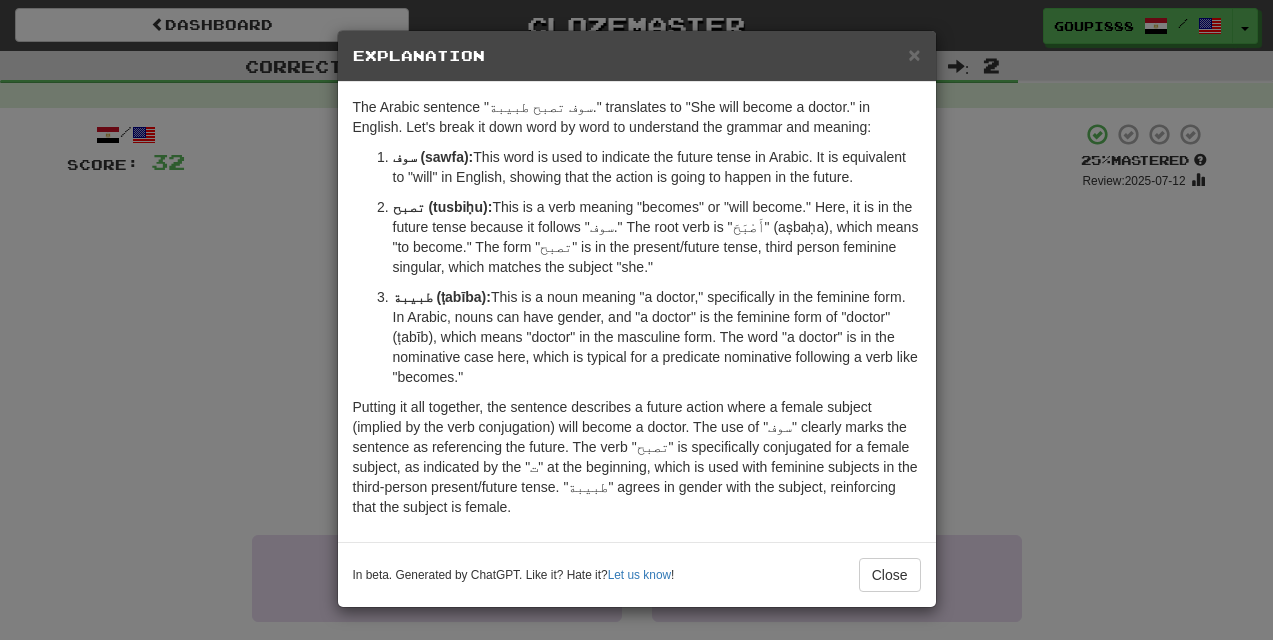 click on "Explanation The Arabic sentence "سوف تصبح طبيبة." translates to "She will become a doctor." in English. Let's break it down word by word to understand the grammar and meaning:
سوف (sawfa): This word is used to indicate the future tense in Arabic. It is equivalent to "will" in English, showing that the action is going to happen in the future.
تصبح (tusbiḥu): This is a verb meaning "becomes" or "will become." Here, it is in the future tense because it follows "سوف." The root verb is "أَصْبَحَ" (aṣbaḥa), which means "to become." The form "تصبح" is in the present/future tense, third person feminine singular, which matches the subject "she."
طبيبة (ṭabība):
In beta. Generated by ChatGPT. Like it? Hate it? Let us know ! Close" at bounding box center (636, 320) 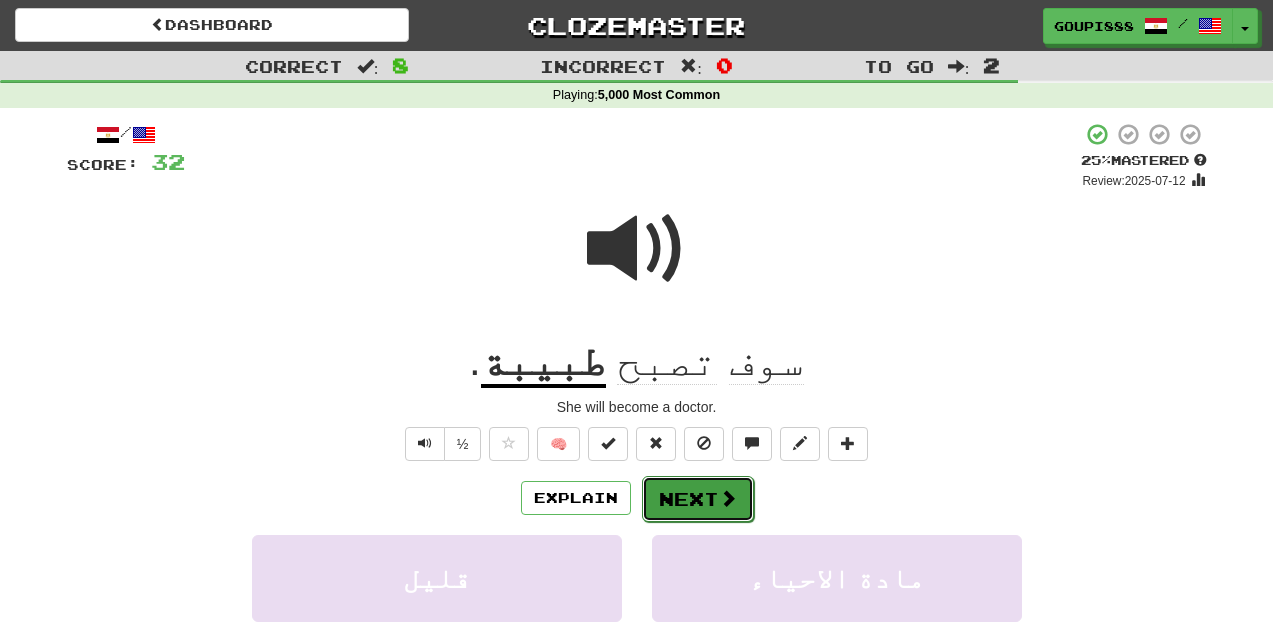 click on "Next" at bounding box center [698, 499] 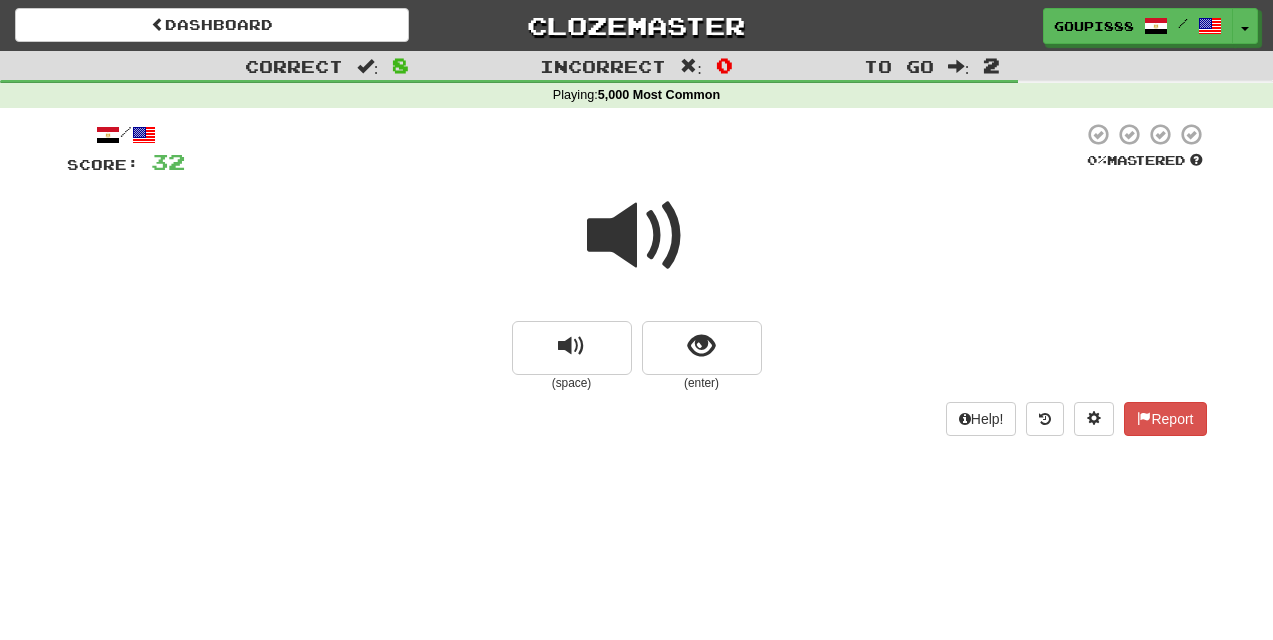 click at bounding box center [637, 236] 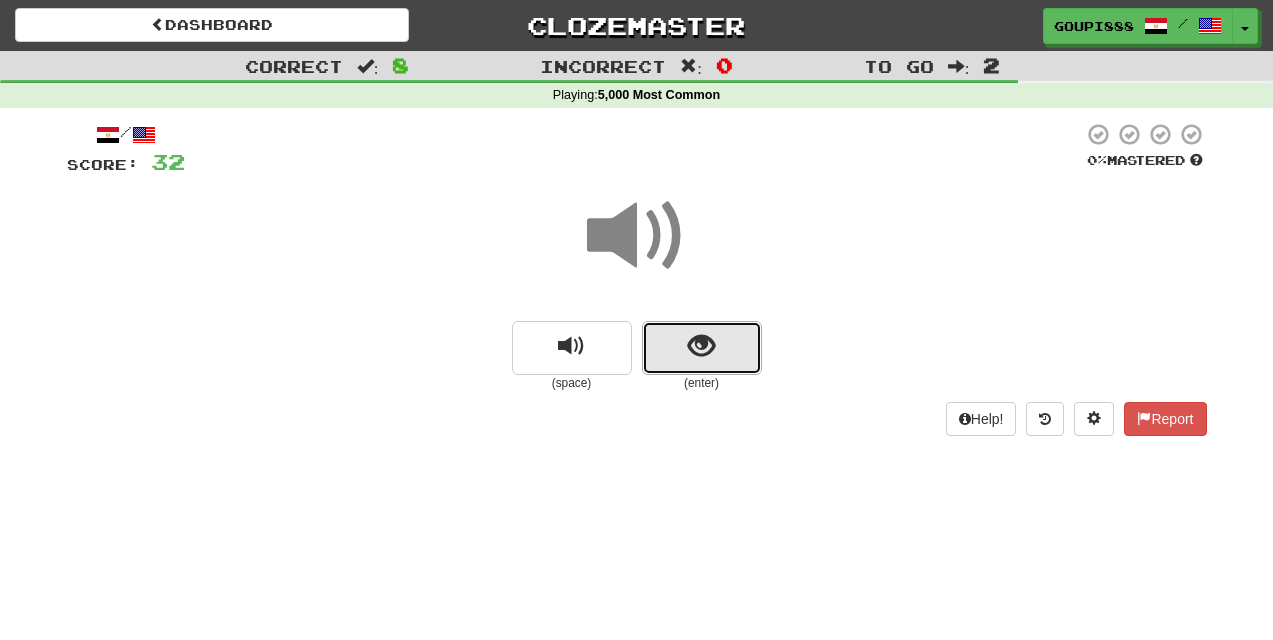 click at bounding box center (702, 348) 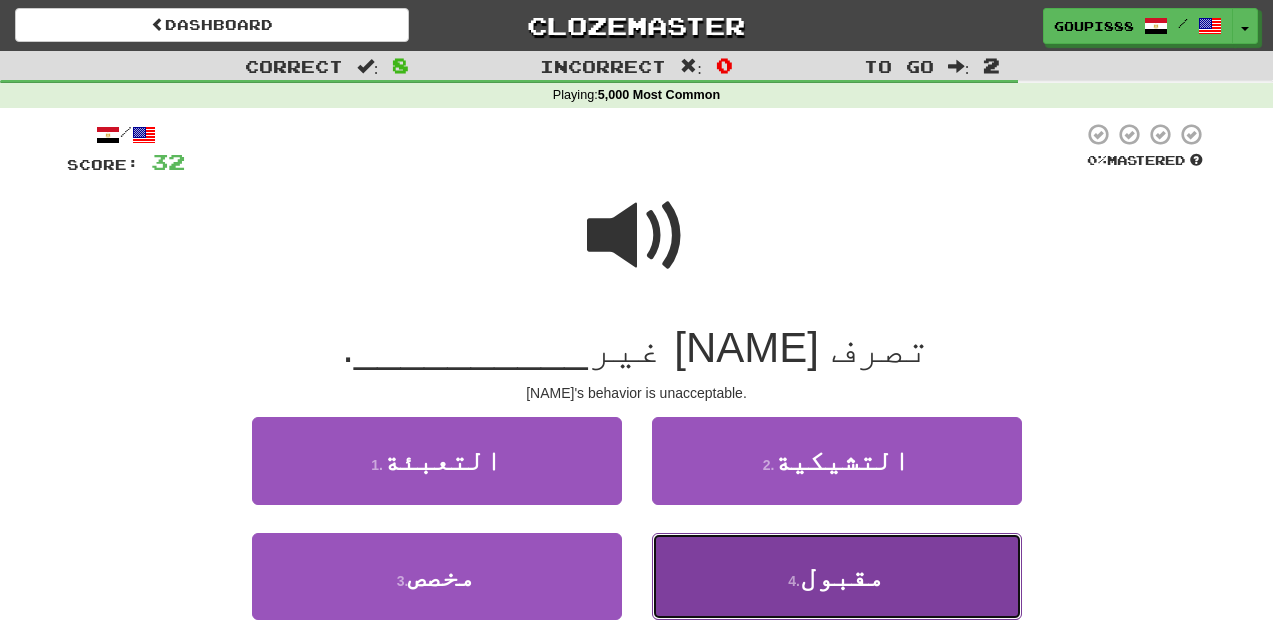 click on "4 .  مقبول" at bounding box center [837, 576] 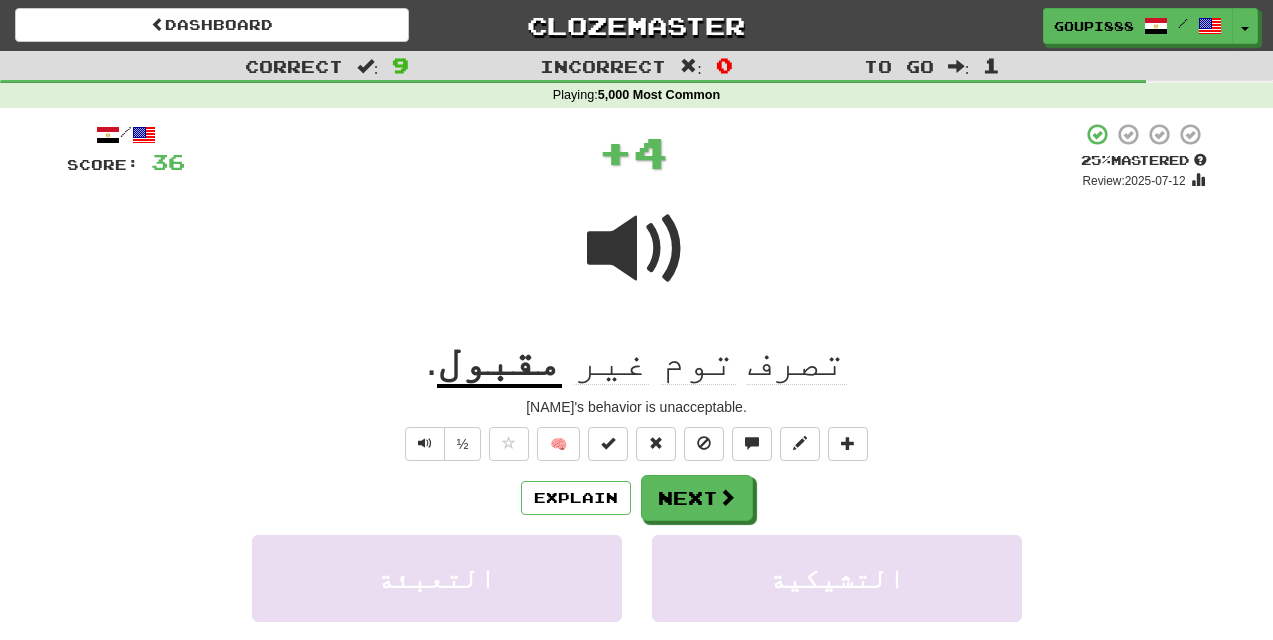 click on "/ Score: 36 + 4 25 % Mastered Review: 2025-07-12 تصرف [NAME] غير مقبول. [NAME]'s behavior is unacceptable. ½ 🧠 Explain Next التعبئة التشيكية مخصص مقبول Learn more: التعبئة التشيكية مخصص مقبول Help! Report Sentence Source" at bounding box center (637, 496) 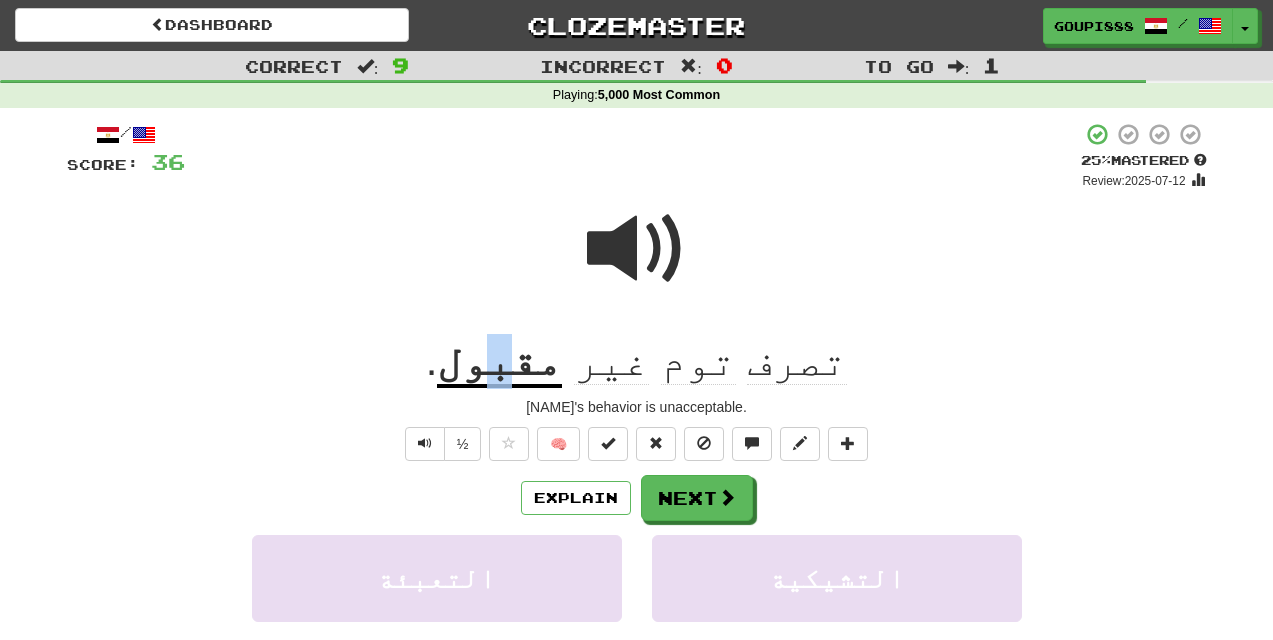 drag, startPoint x: 532, startPoint y: 383, endPoint x: 519, endPoint y: 381, distance: 13.152946 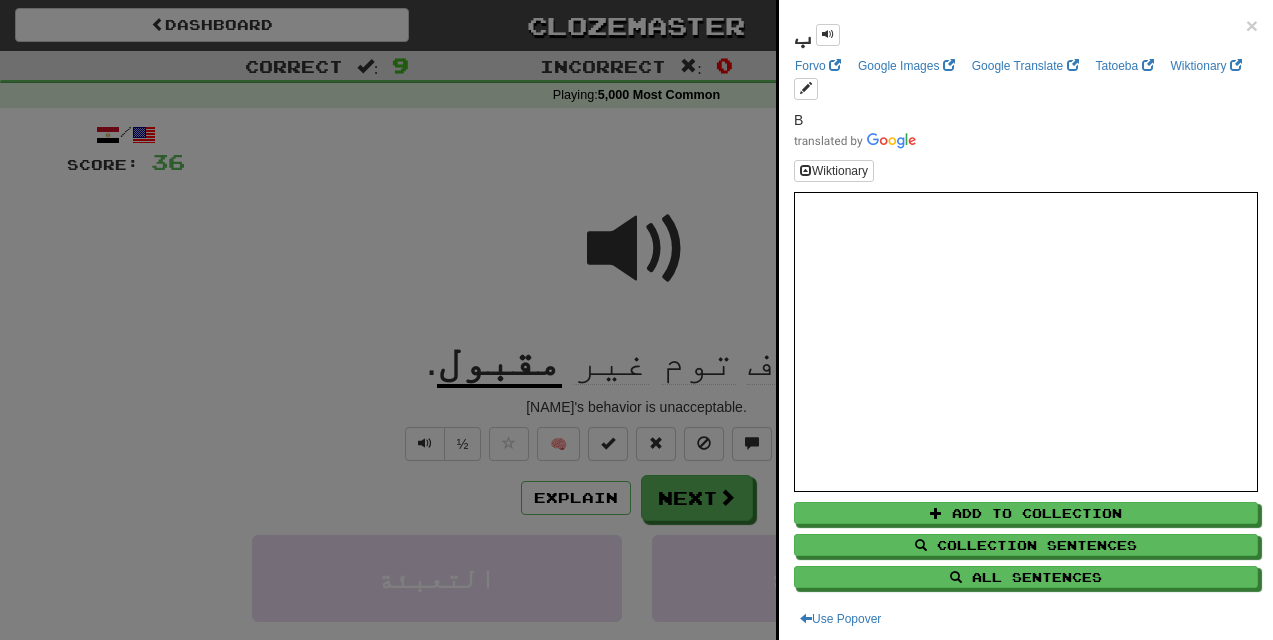click at bounding box center [636, 320] 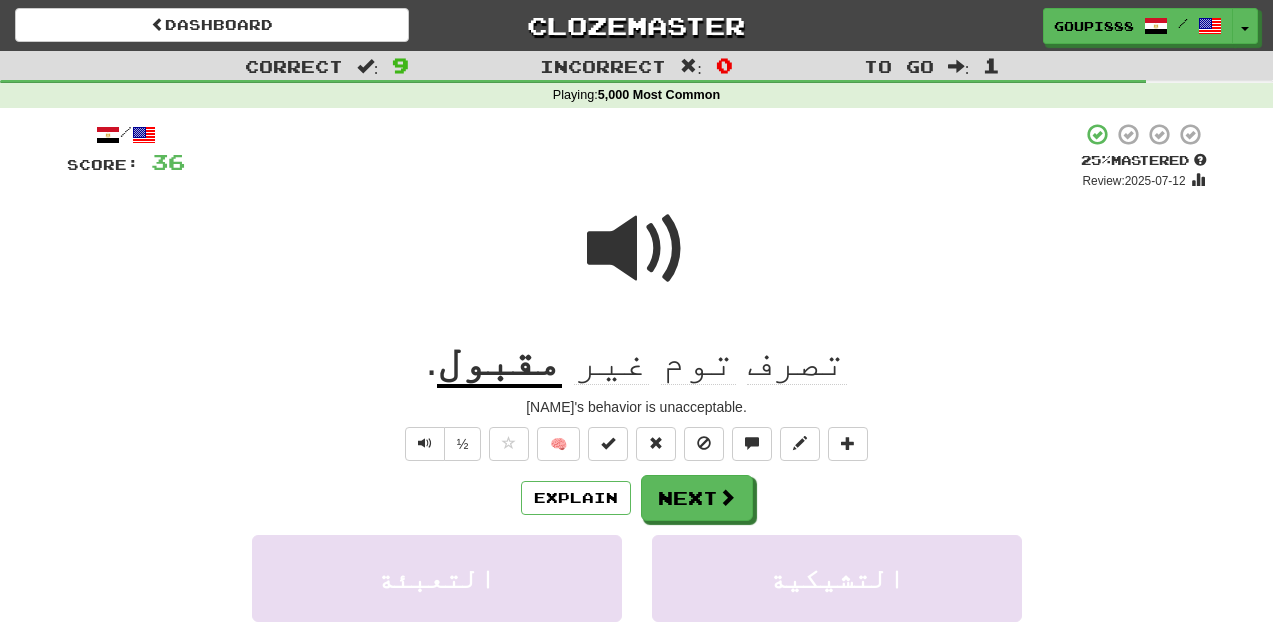 click on "مقبول" at bounding box center [499, 362] 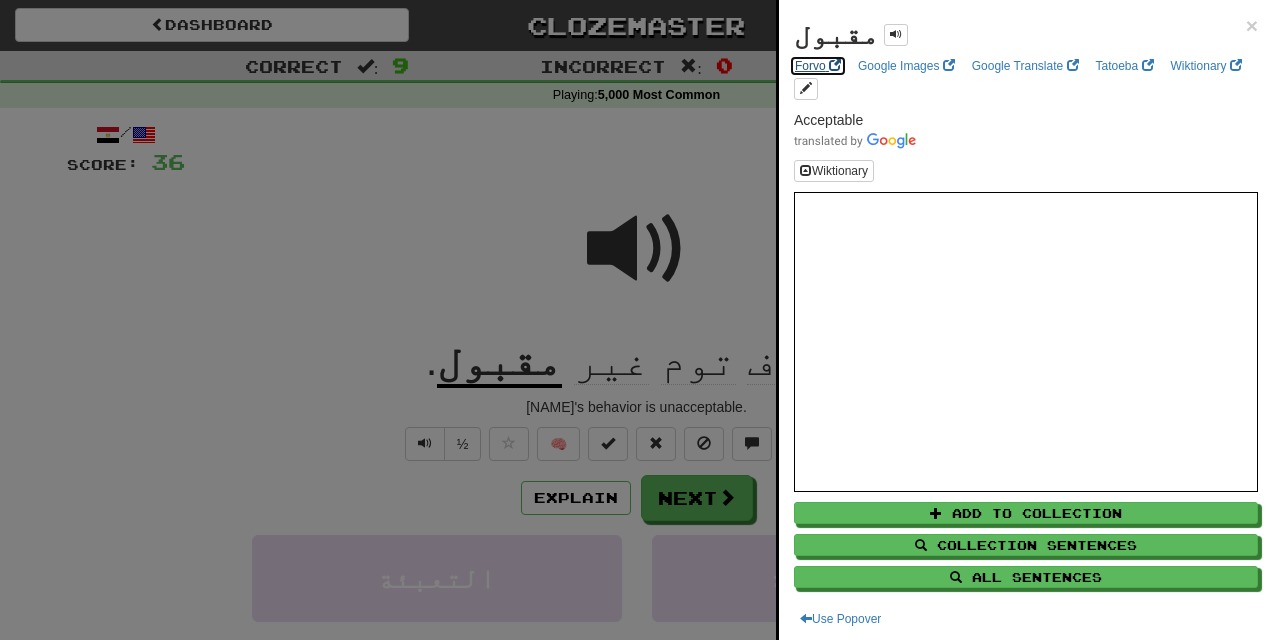 click on "Forvo" at bounding box center [818, 66] 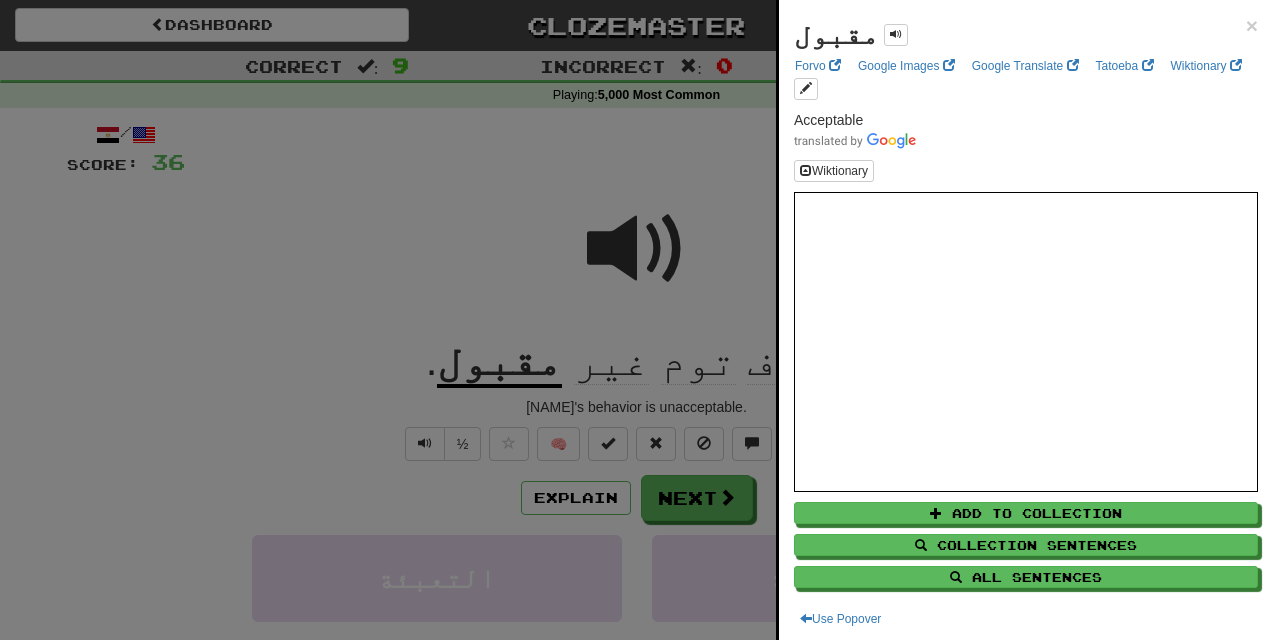 click at bounding box center (636, 320) 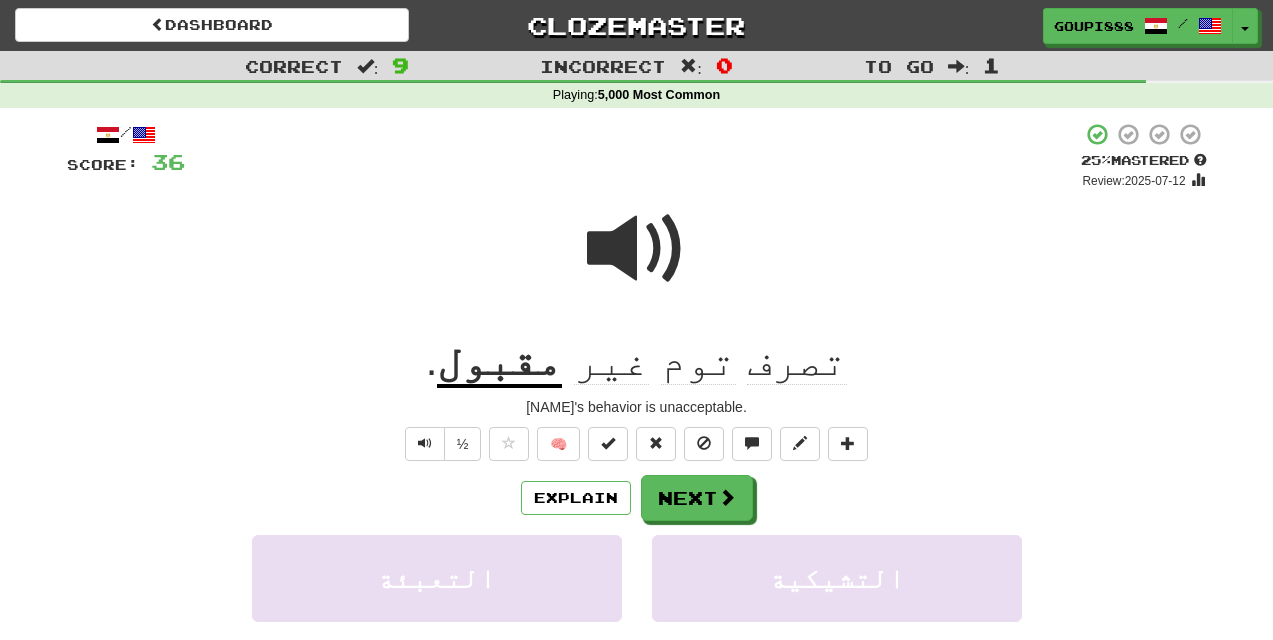click at bounding box center (637, 249) 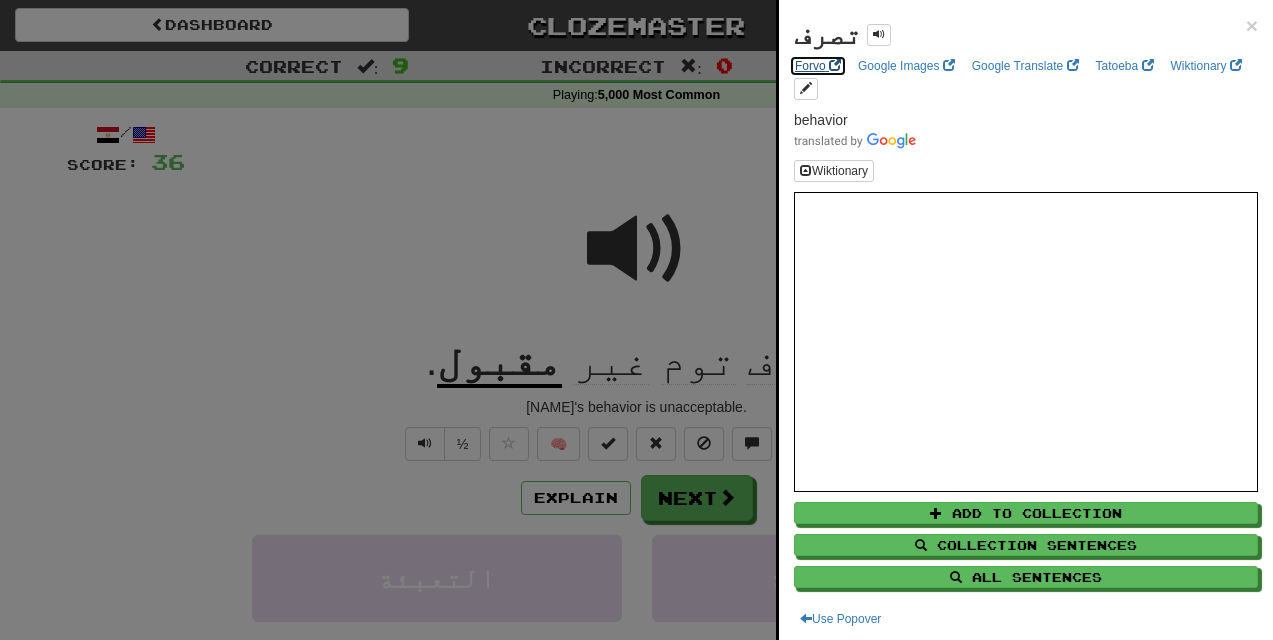 click on "Forvo" at bounding box center [818, 66] 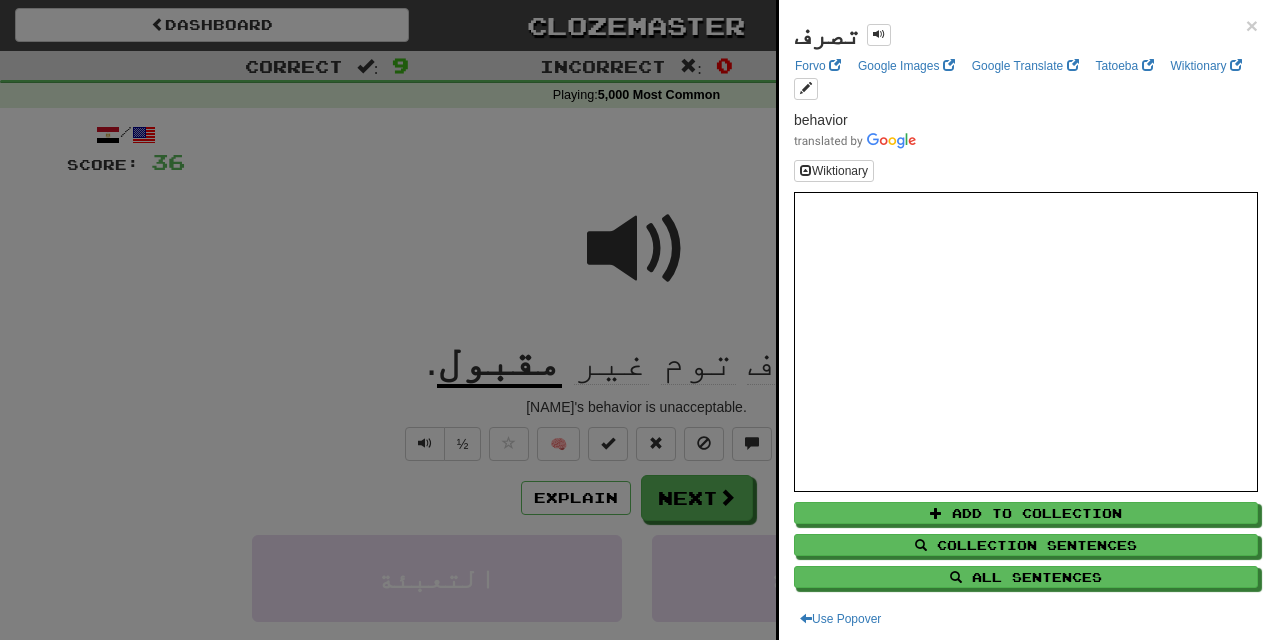 click at bounding box center [636, 320] 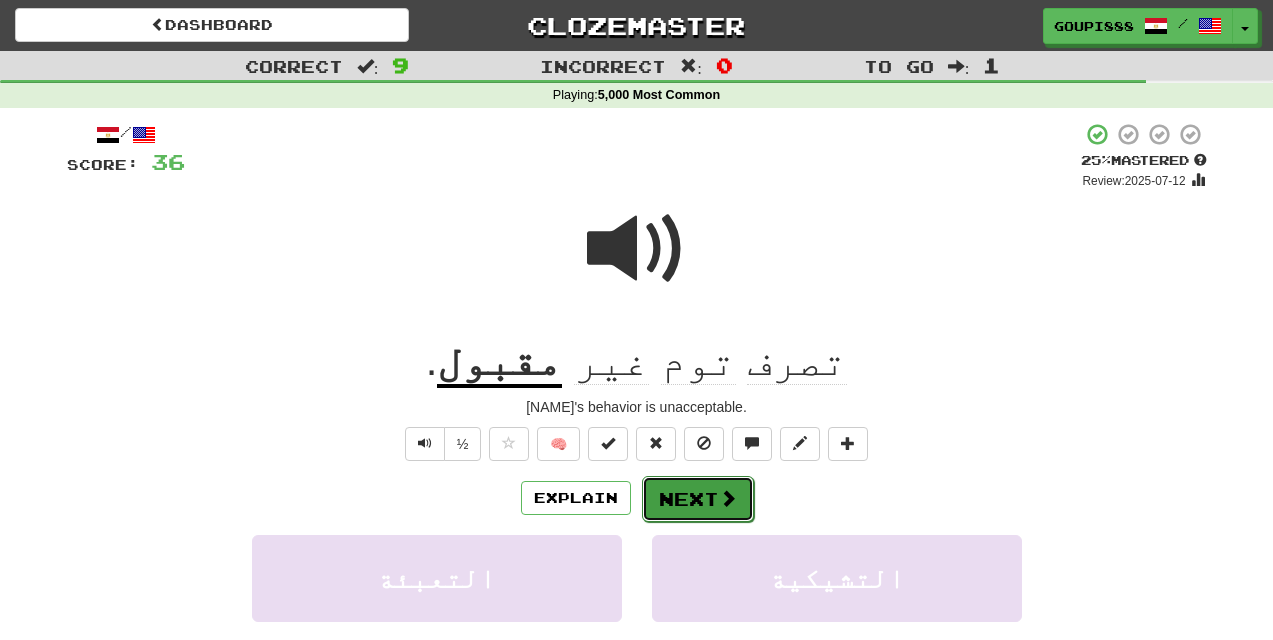 click on "Next" at bounding box center (698, 499) 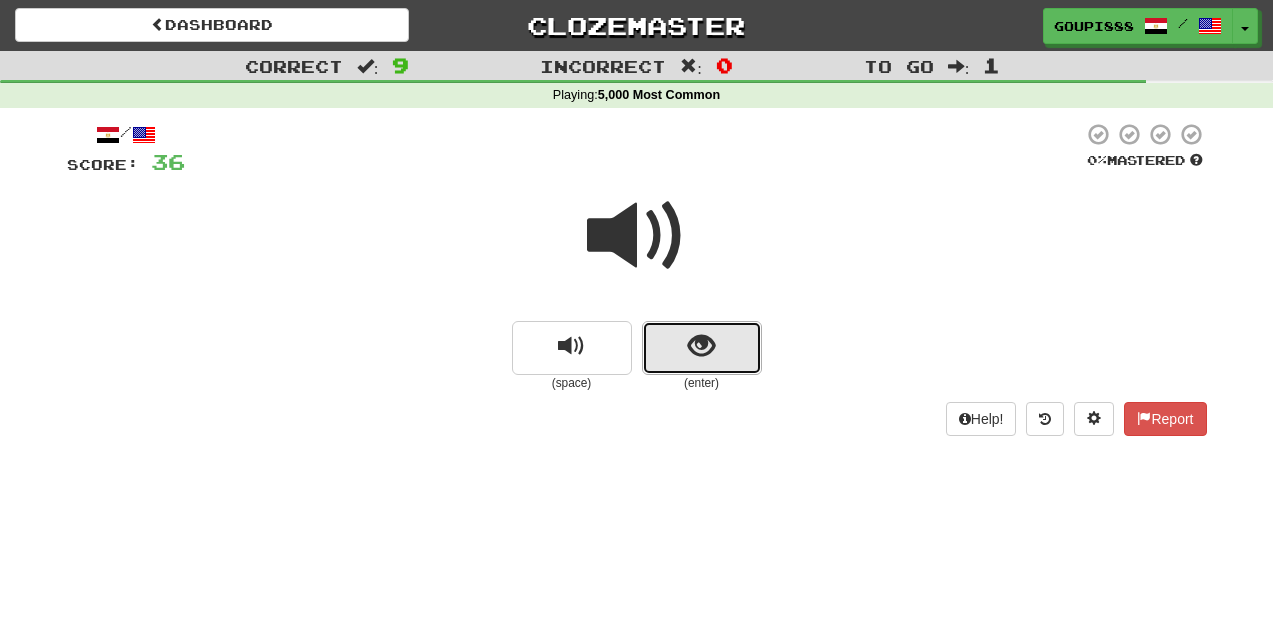 click at bounding box center (701, 346) 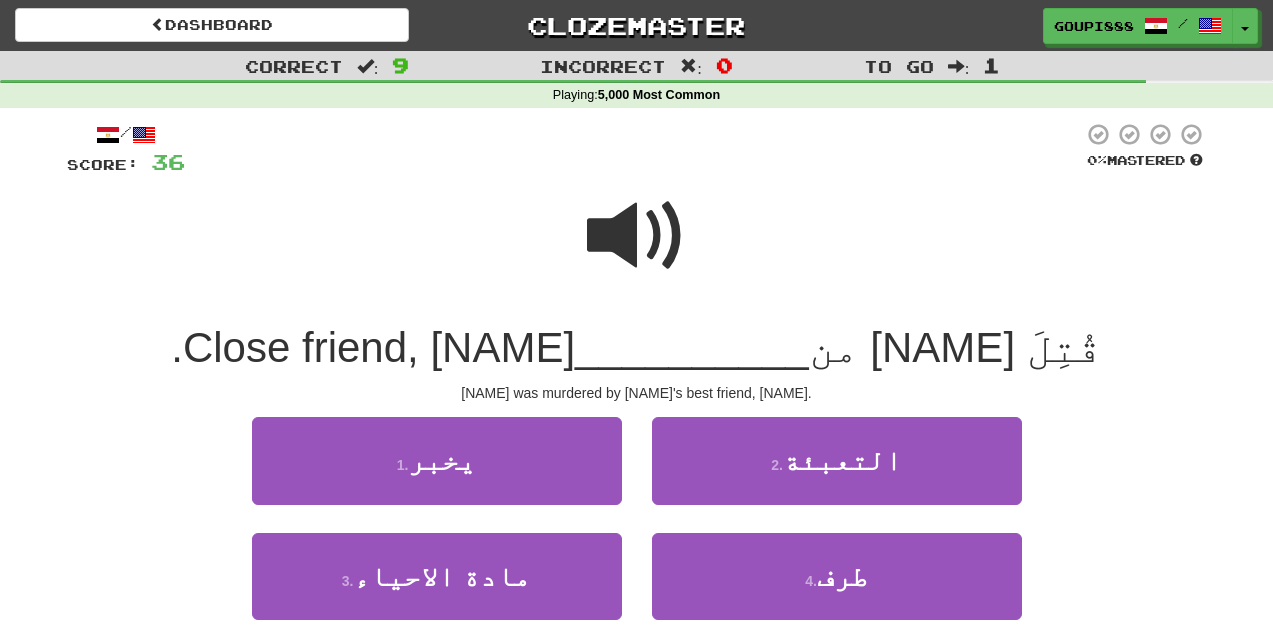 click at bounding box center (637, 236) 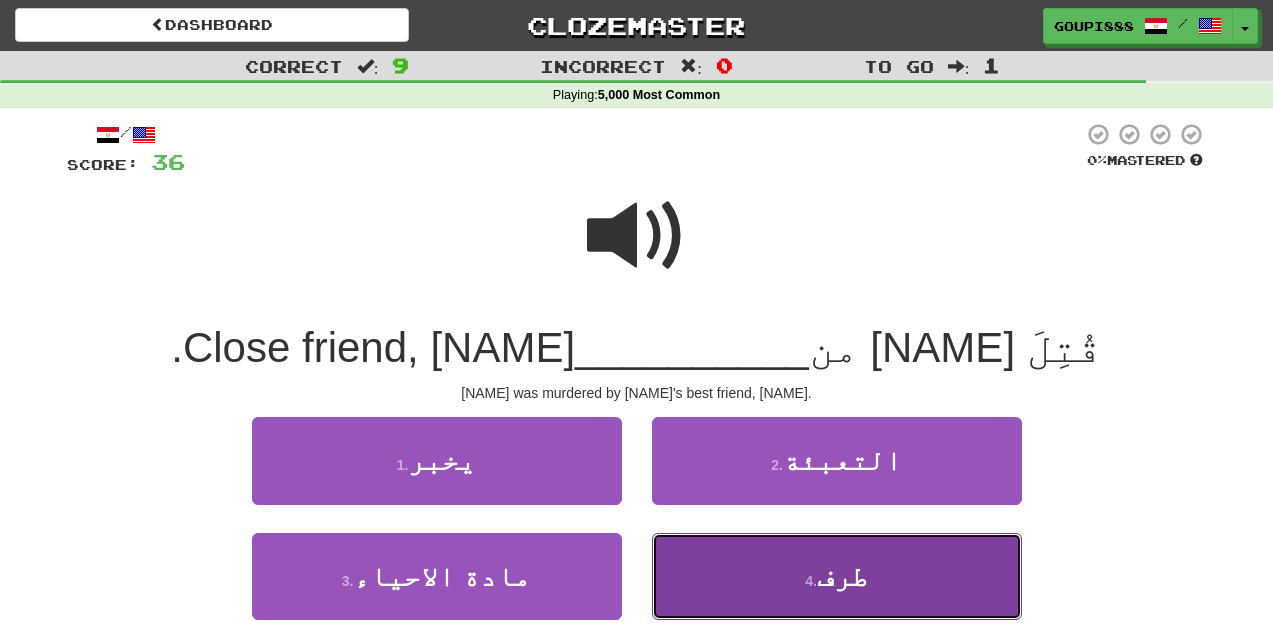 click on "طرف" at bounding box center [842, 576] 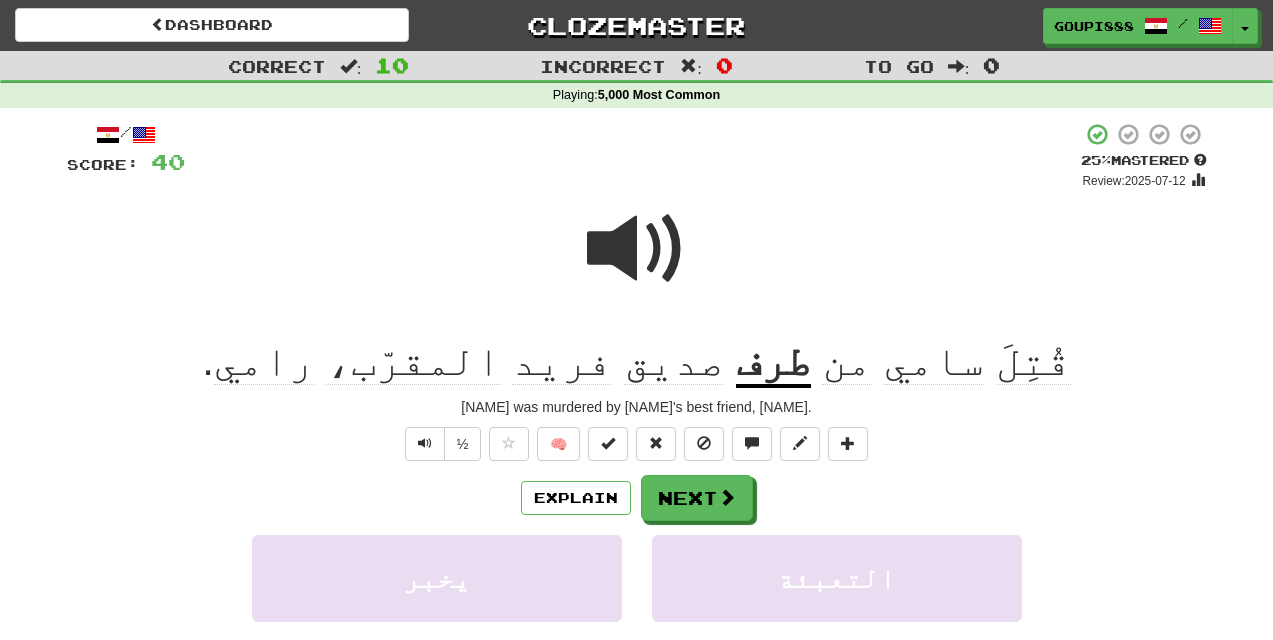 click at bounding box center [637, 249] 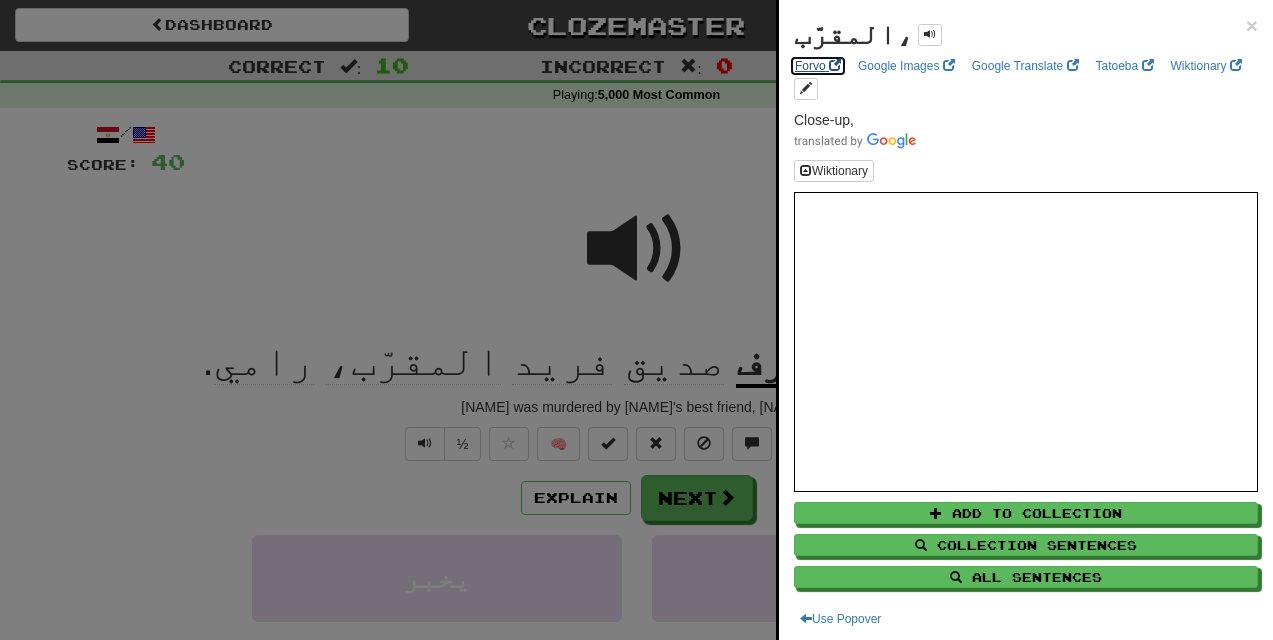 click on "Forvo" at bounding box center (818, 66) 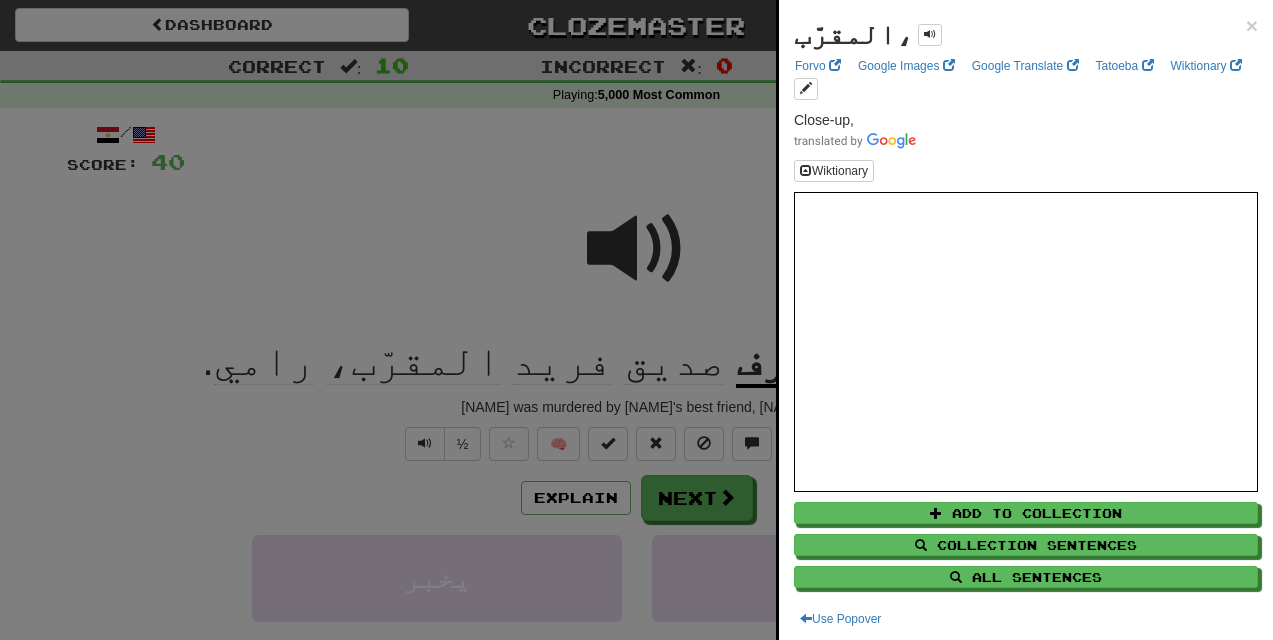 click at bounding box center [636, 320] 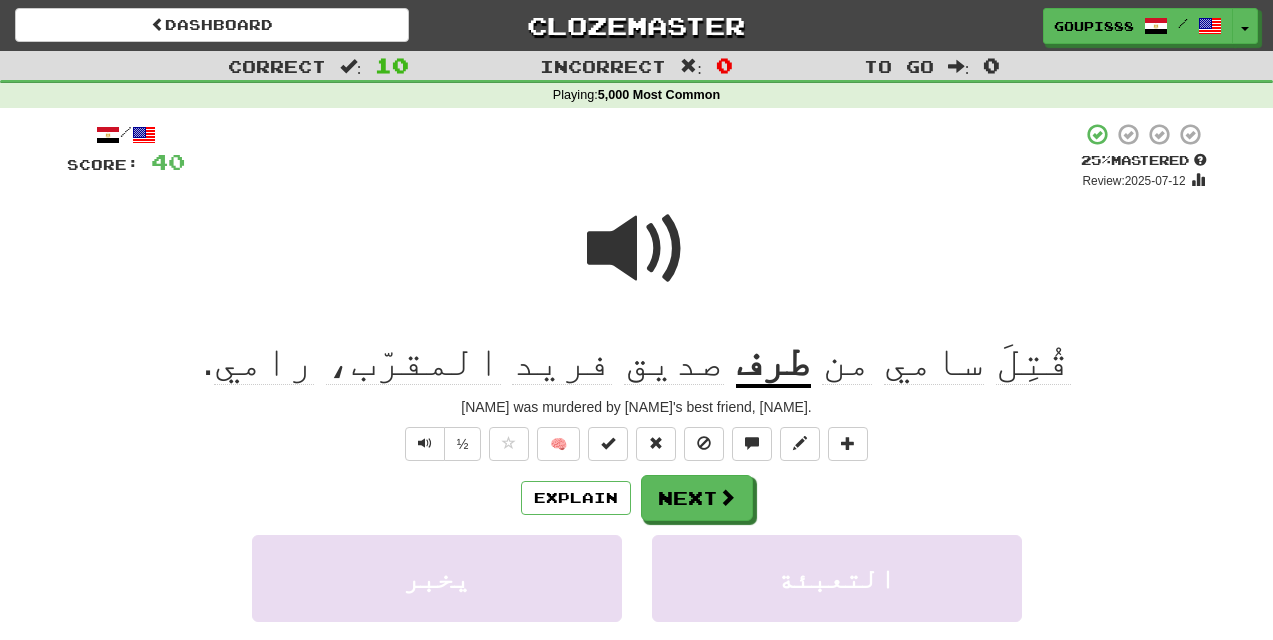 click on "صديق" at bounding box center [674, 361] 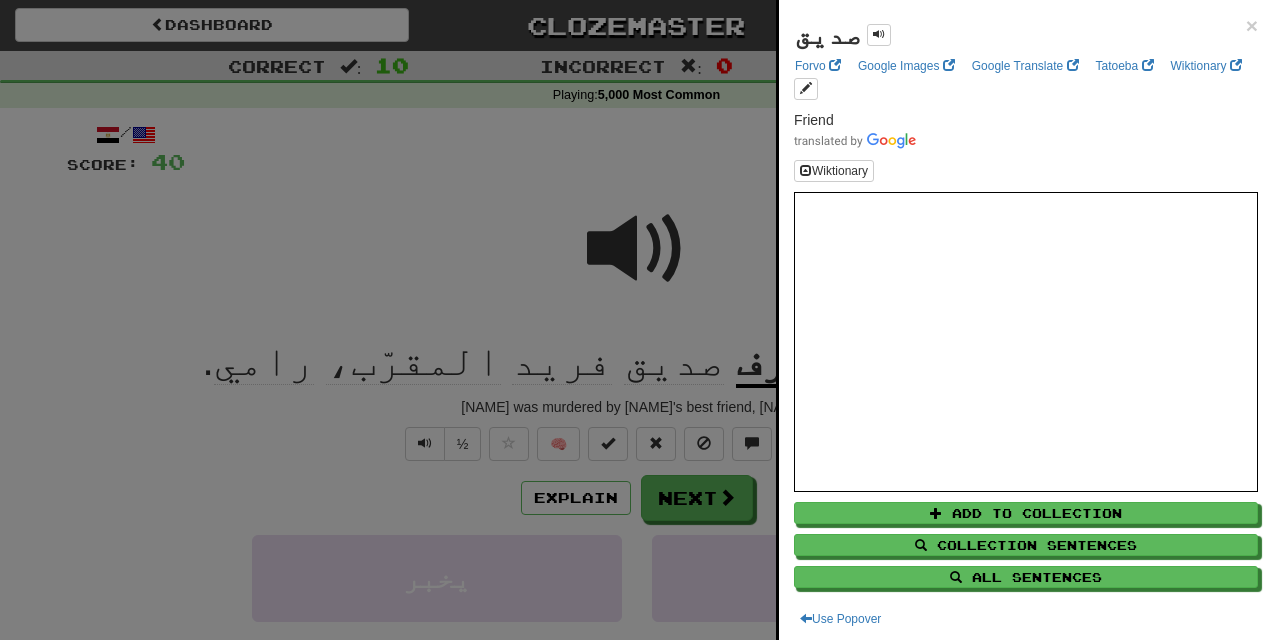 click at bounding box center [636, 320] 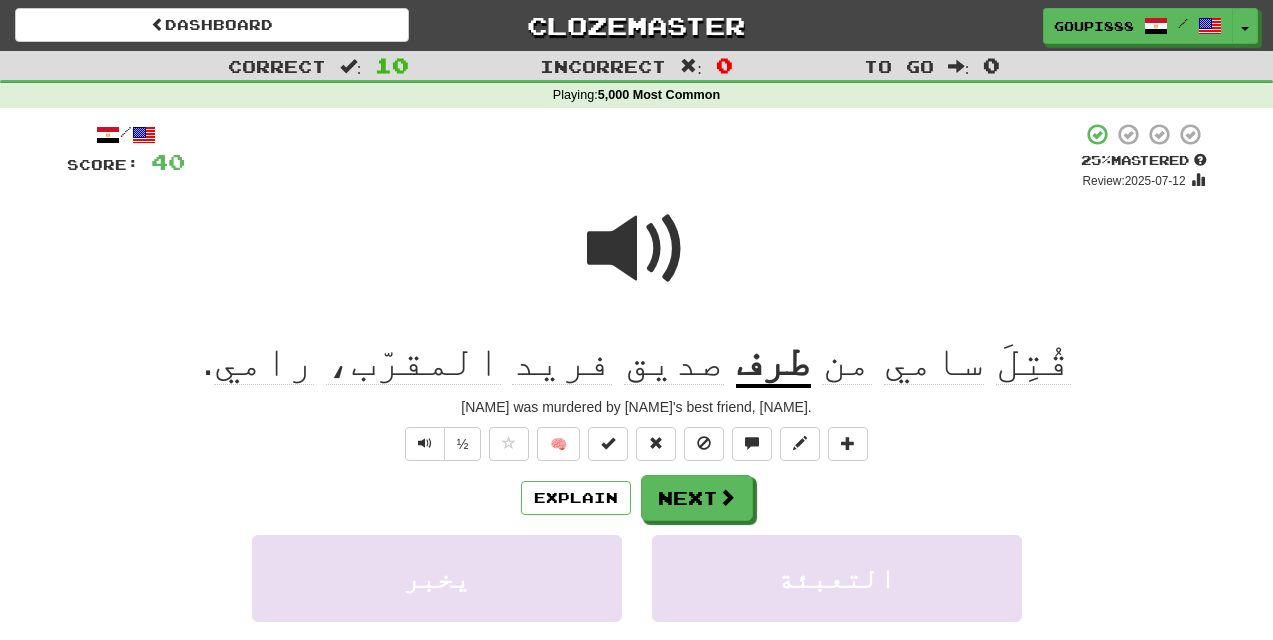 click on "فريد" at bounding box center (562, 361) 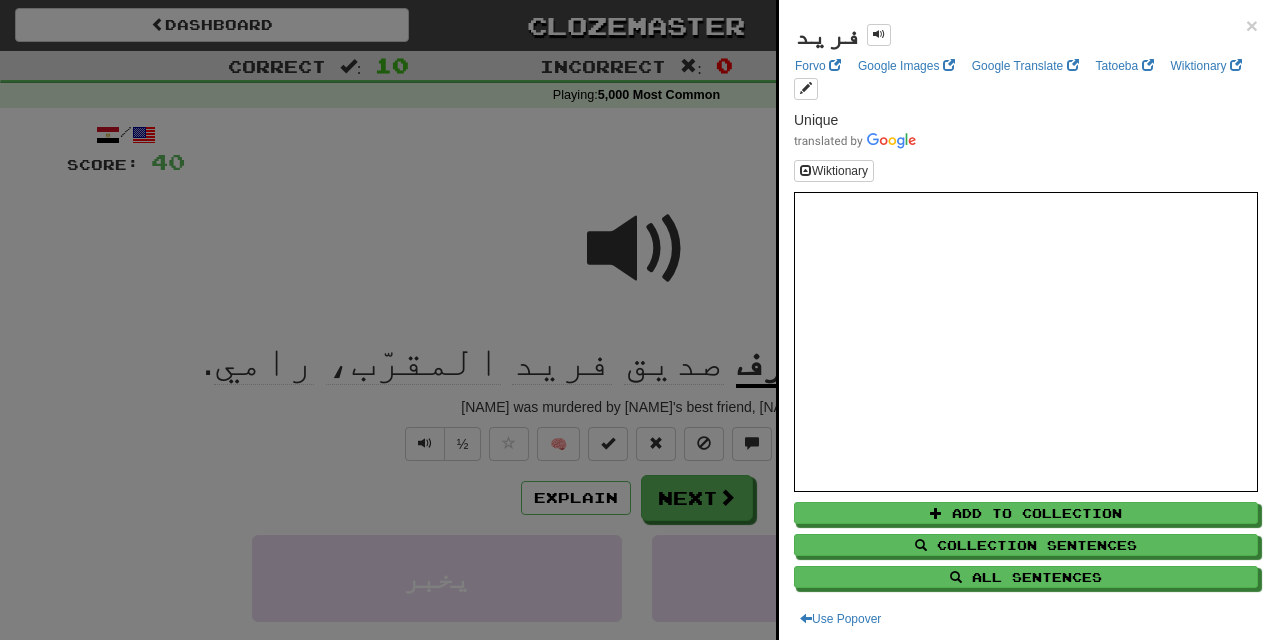 click at bounding box center (636, 320) 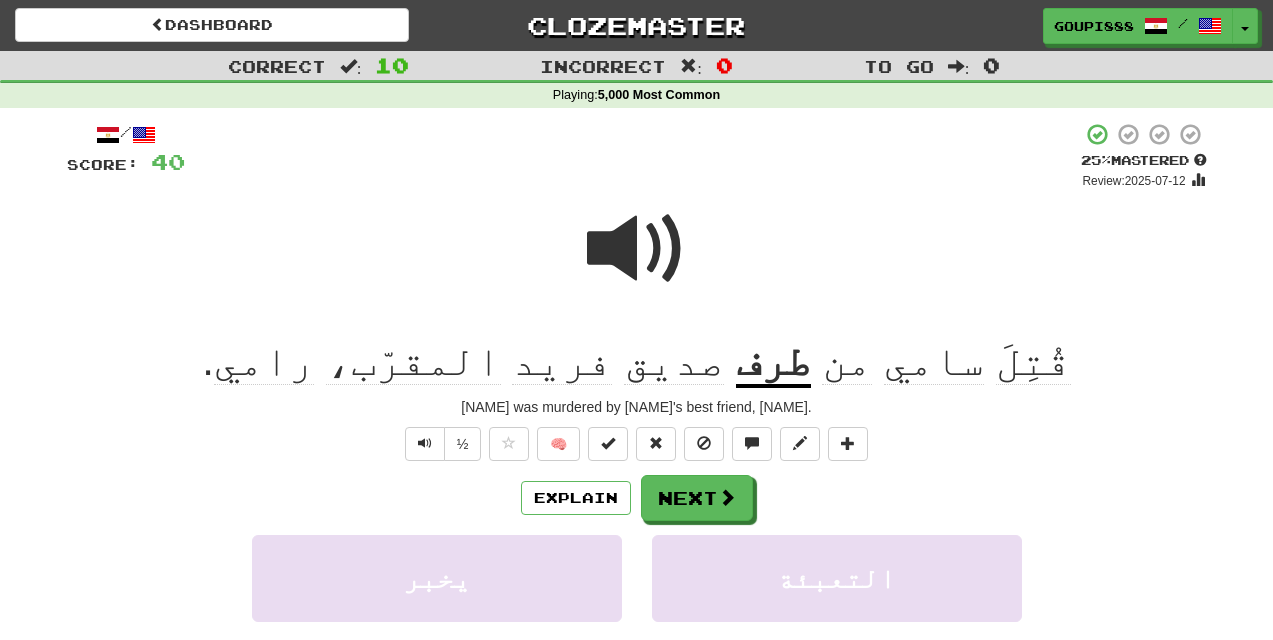 click on "قُتِلَ" 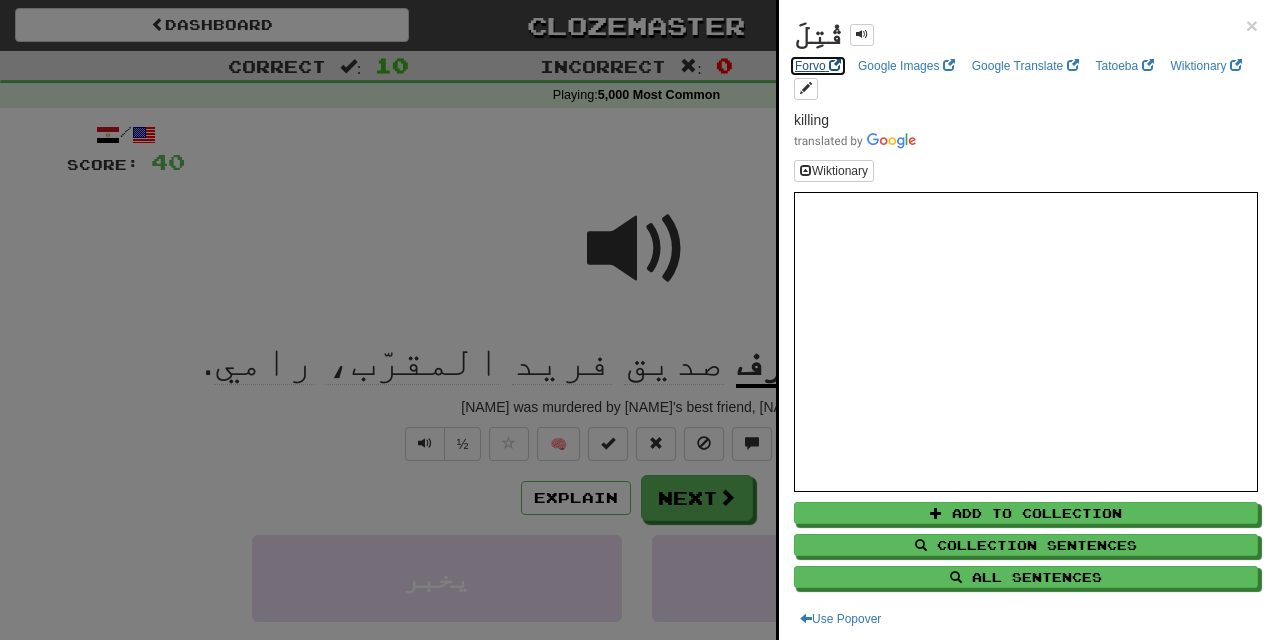 click on "Forvo" at bounding box center [818, 66] 